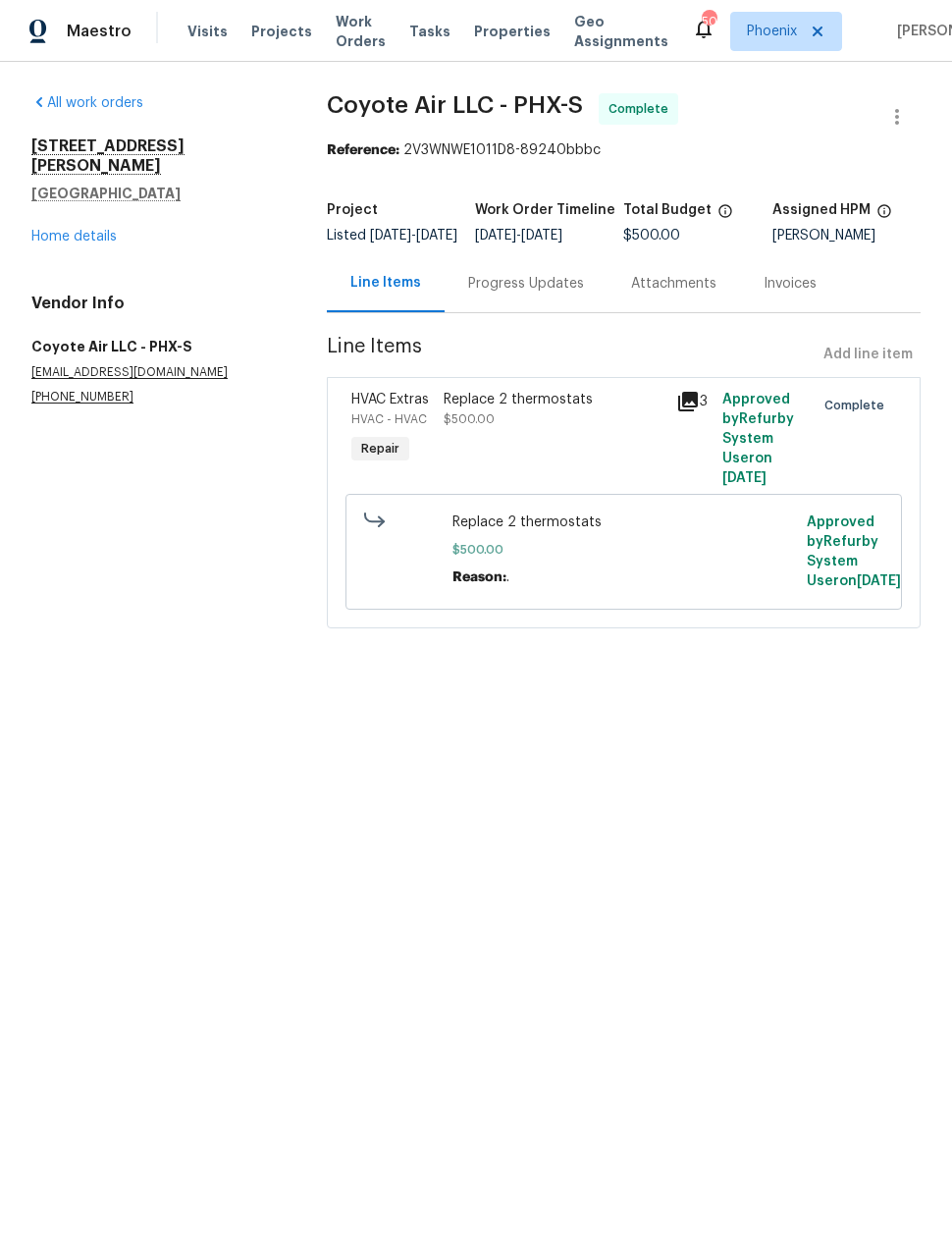 scroll, scrollTop: 0, scrollLeft: 0, axis: both 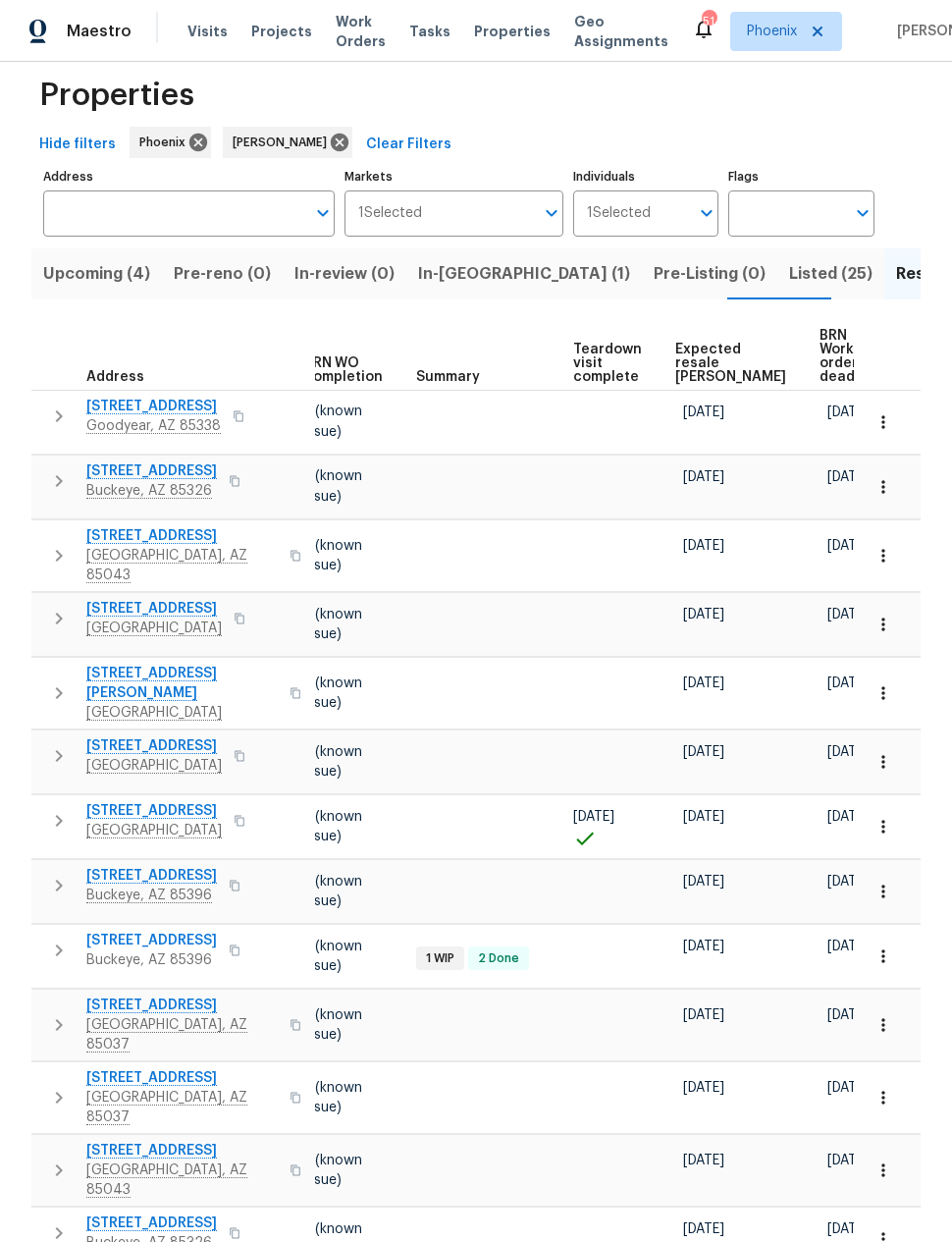 click on "Expected resale COE" at bounding box center [730, 363] 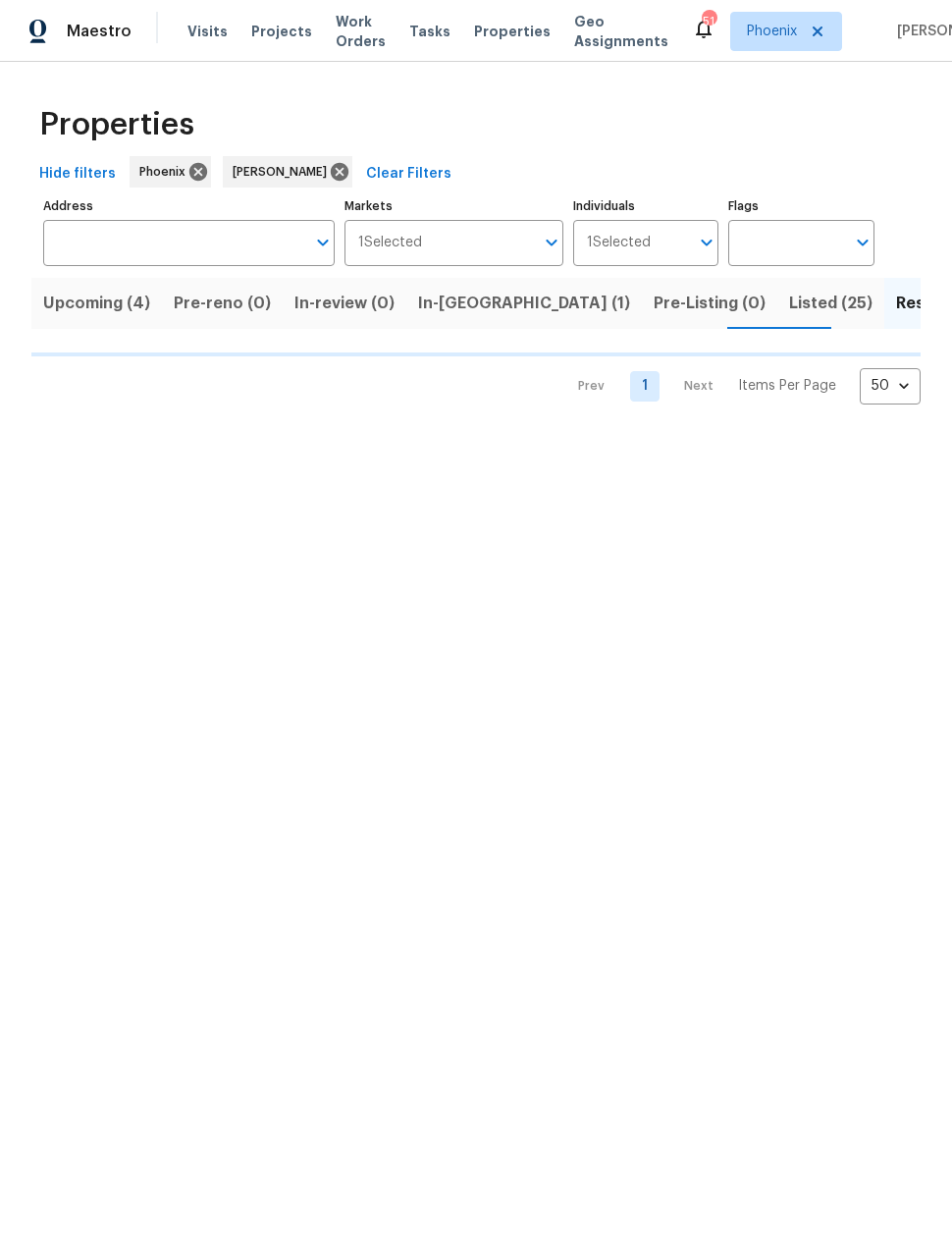 scroll, scrollTop: 0, scrollLeft: 0, axis: both 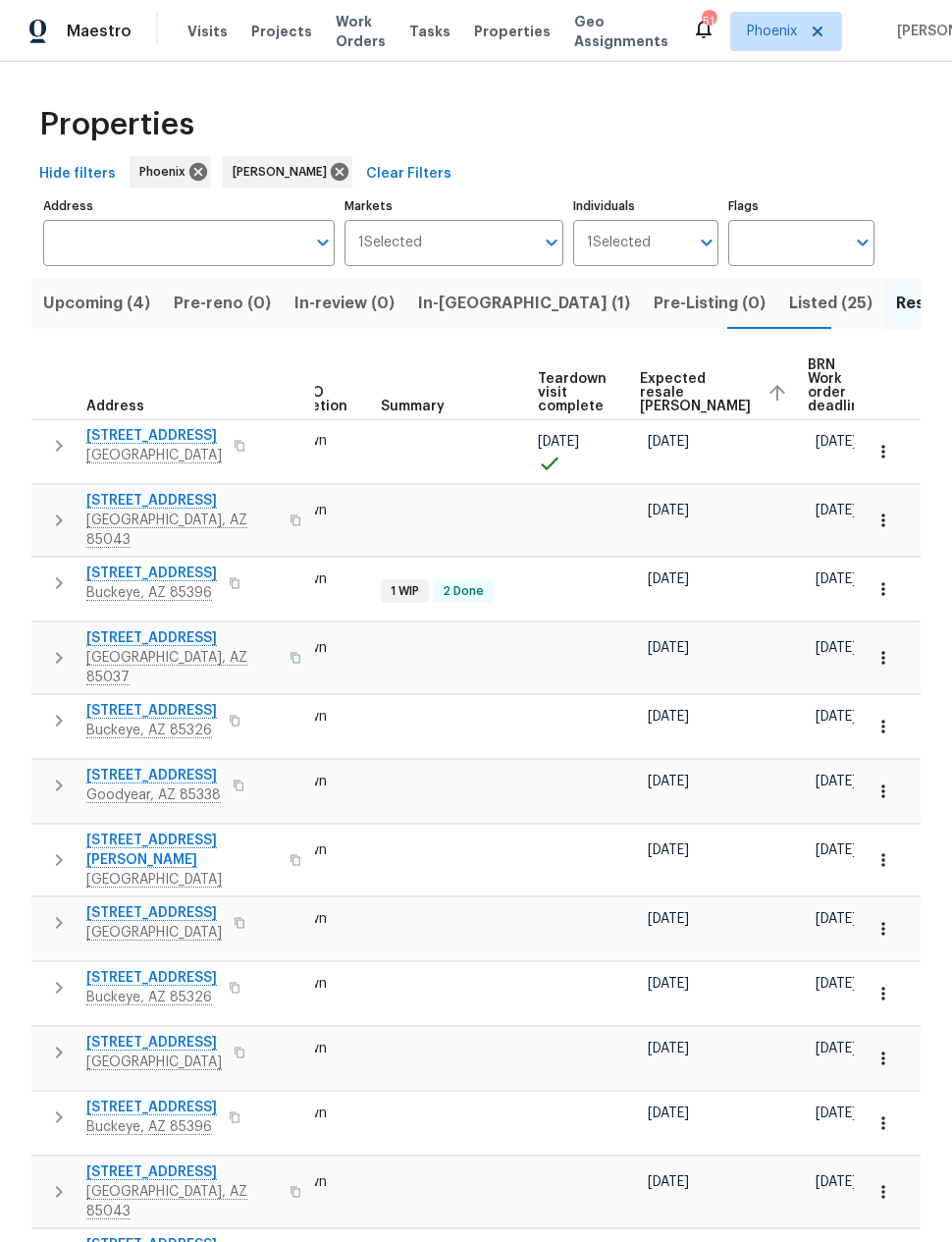 click on "Listed (25)" at bounding box center [830, 303] 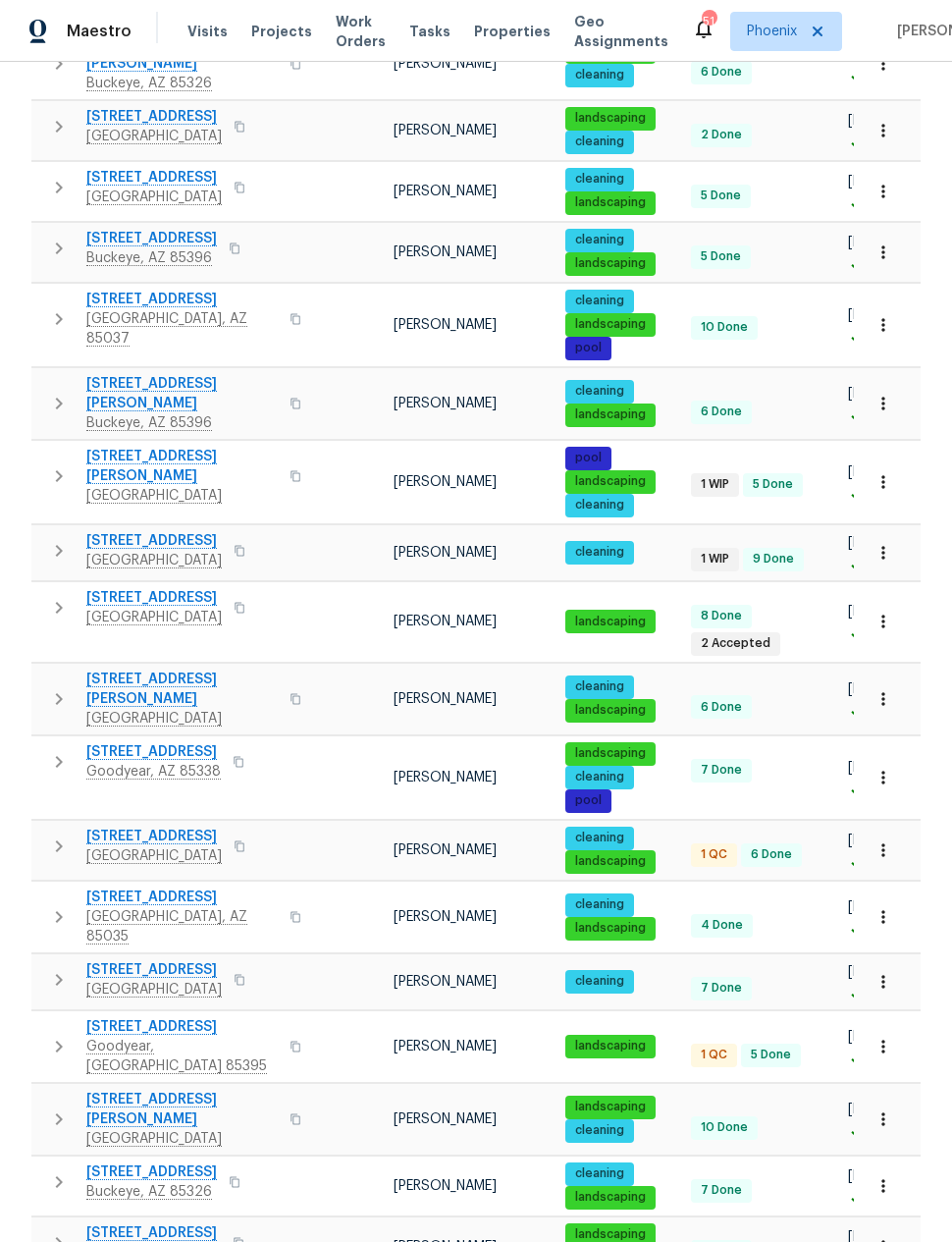 scroll, scrollTop: 778, scrollLeft: 0, axis: vertical 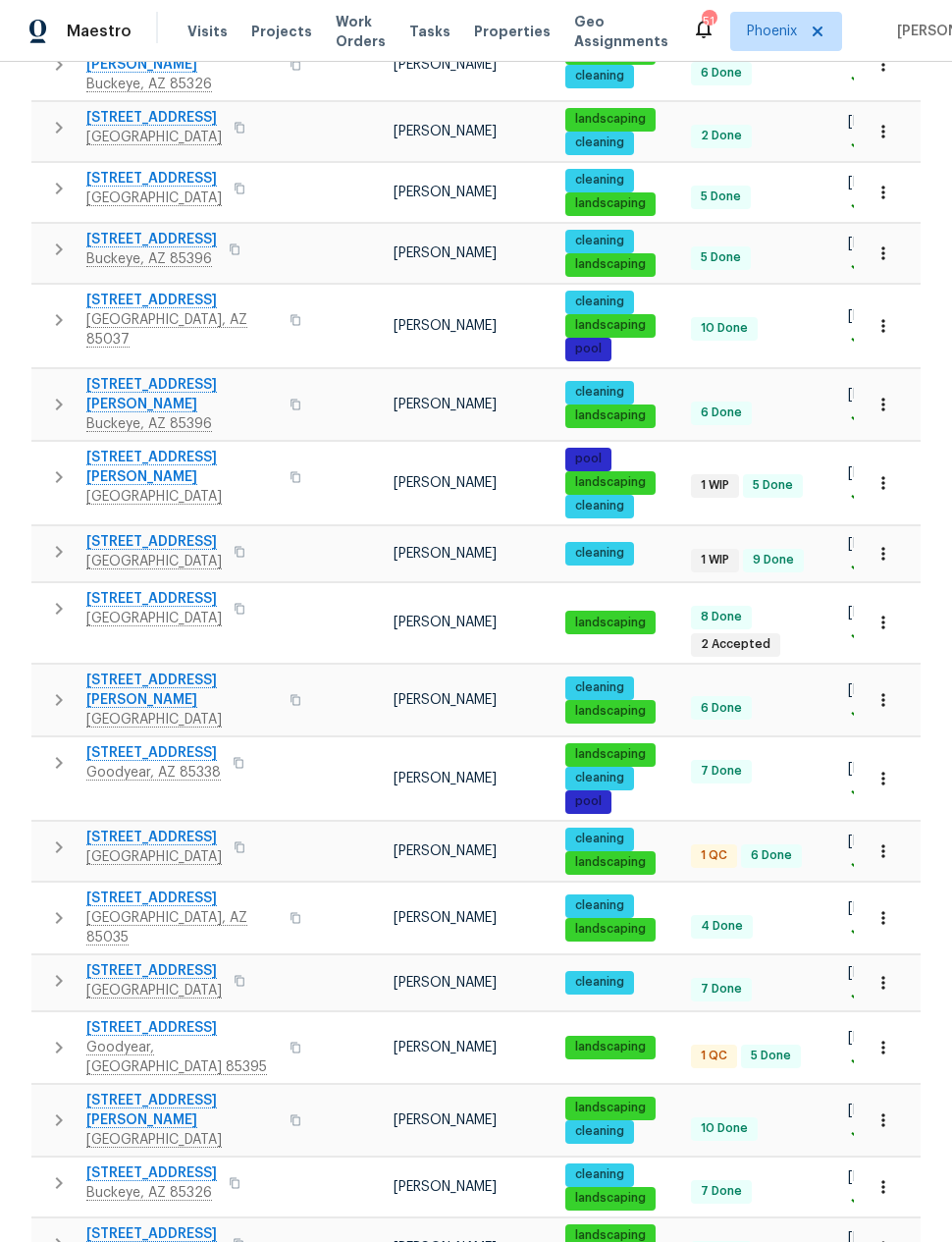click 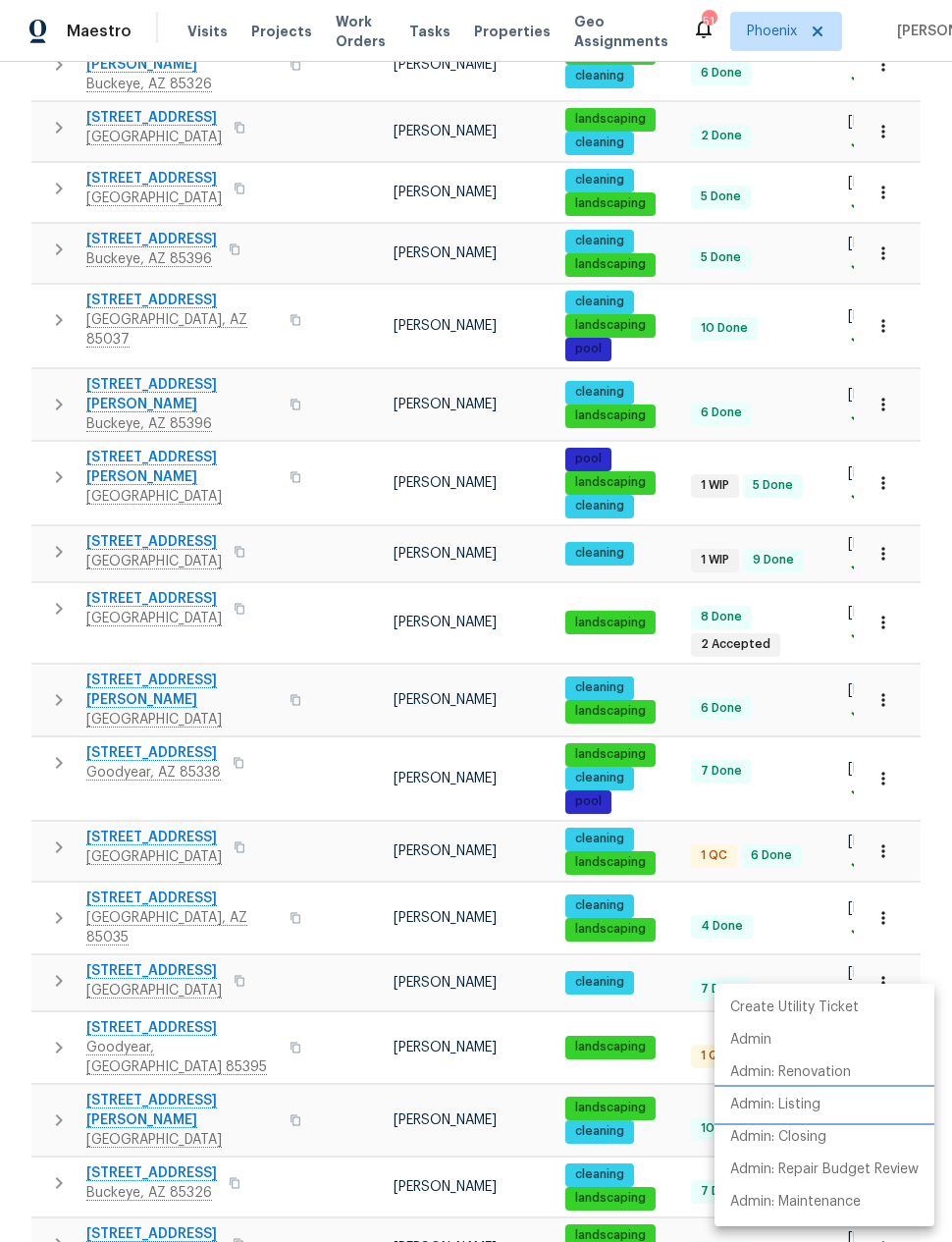 click on "Admin: Listing" at bounding box center [775, 1105] 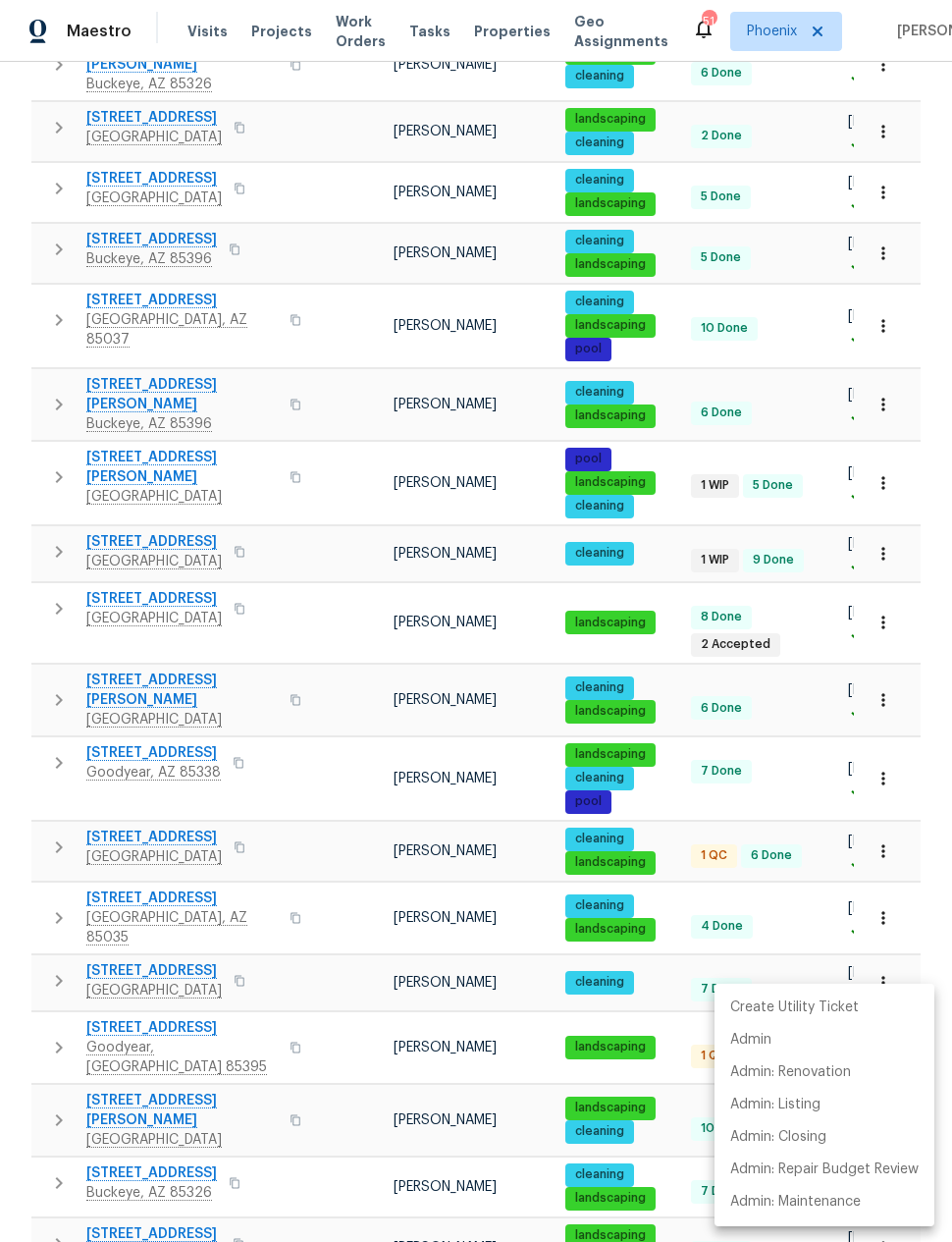 click at bounding box center (476, 621) 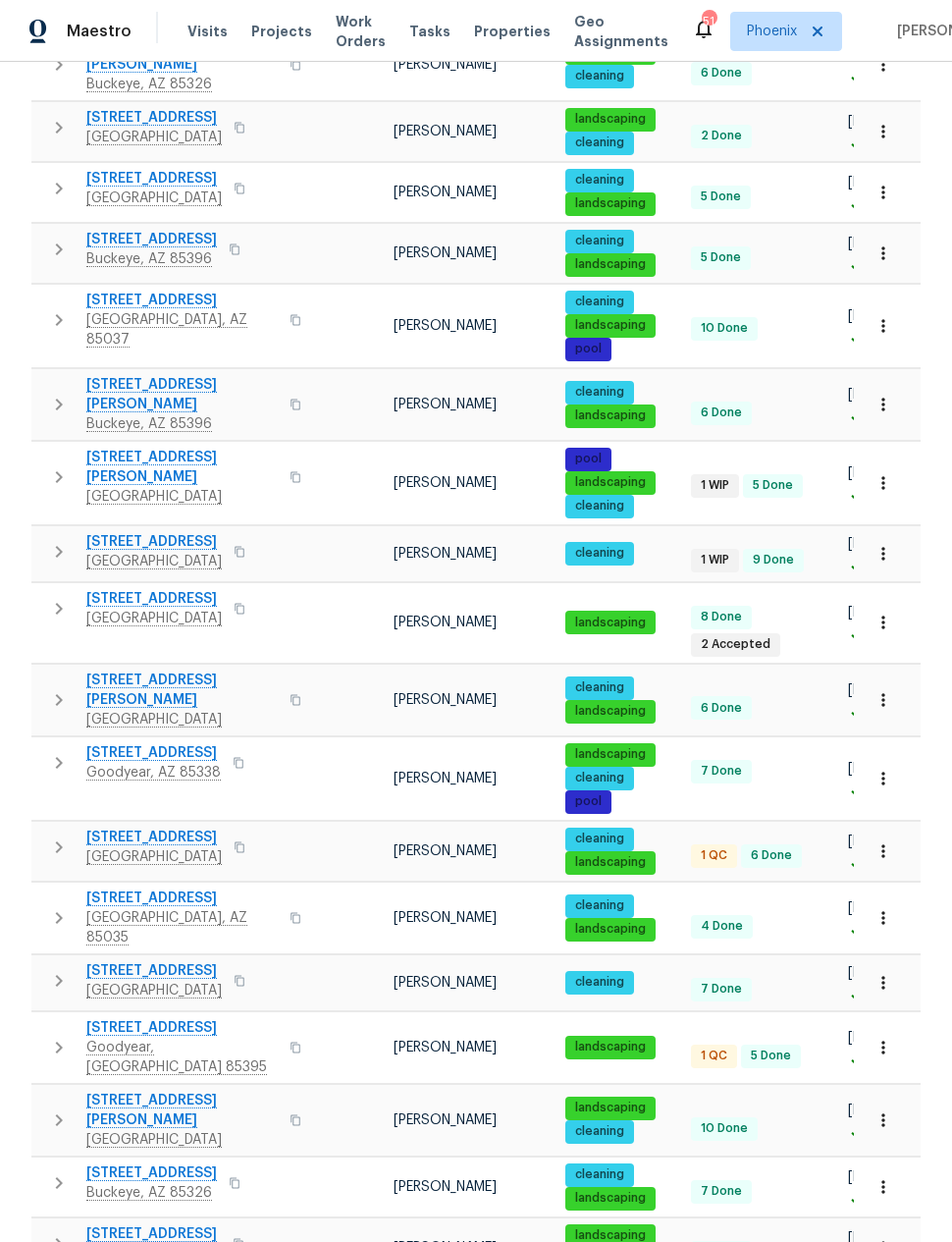 click on "2088 N 164th Ave" at bounding box center (182, 1028) 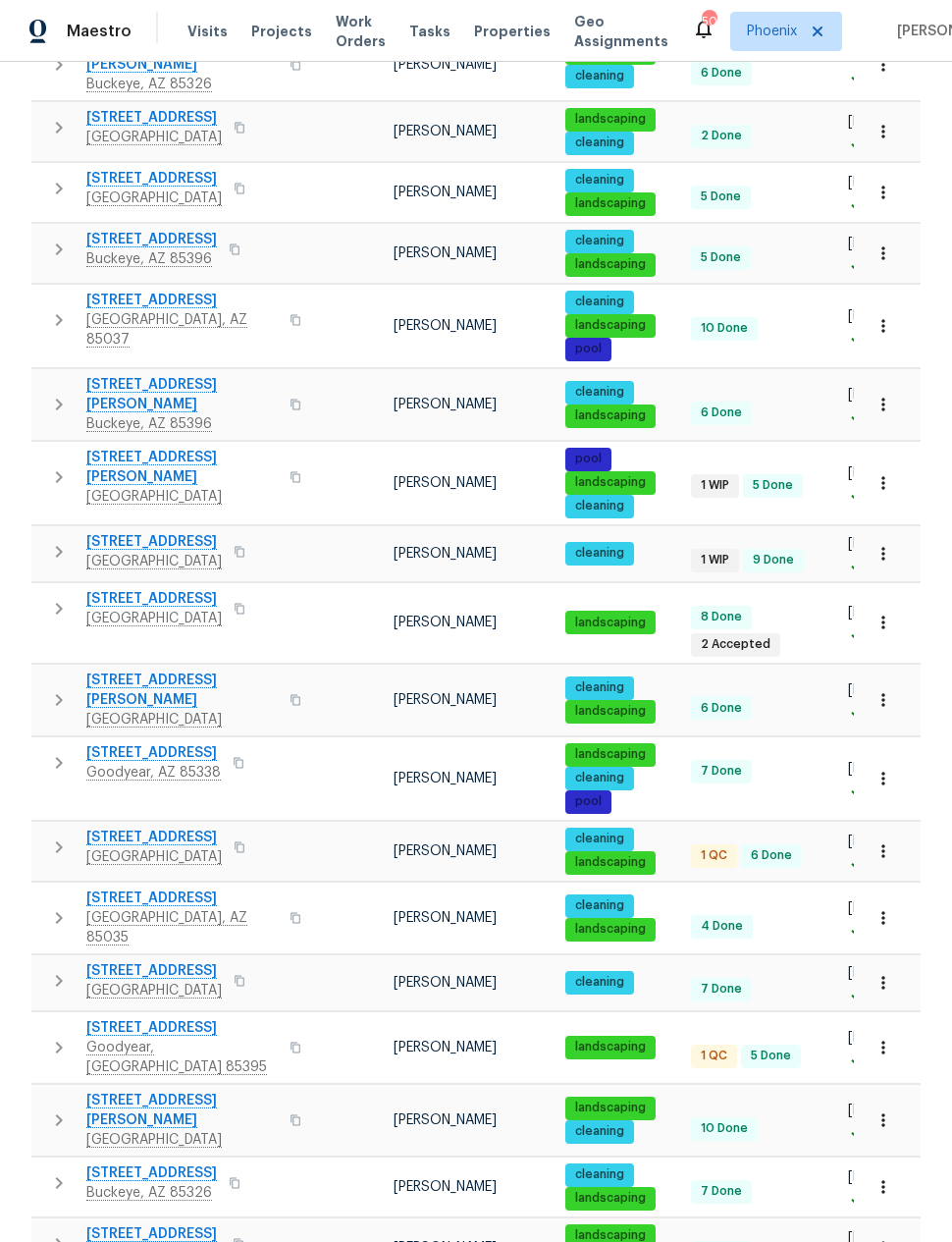 click on "2088 N 164th Ave" at bounding box center (182, 1028) 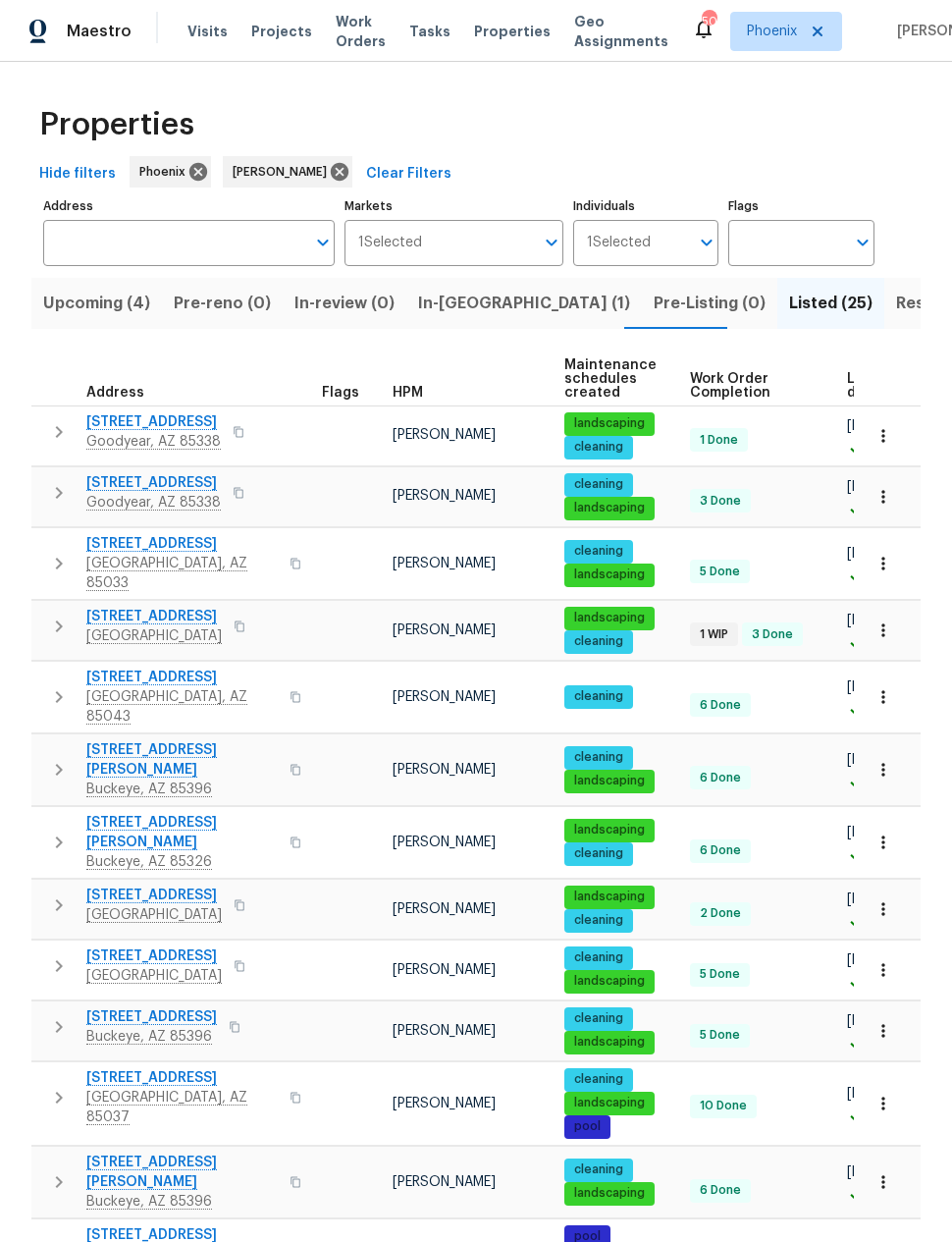 scroll, scrollTop: 0, scrollLeft: 0, axis: both 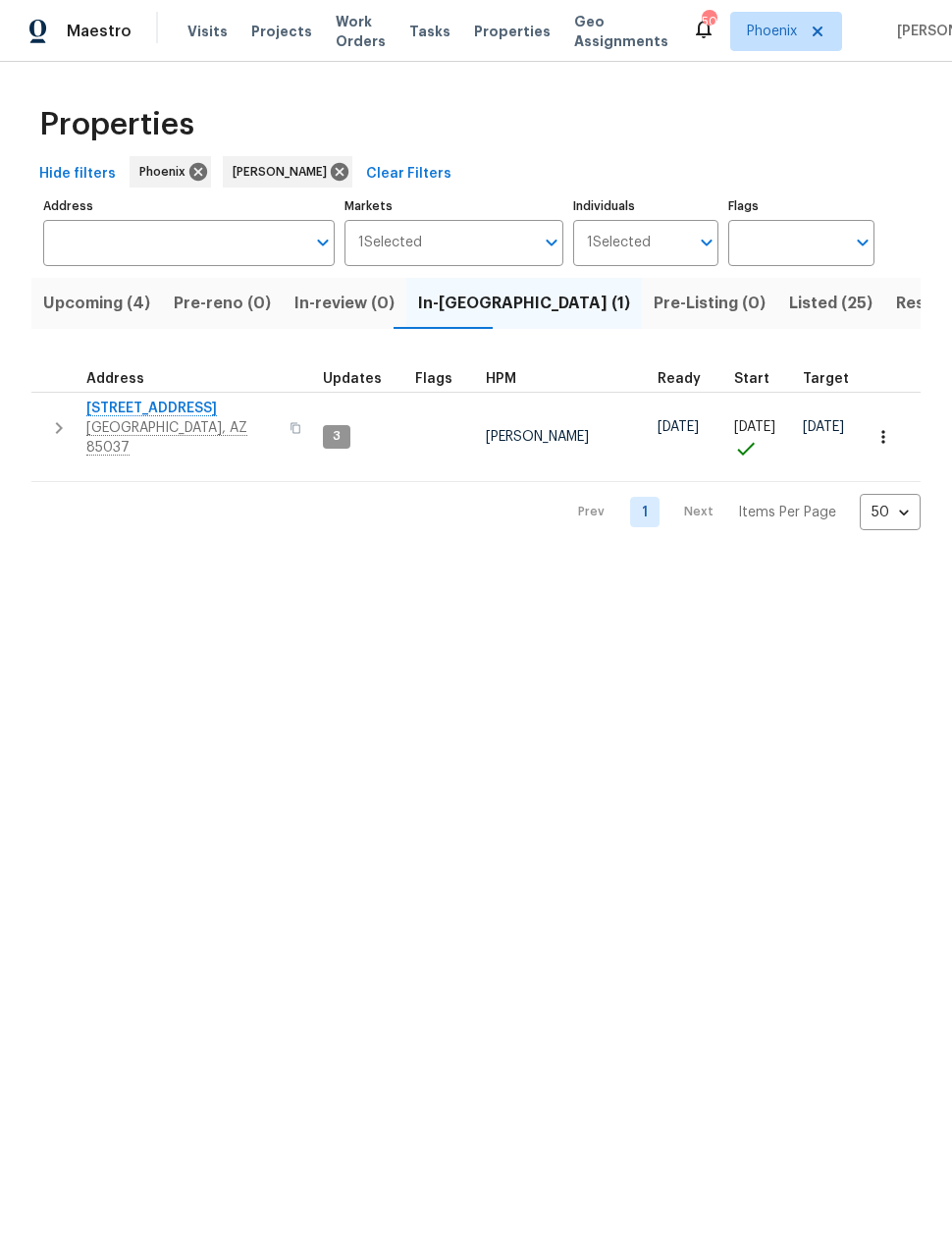 click 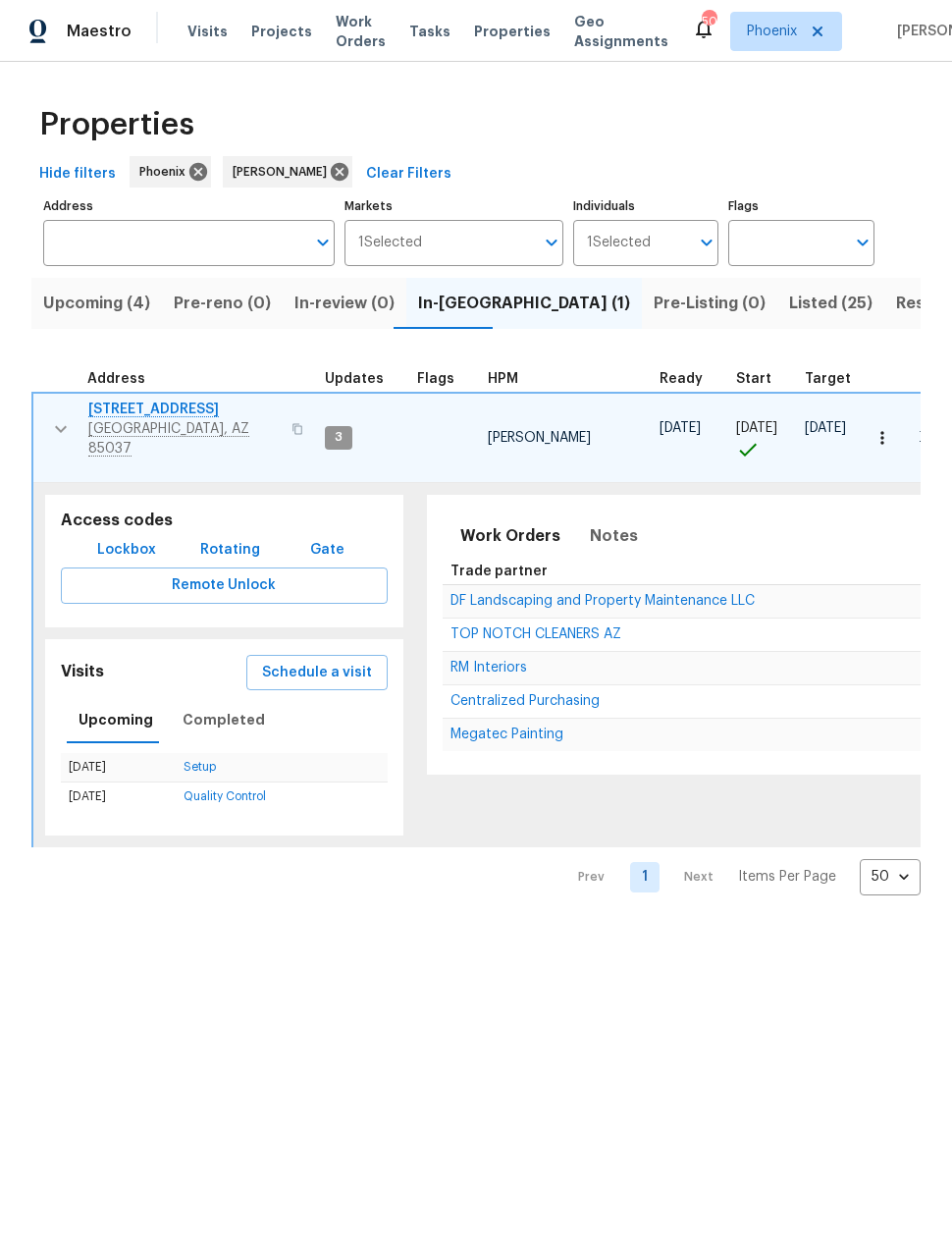 click on "Schedule a visit" at bounding box center (317, 673) 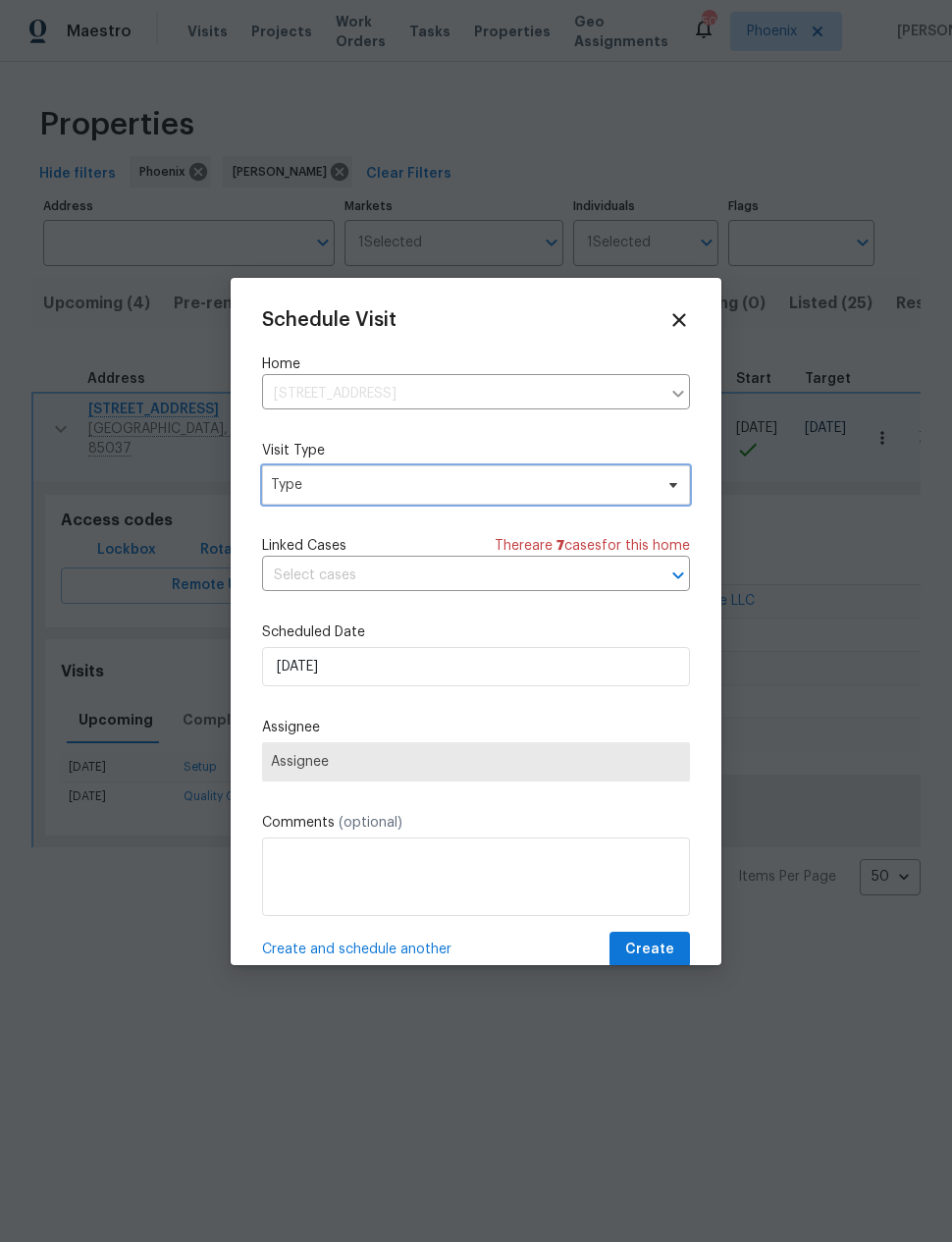 click on "Type" at bounding box center [476, 485] 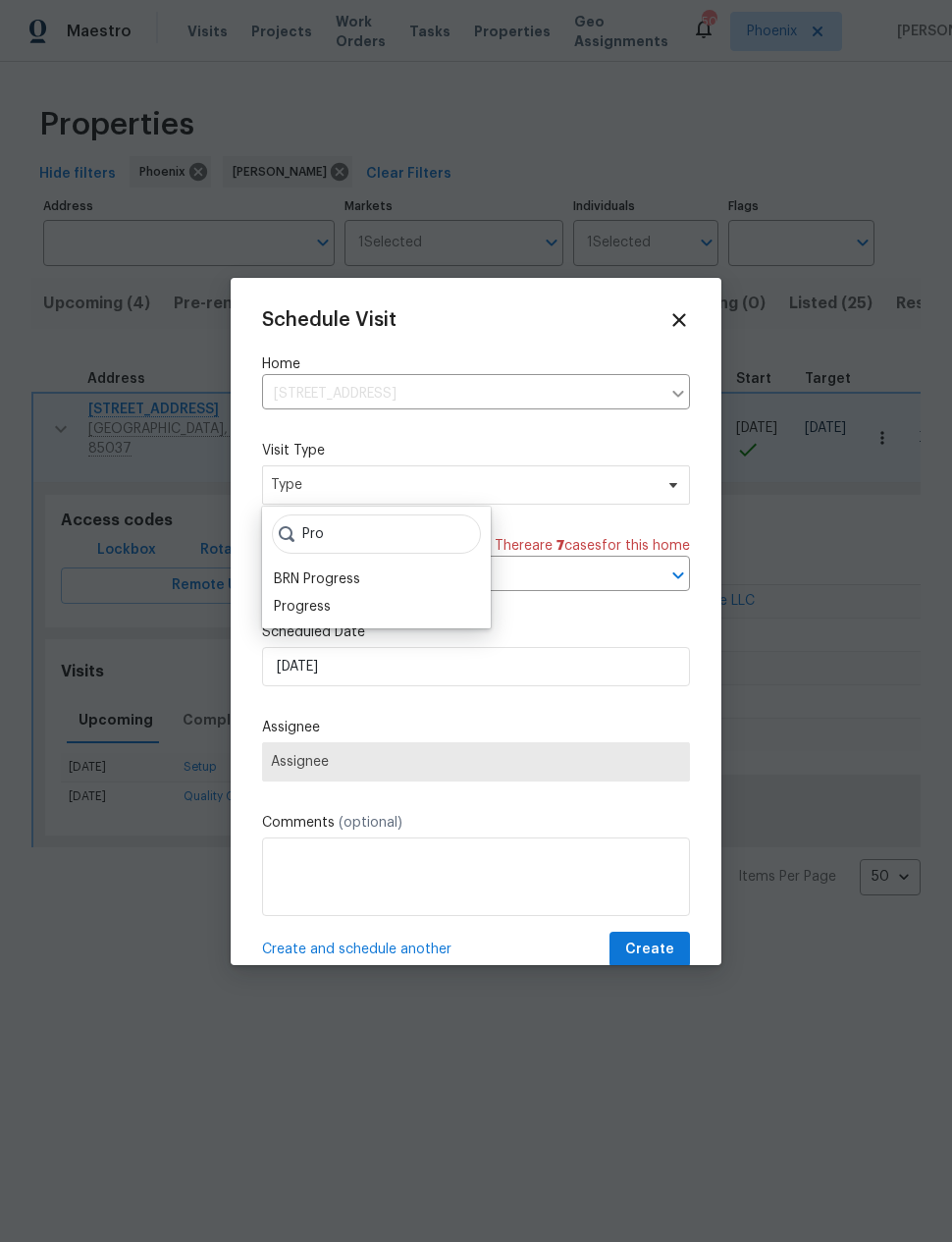 type on "Pro" 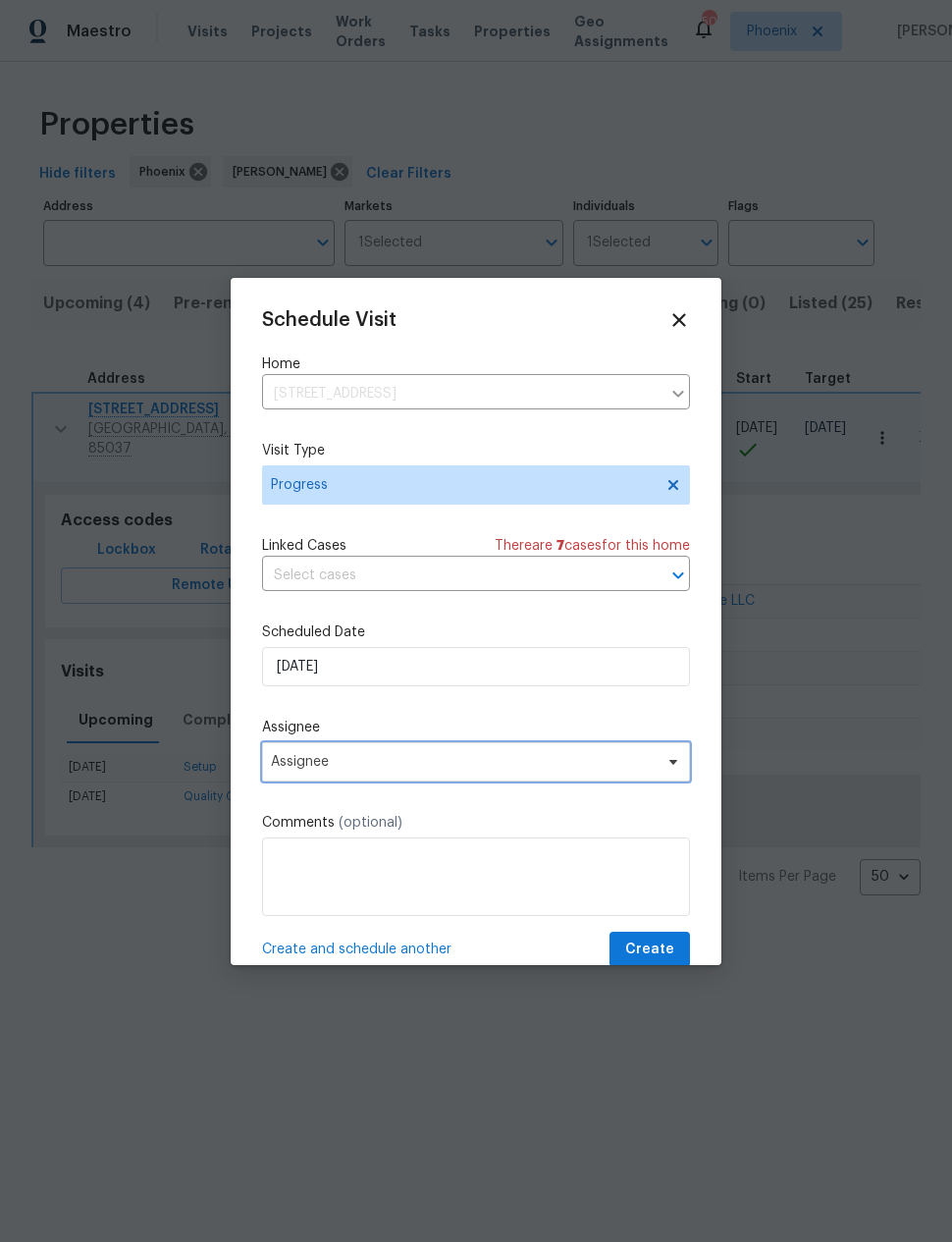 click on "Assignee" at bounding box center [463, 762] 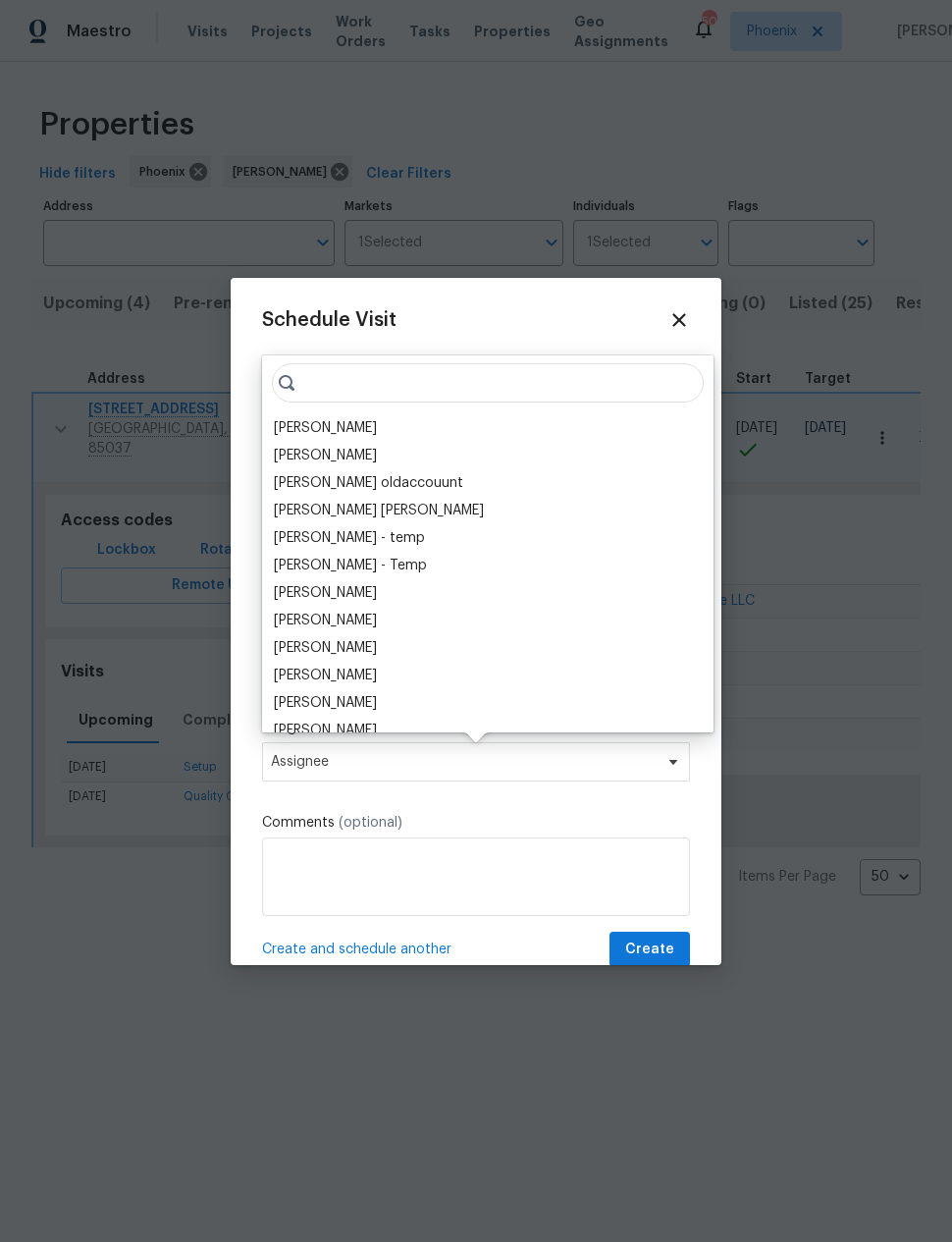click on "[PERSON_NAME]" at bounding box center [325, 428] 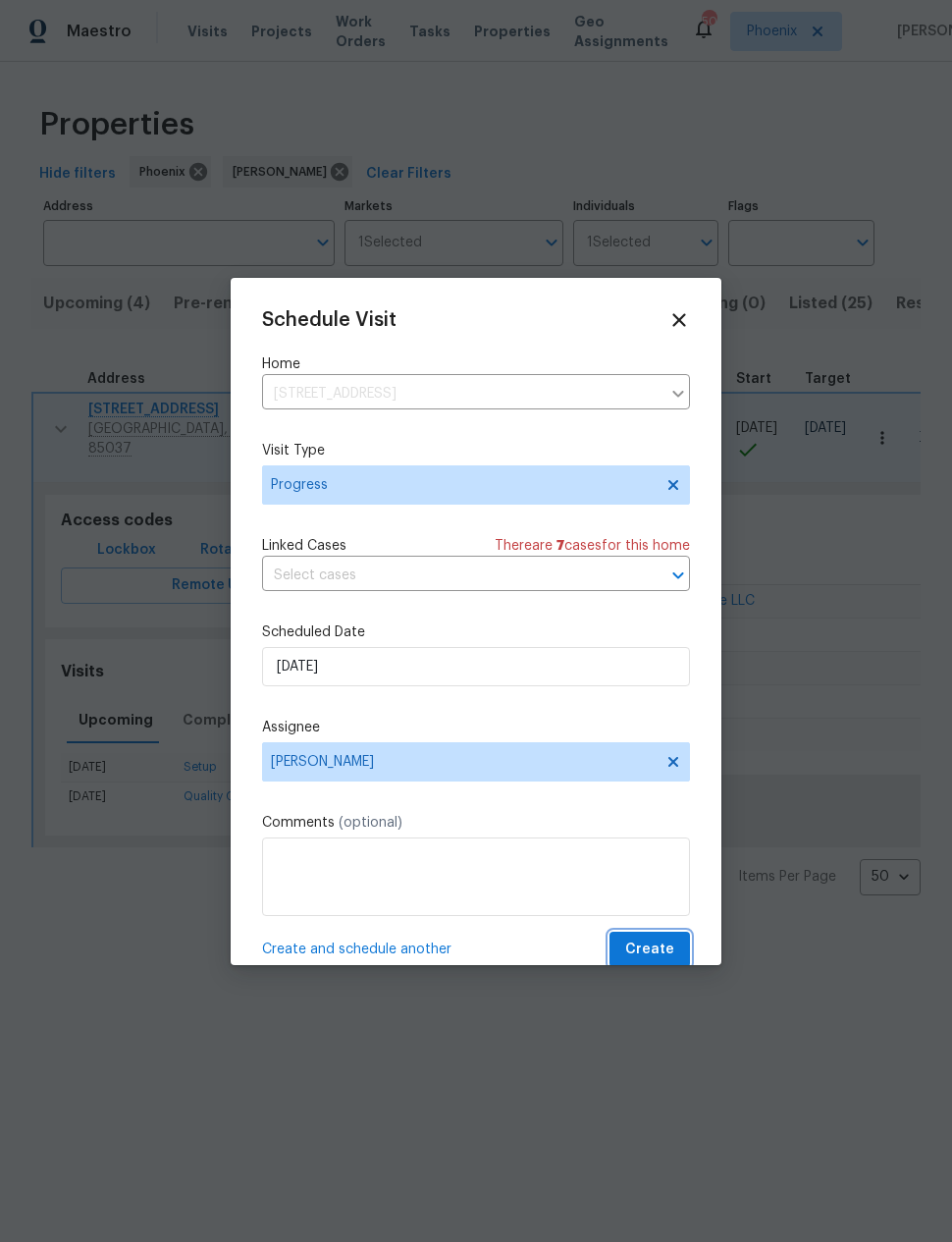 click on "Create" at bounding box center [650, 949] 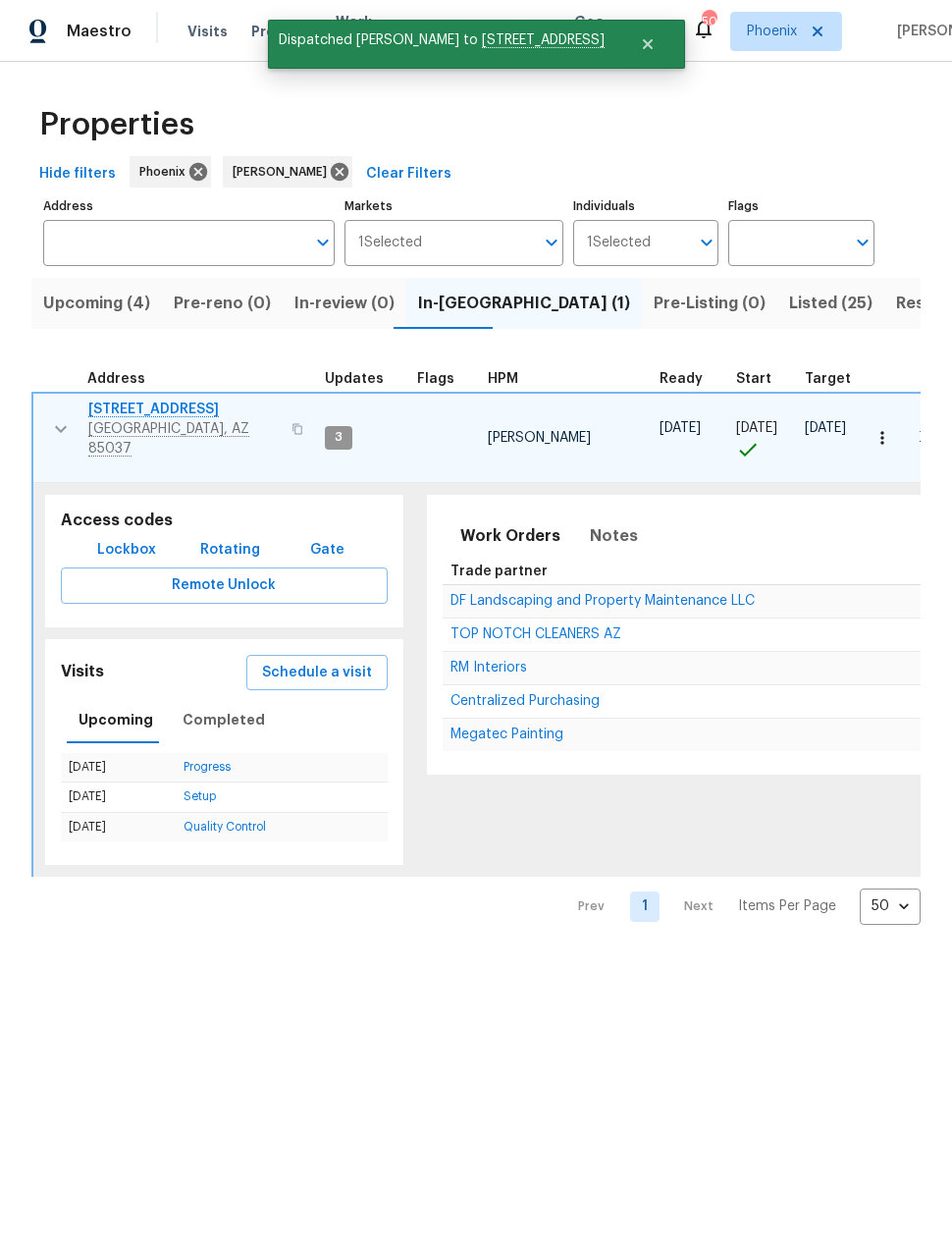 click on "8705 W MacKenzie Dr" at bounding box center [184, 409] 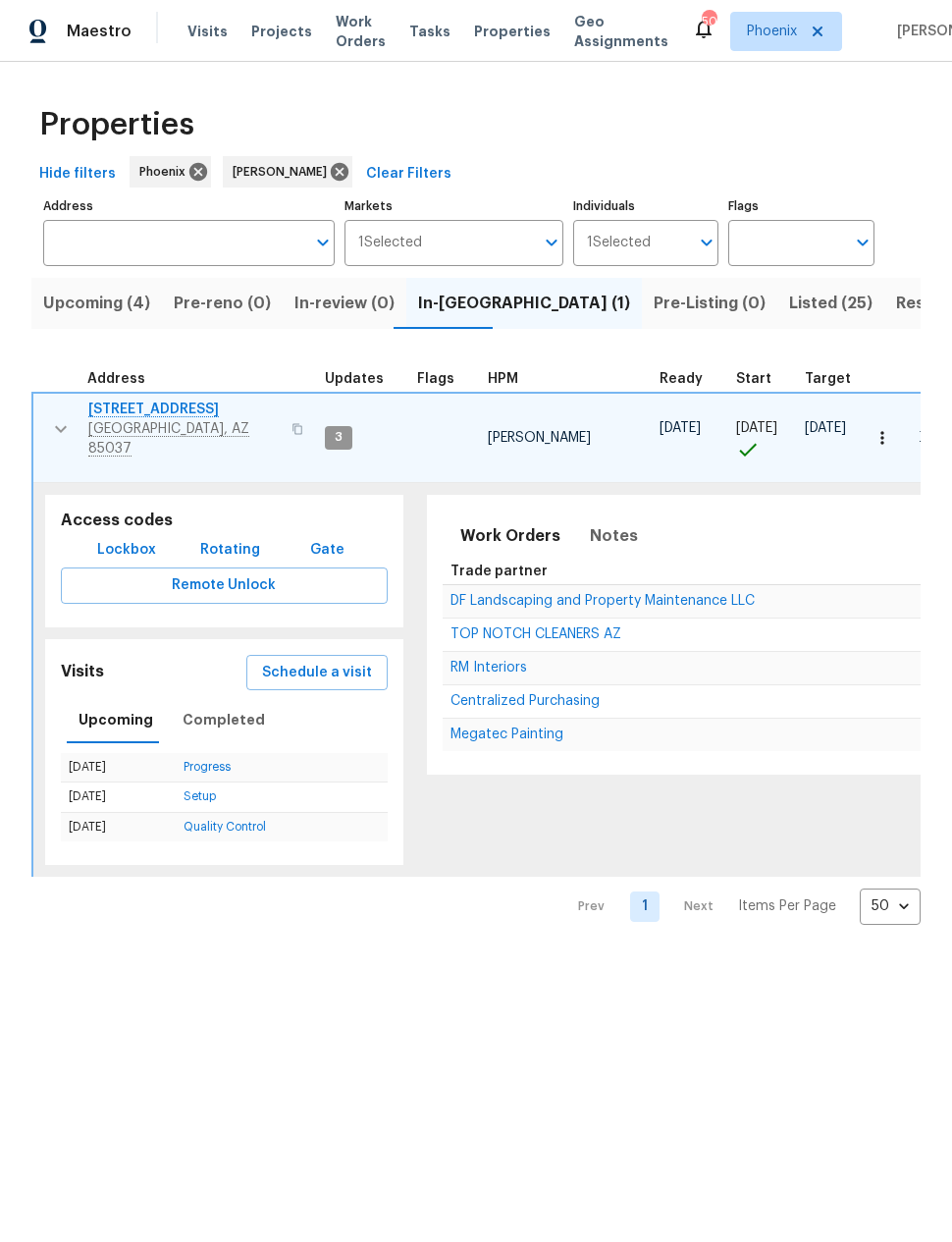 click on "Upcoming (4)" at bounding box center (96, 303) 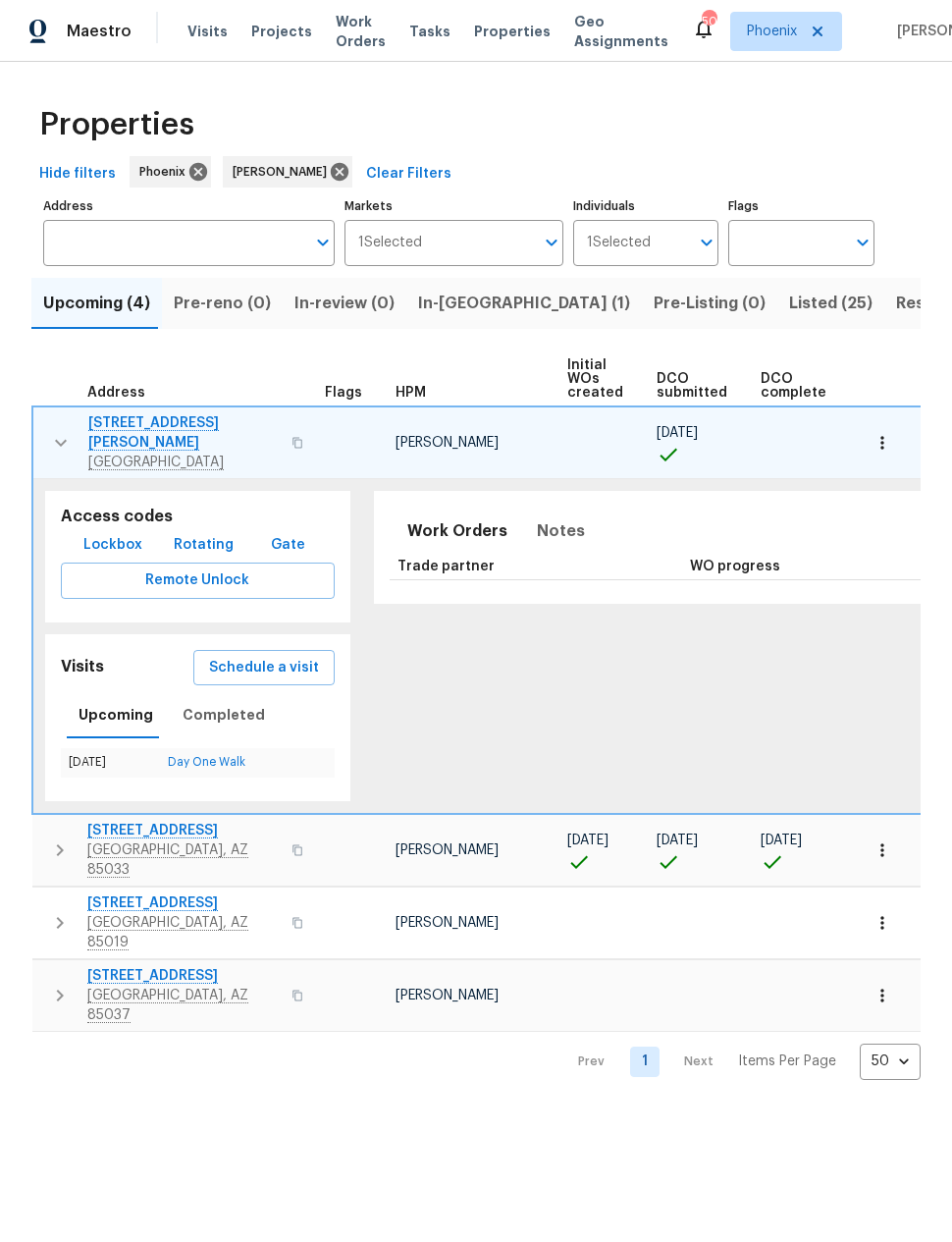click on "Listed (25)" at bounding box center (830, 303) 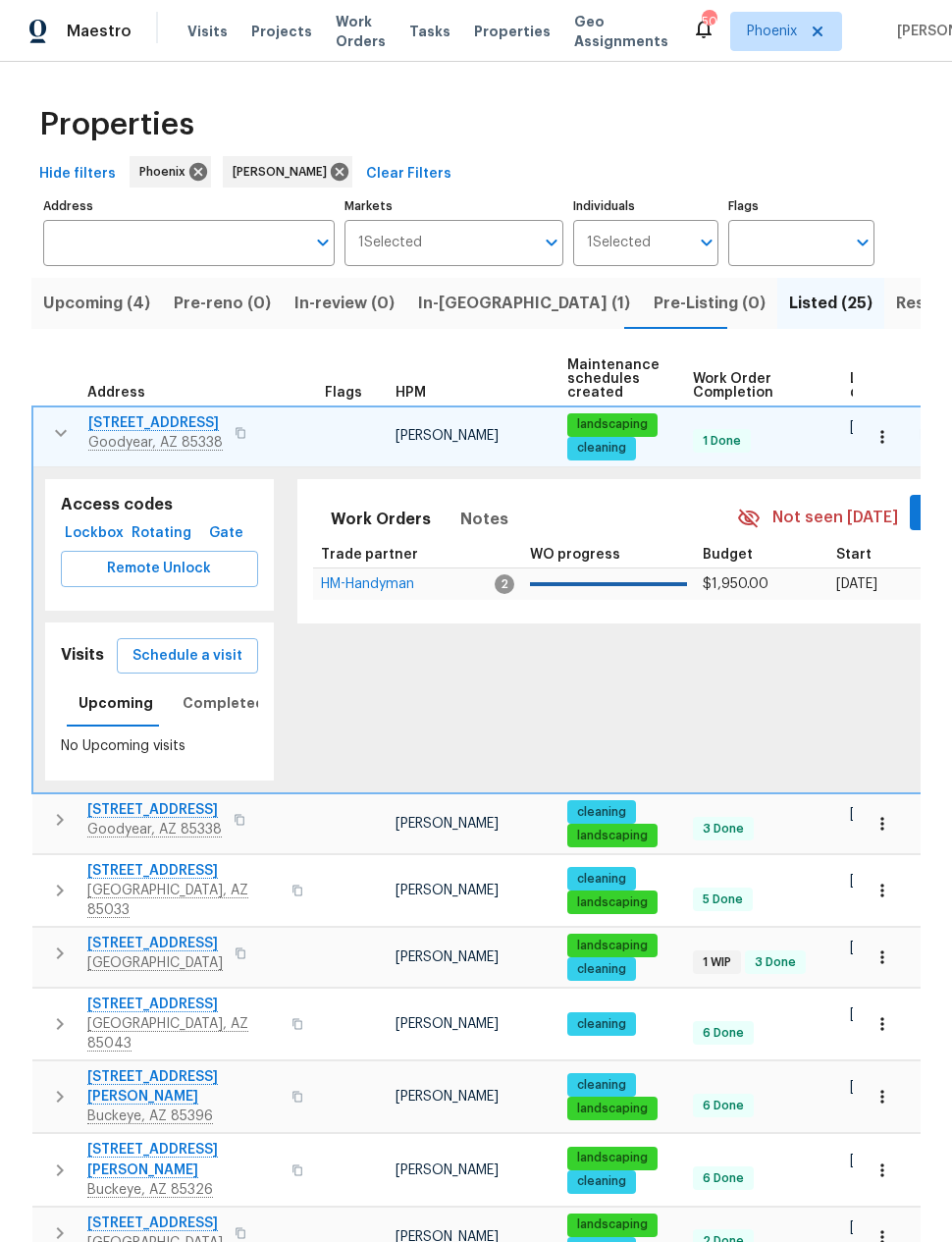 click 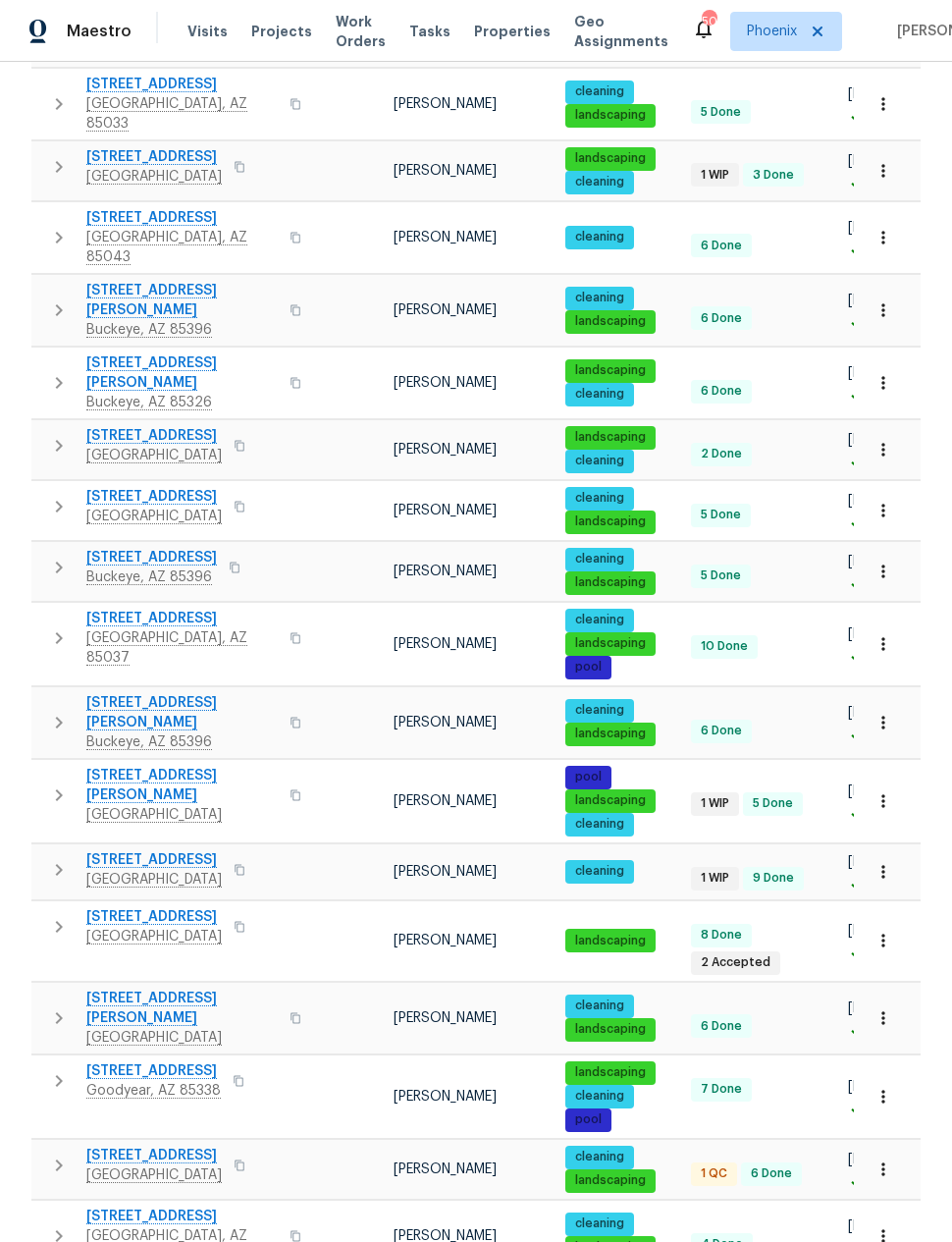 scroll, scrollTop: 463, scrollLeft: 0, axis: vertical 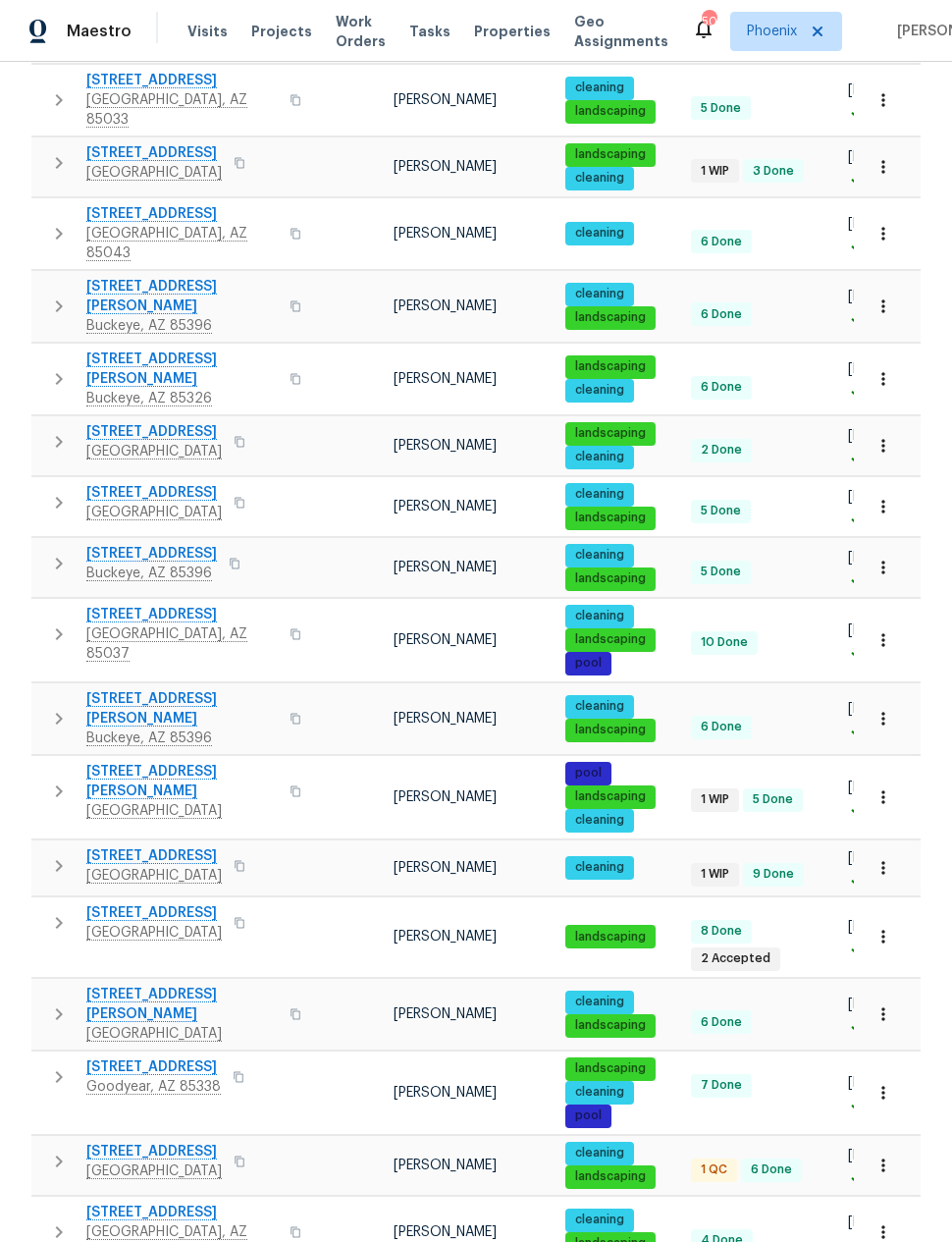 click on "5308 N 77th Dr" at bounding box center [154, 913] 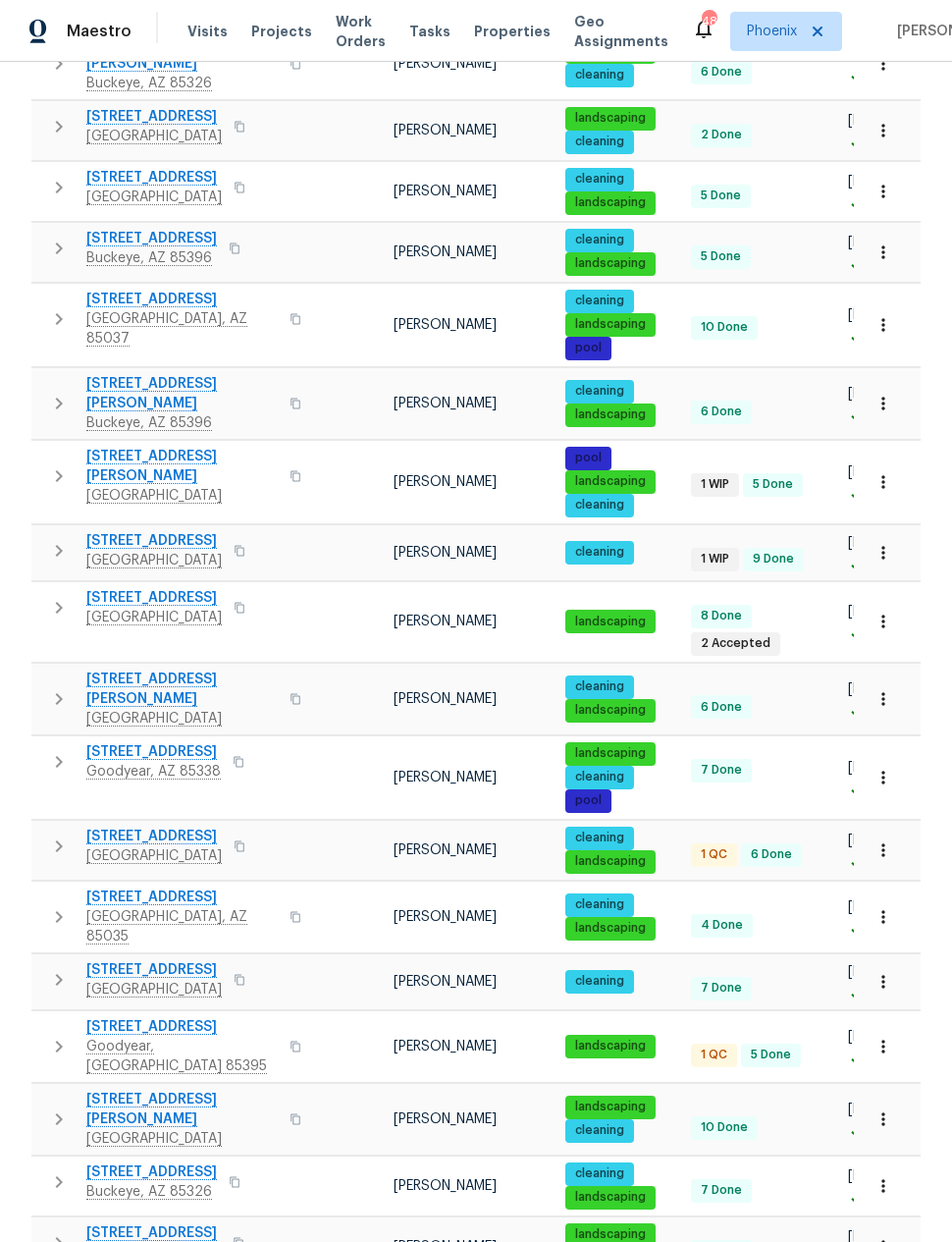scroll, scrollTop: 778, scrollLeft: 0, axis: vertical 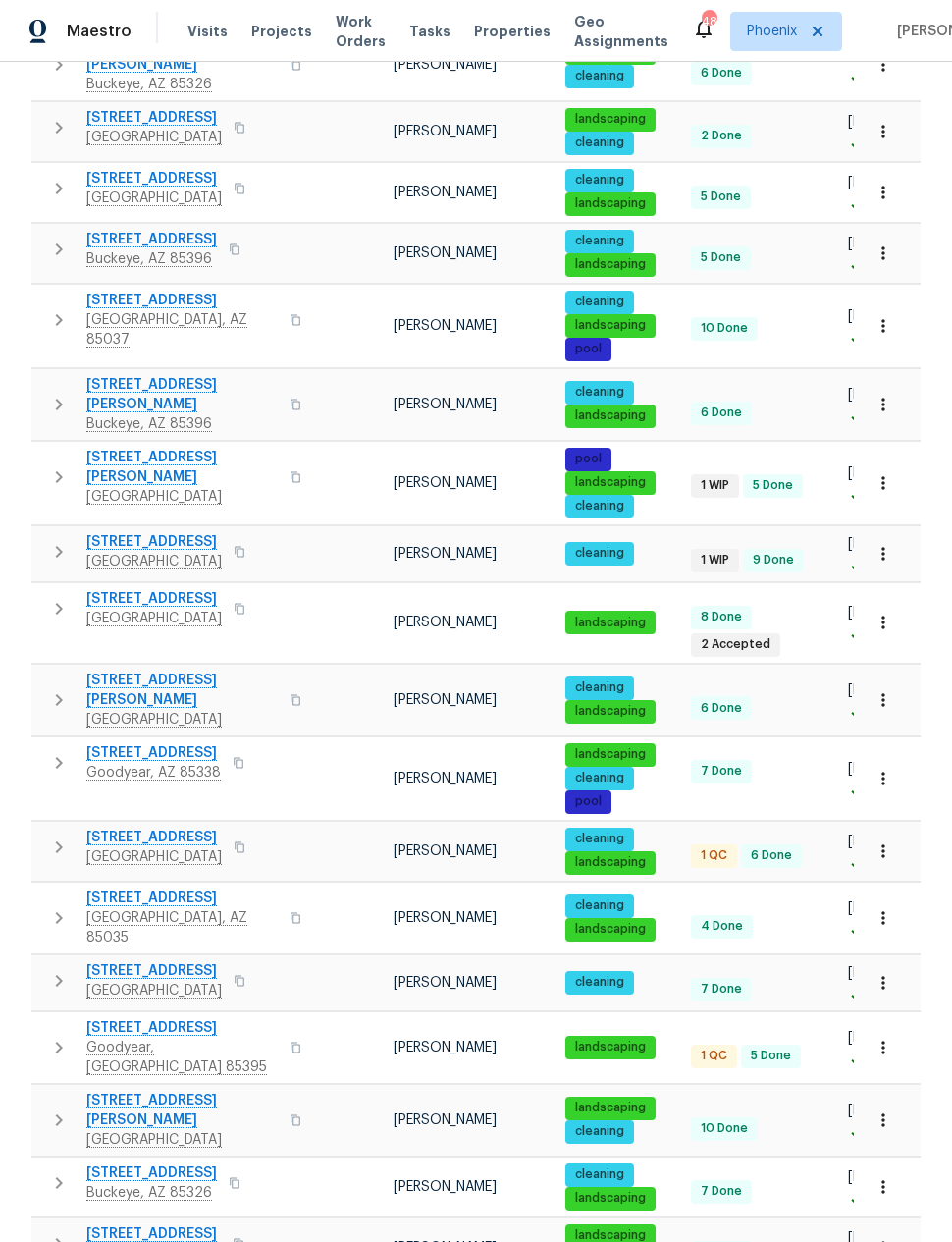 click on "8616 S 57th Dr" at bounding box center [154, 837] 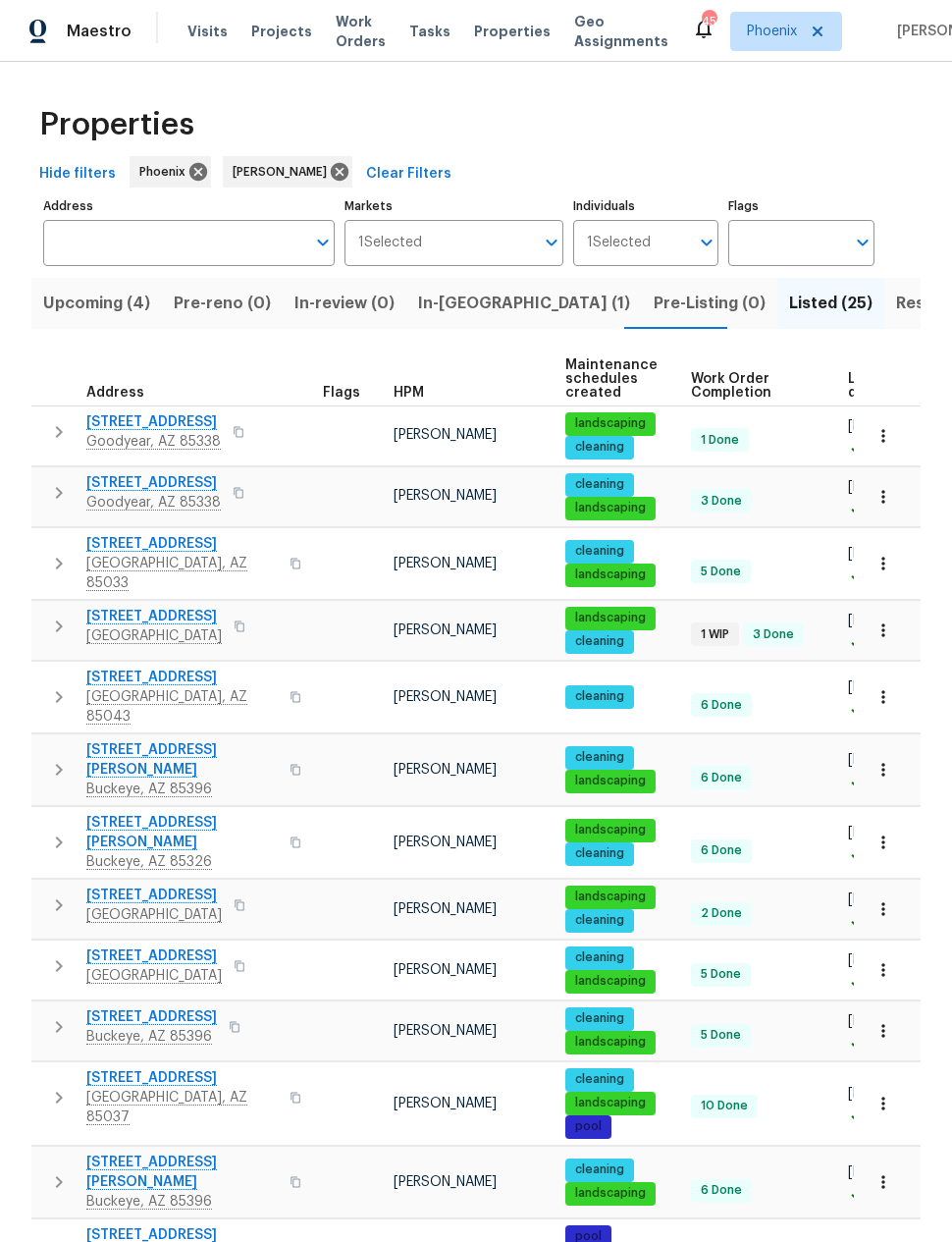 scroll, scrollTop: 0, scrollLeft: 0, axis: both 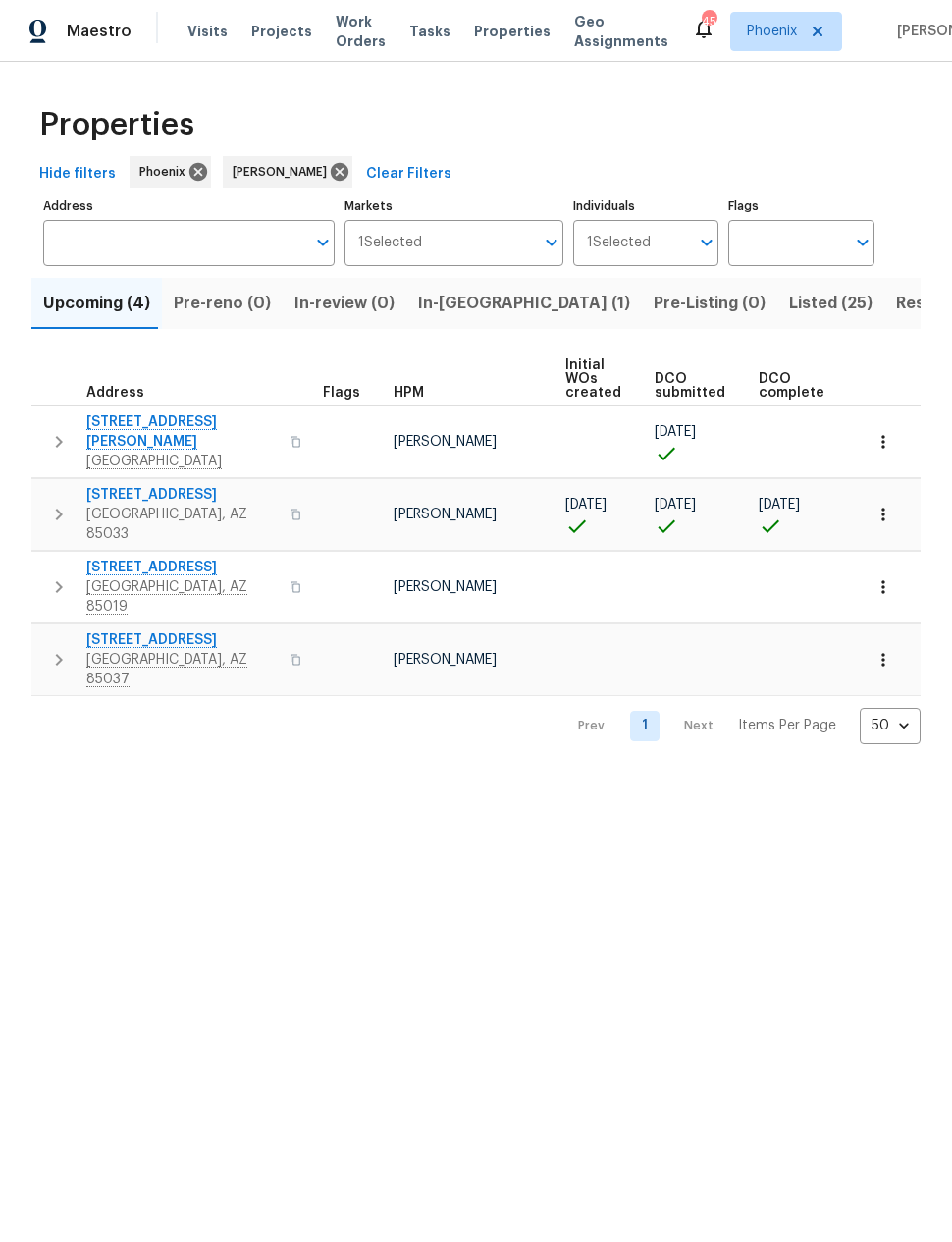 click on "[GEOGRAPHIC_DATA], AZ 85033" at bounding box center (182, 524) 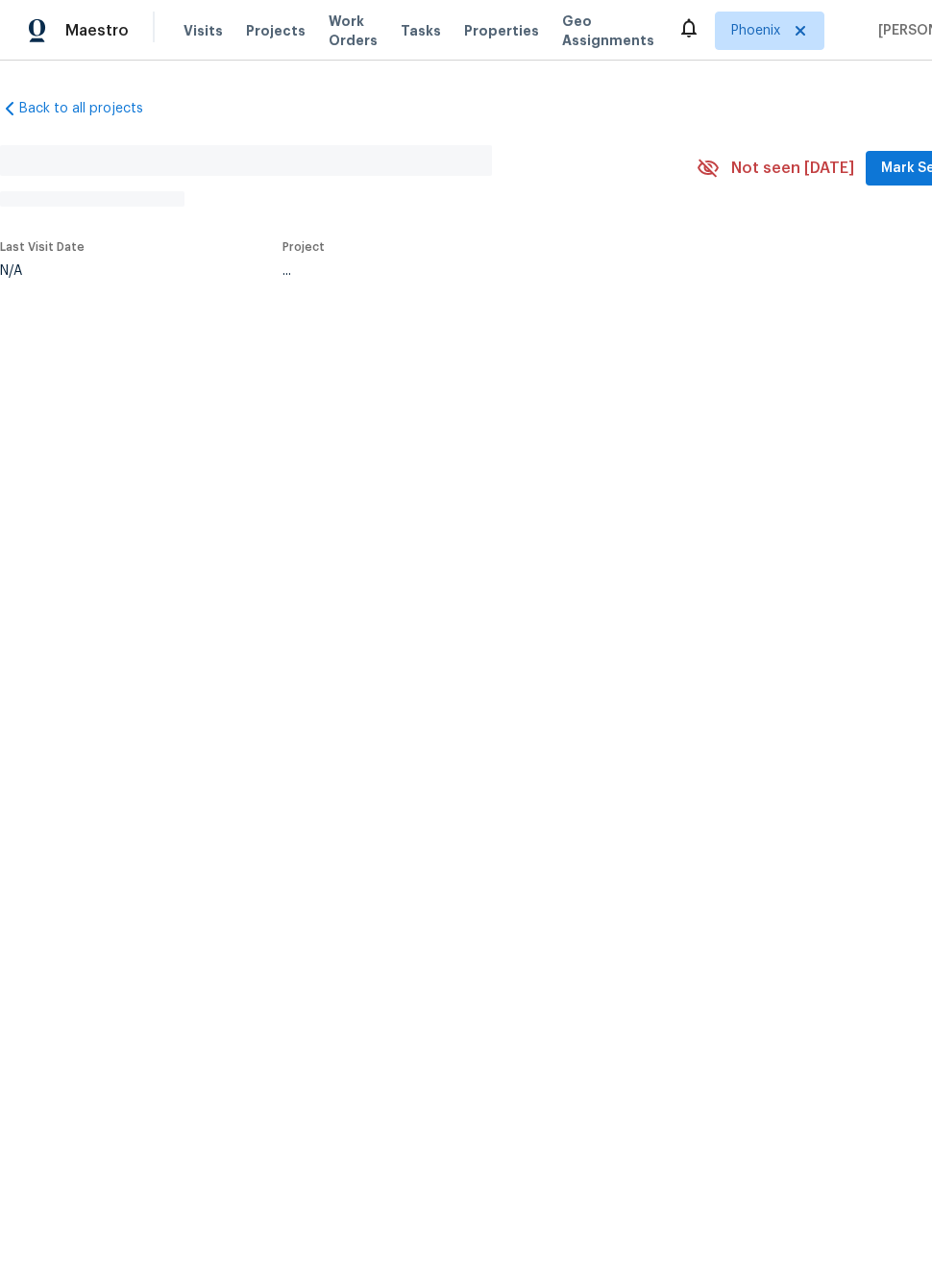 scroll, scrollTop: 0, scrollLeft: 0, axis: both 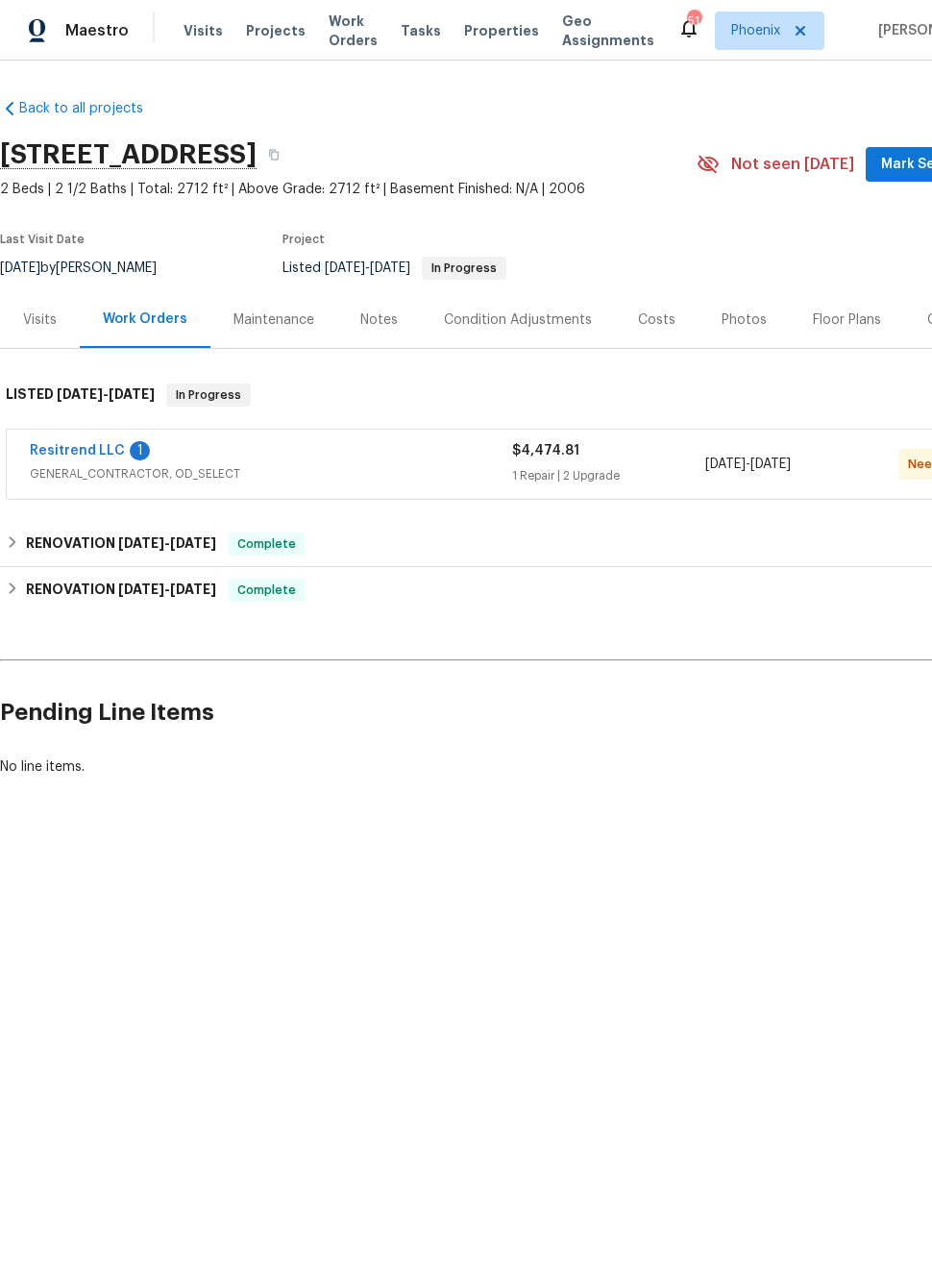 click on "Photos" at bounding box center [744, 320] 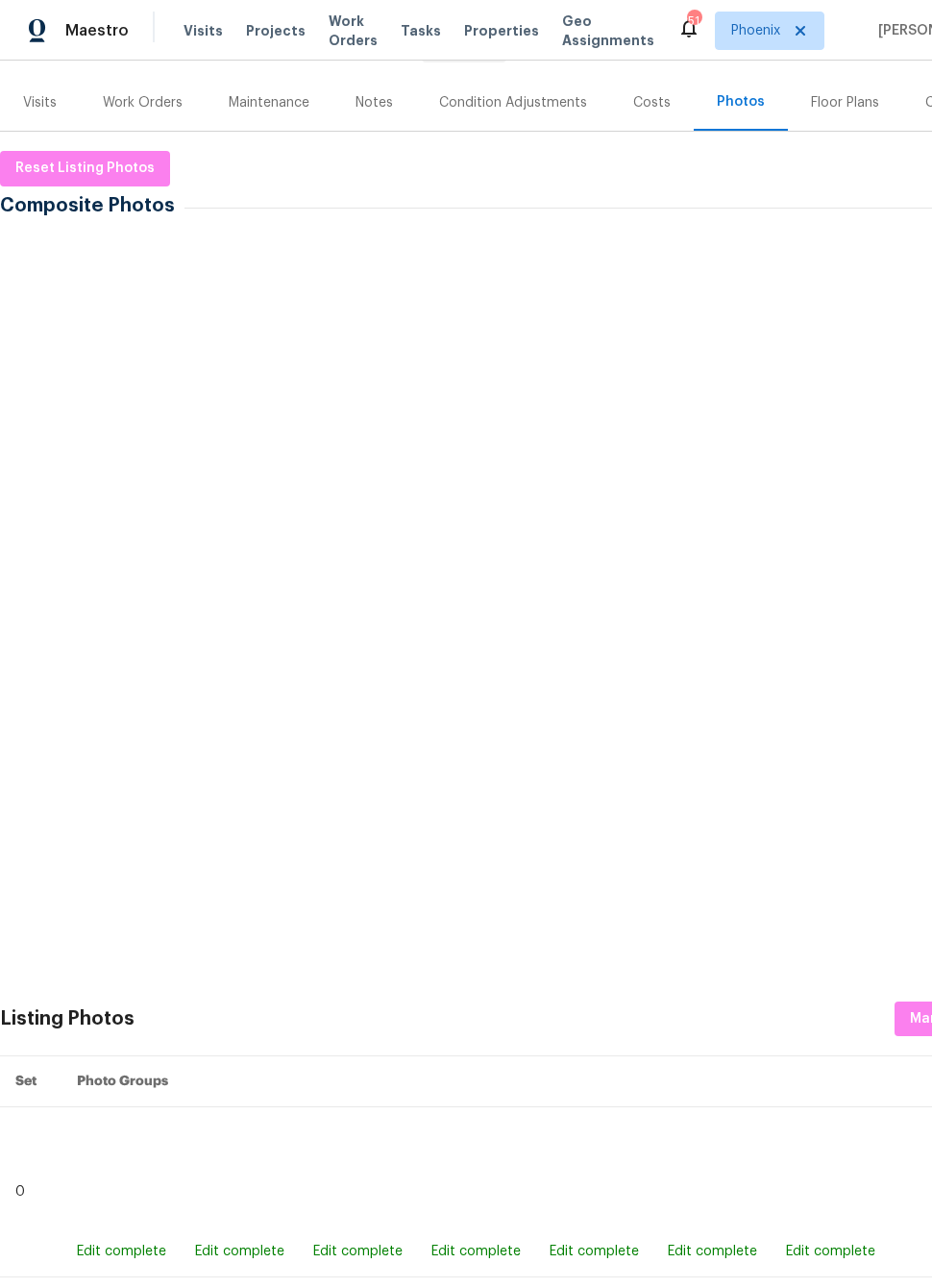 scroll, scrollTop: 215, scrollLeft: 0, axis: vertical 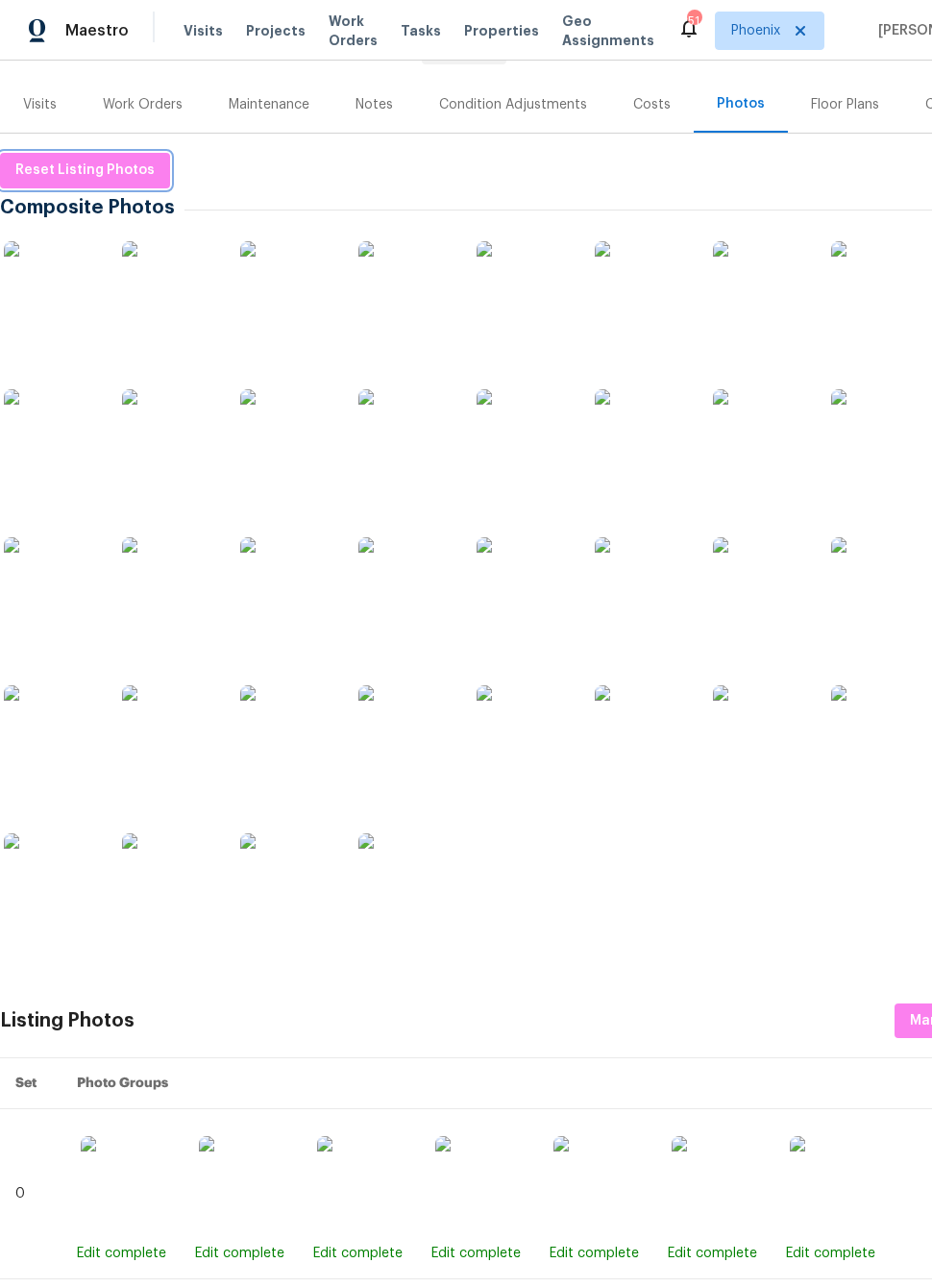click on "Reset Listing Photos" at bounding box center (85, 170) 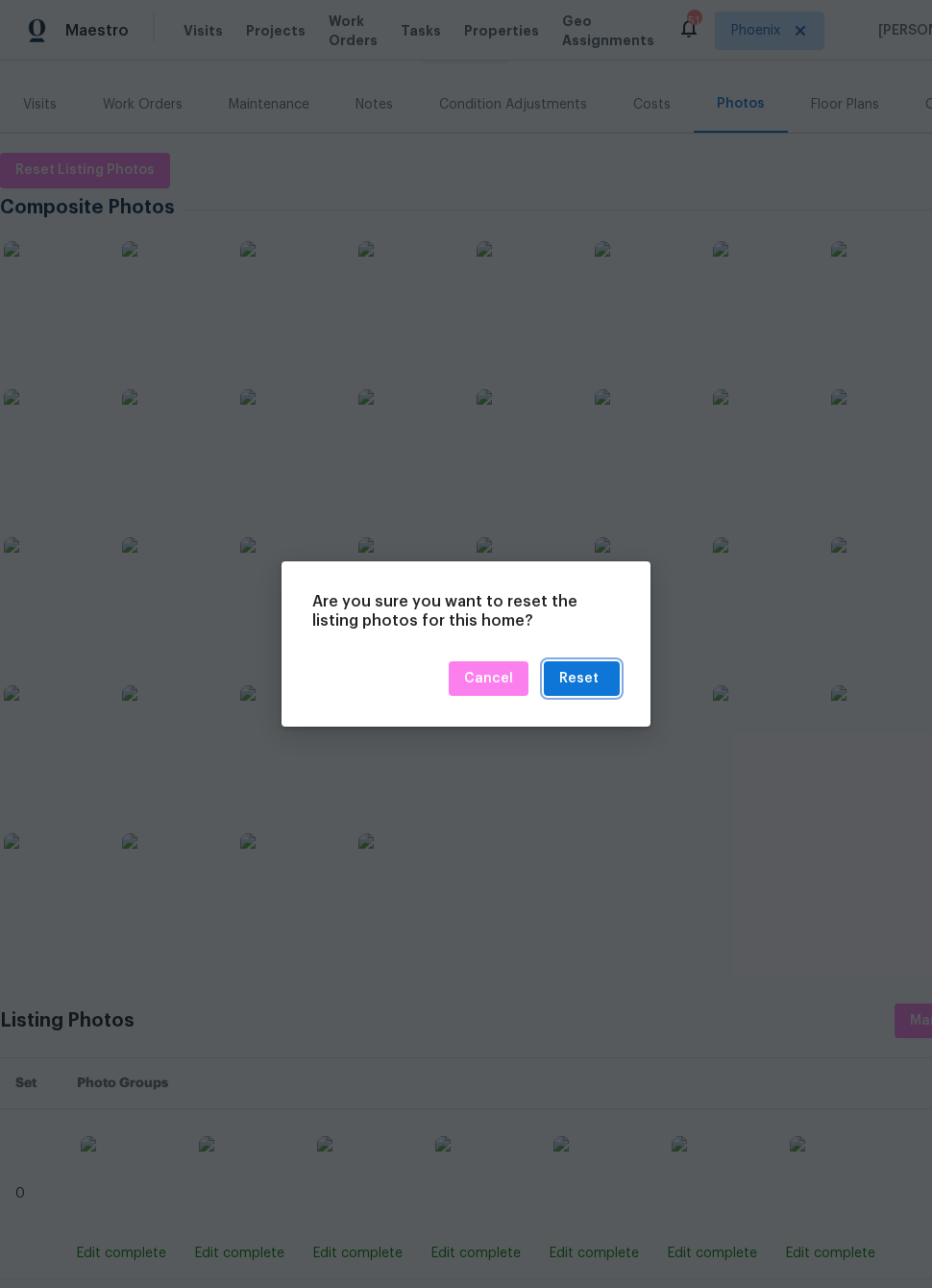 click on "Reset" at bounding box center [578, 679] 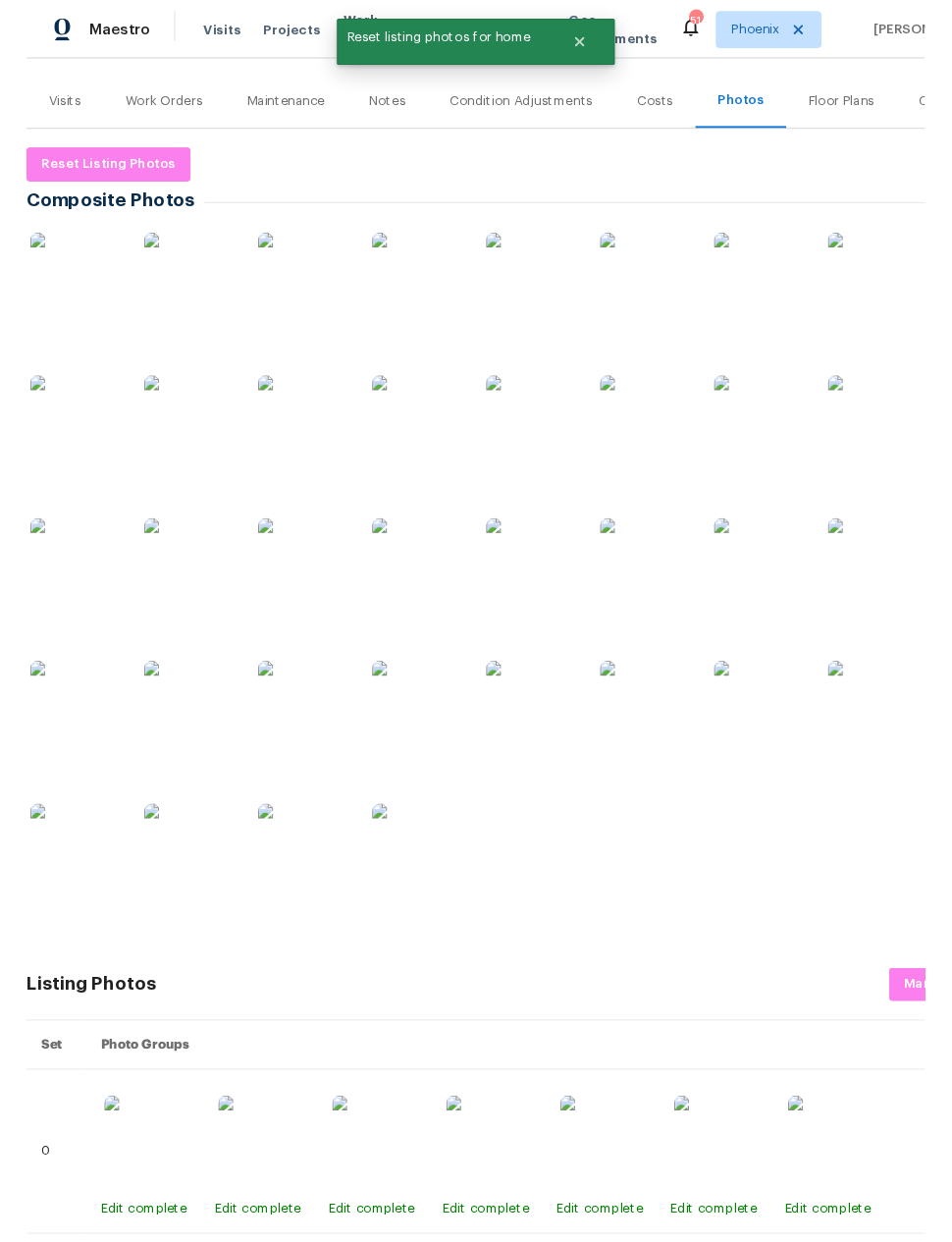 scroll, scrollTop: 0, scrollLeft: 0, axis: both 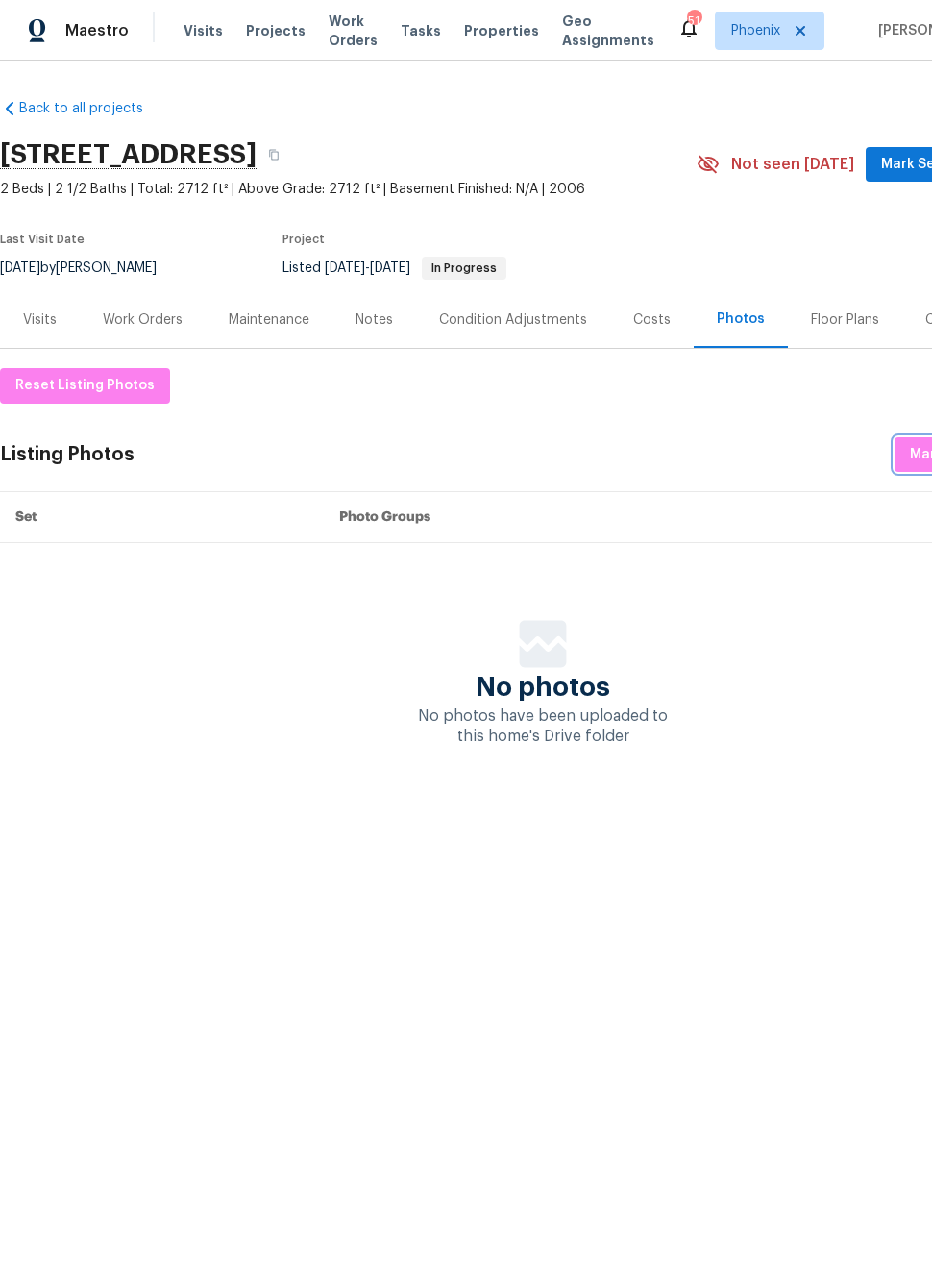click on "Manage in Google Drive" at bounding box center (990, 455) 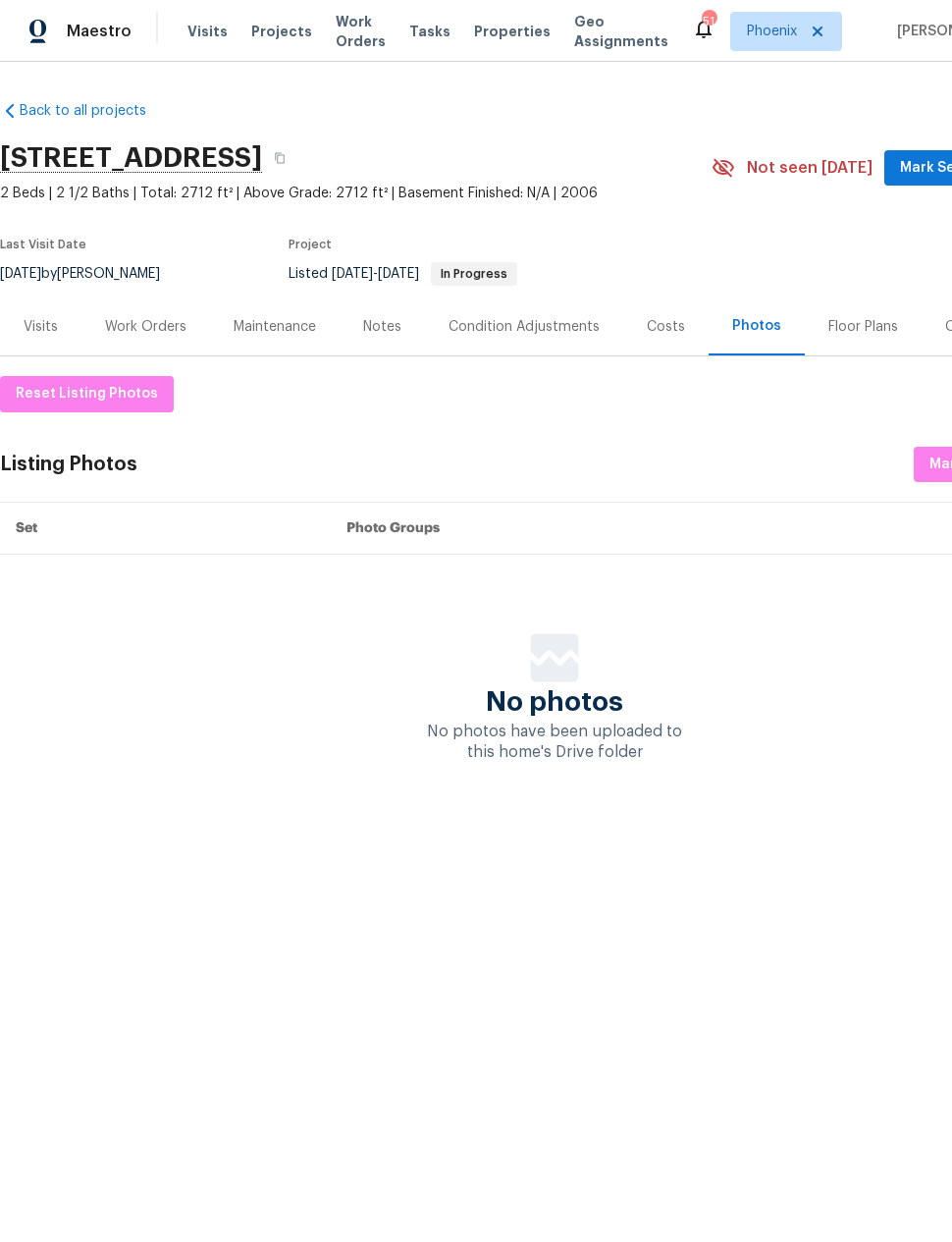 click on "Work Orders" at bounding box center [145, 327] 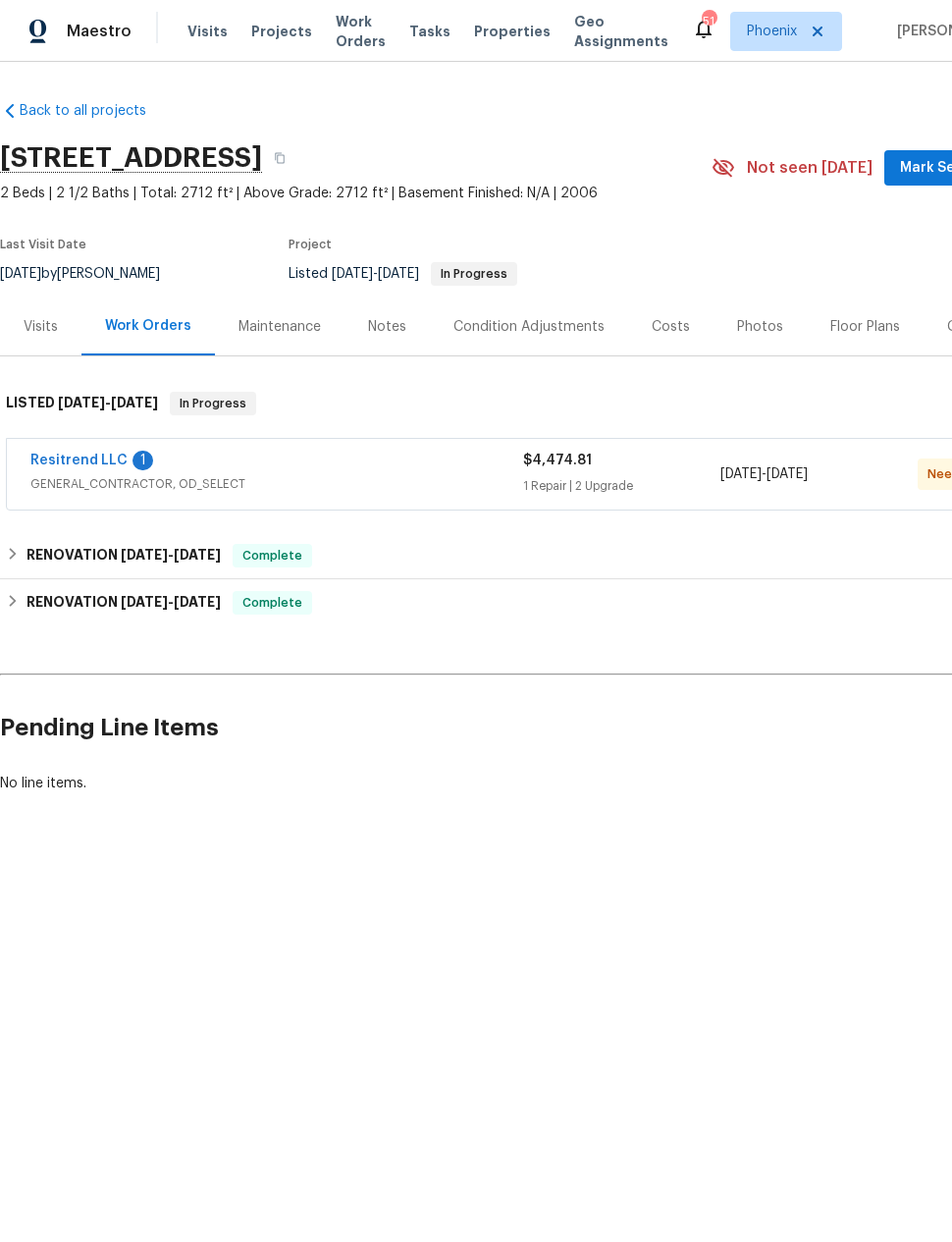 click on "Resitrend LLC" at bounding box center [79, 460] 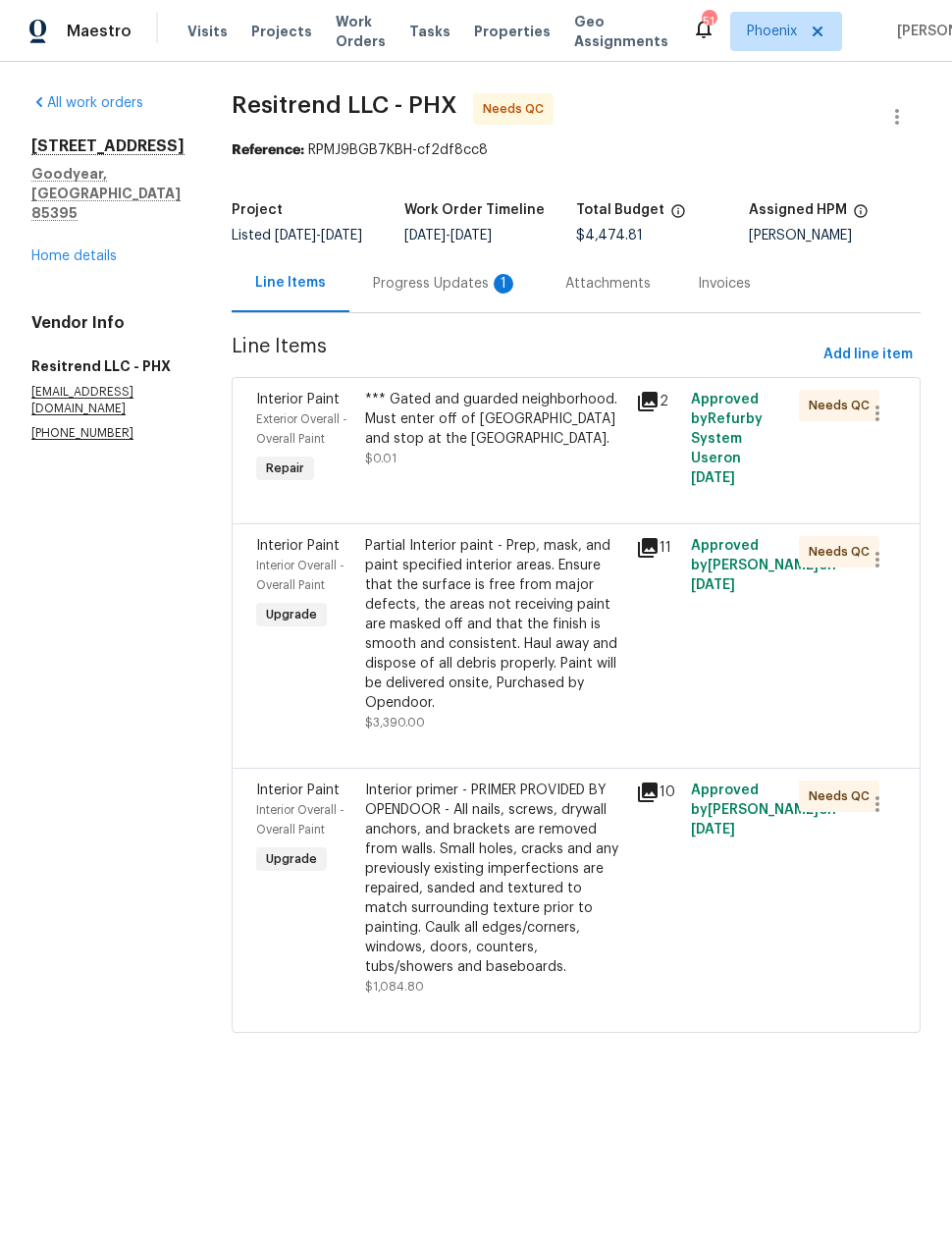 click on "Progress Updates 1" at bounding box center (446, 284) 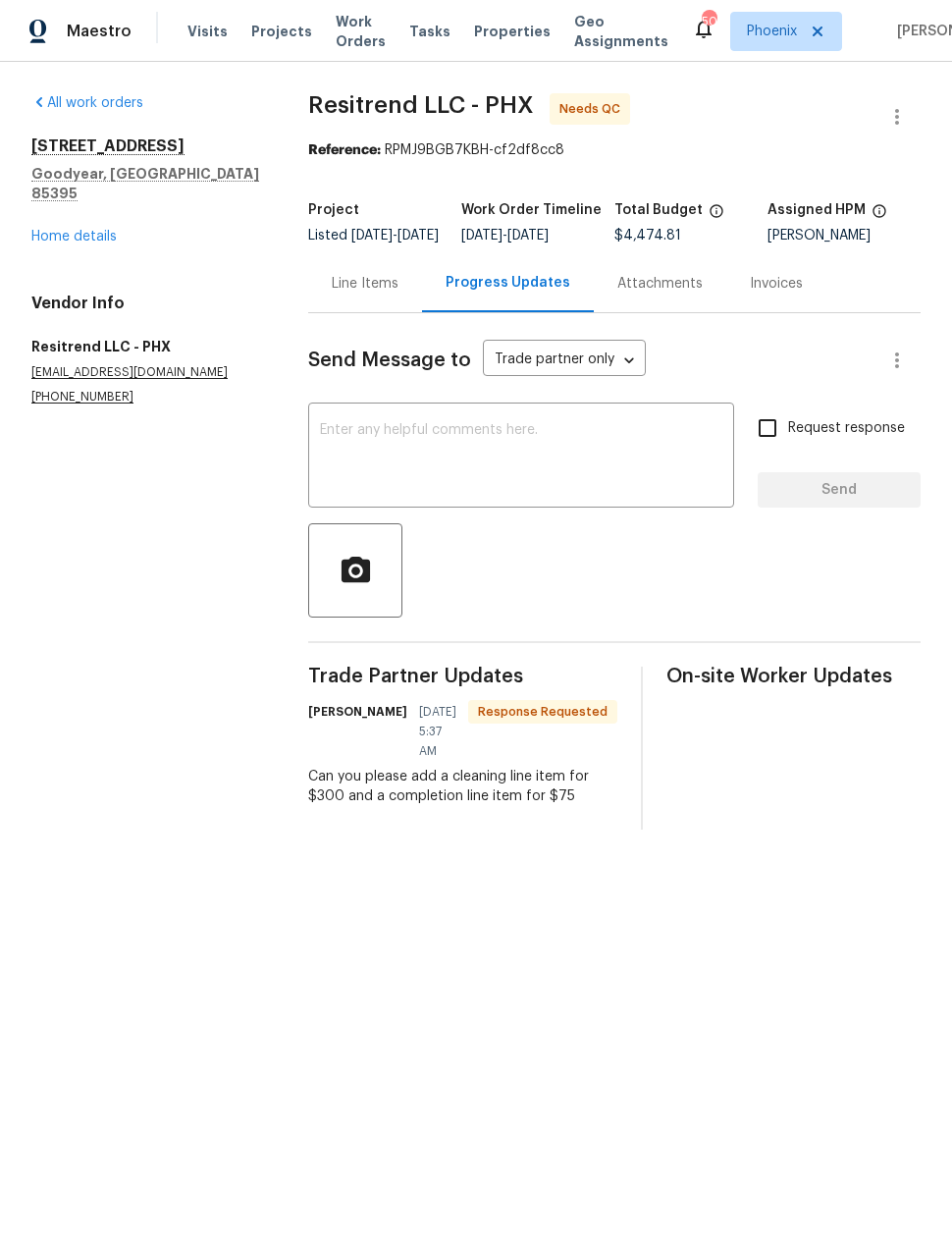 click on "Home details" at bounding box center (74, 237) 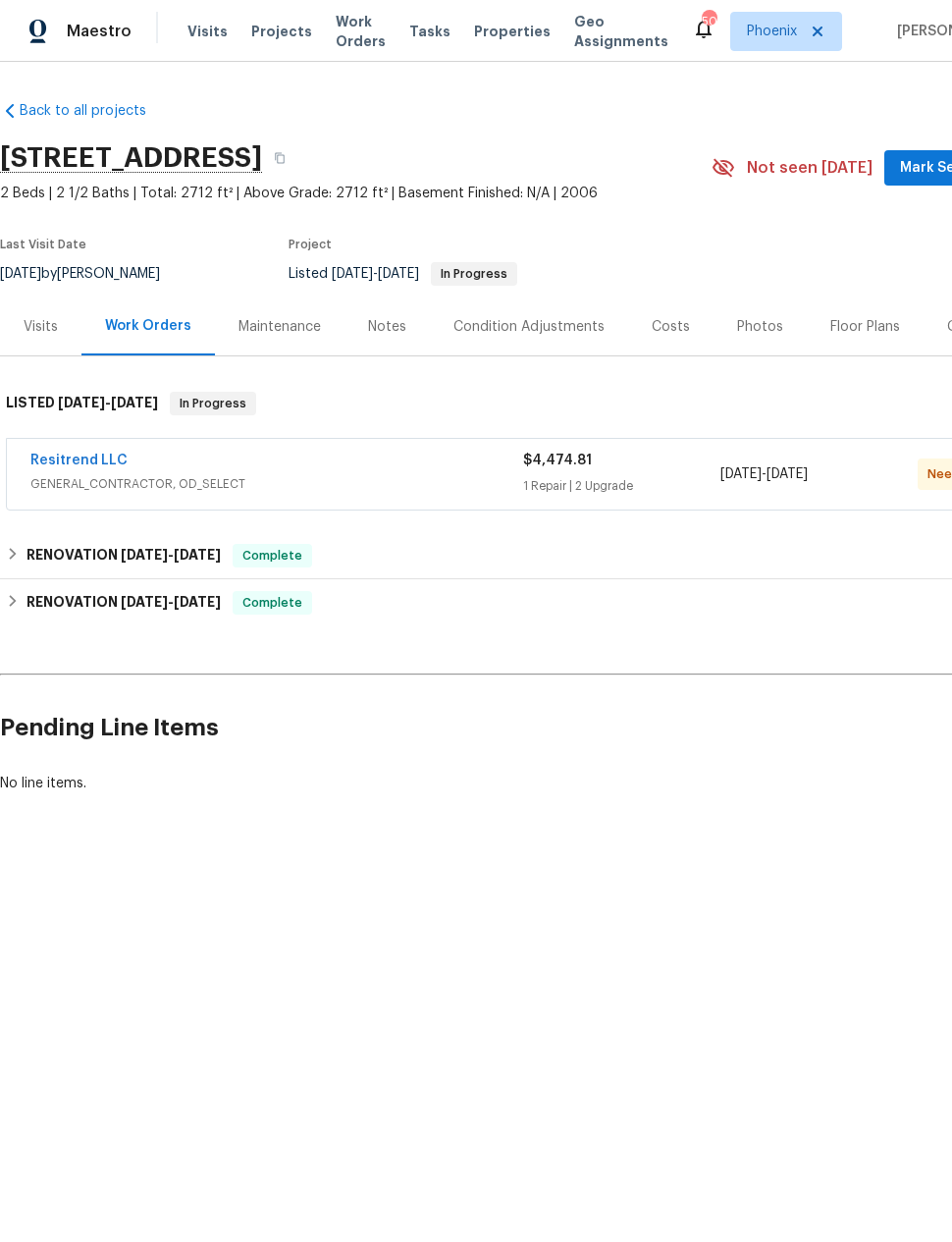 click on "Visits" at bounding box center (40, 327) 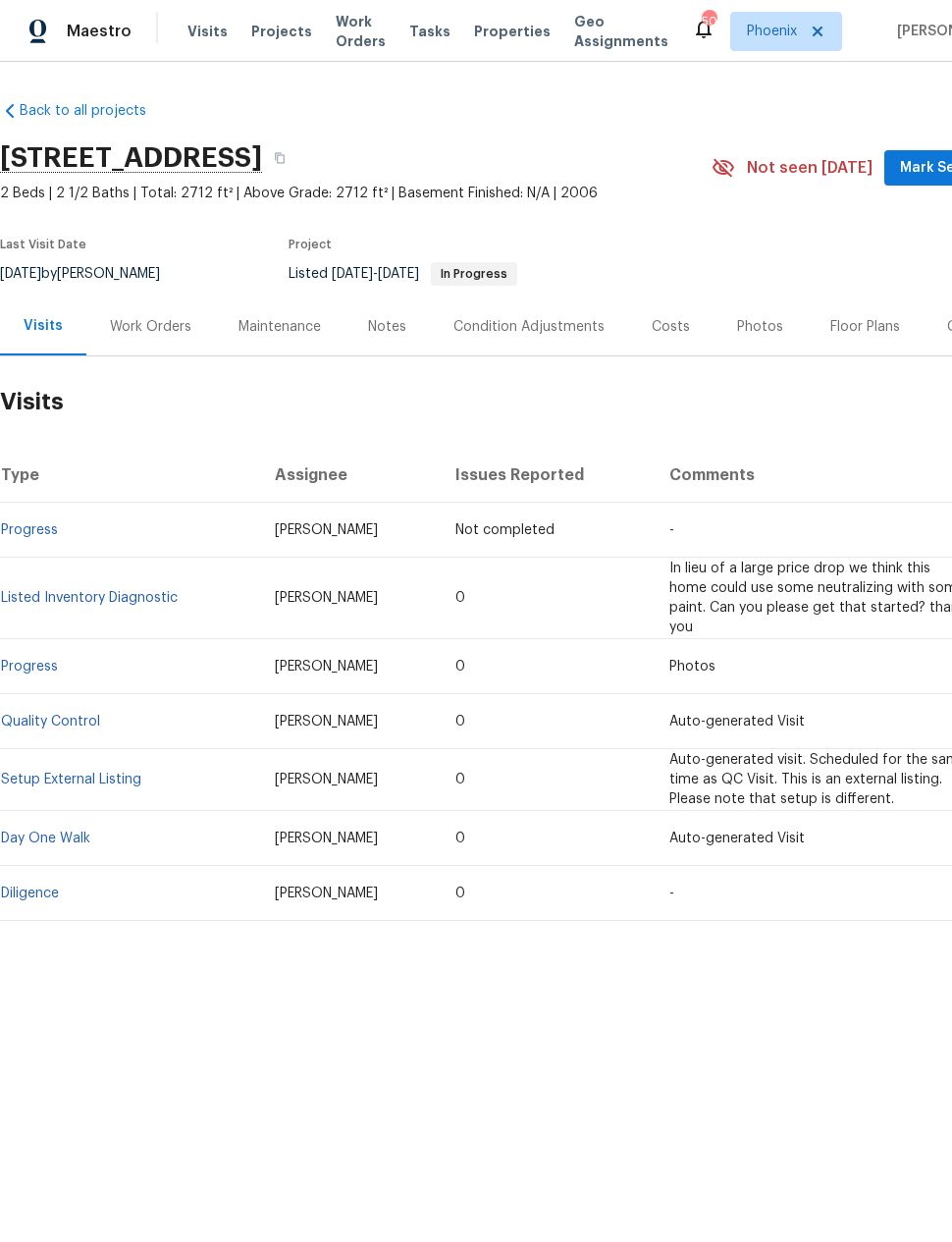click on "Listed Inventory Diagnostic" at bounding box center (89, 598) 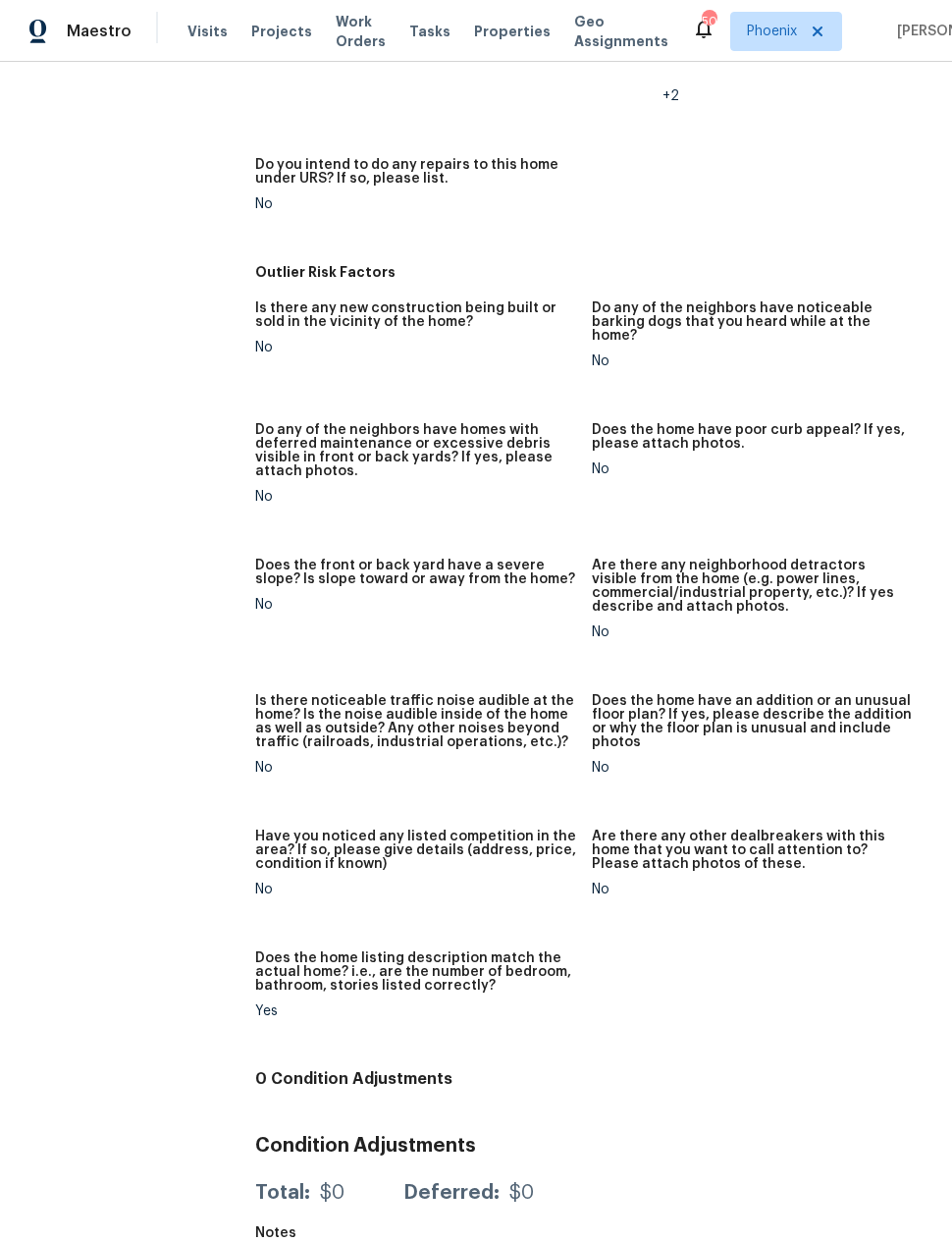 scroll, scrollTop: 1116, scrollLeft: 0, axis: vertical 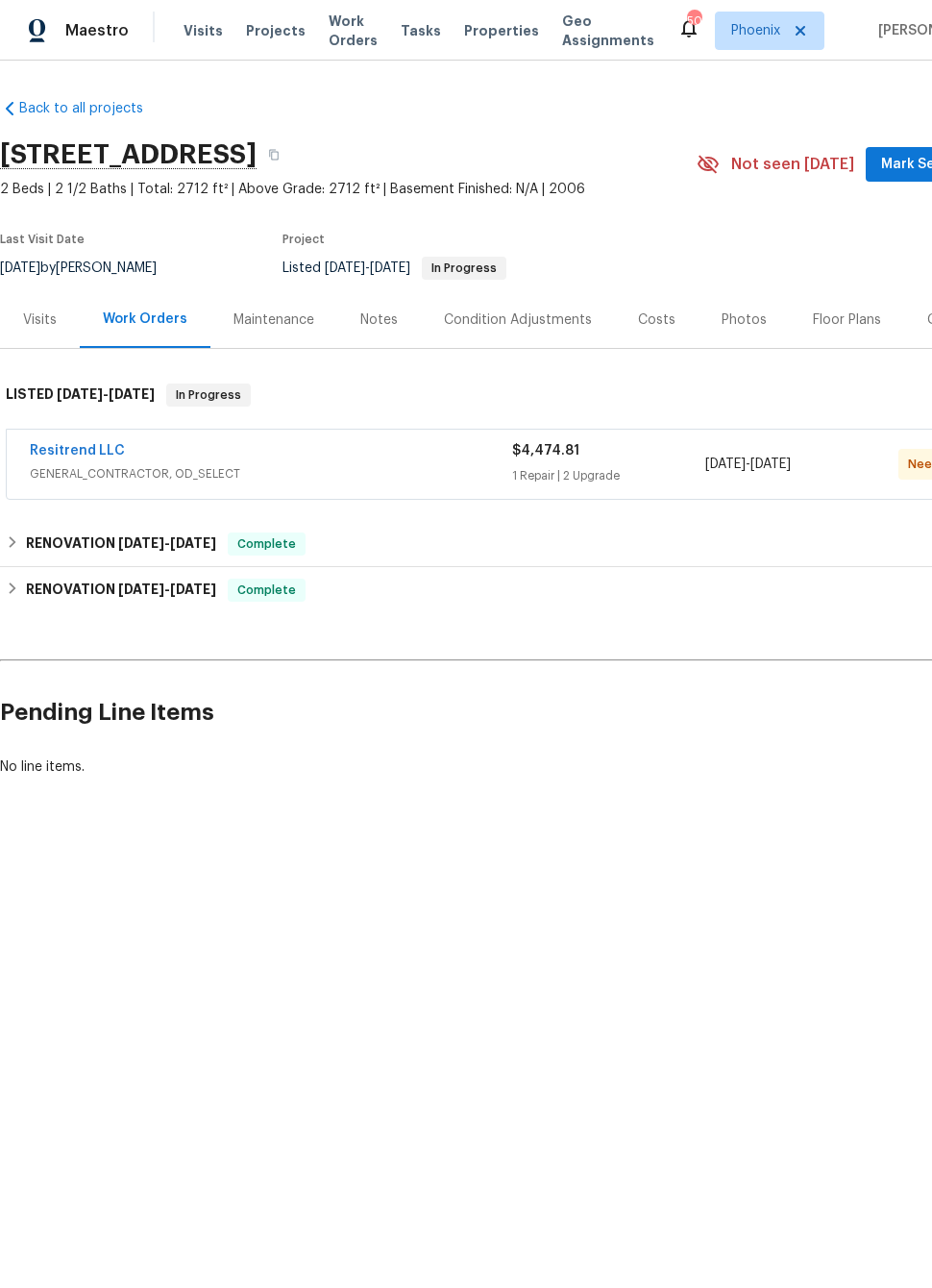 click on "Photos" at bounding box center (744, 320) 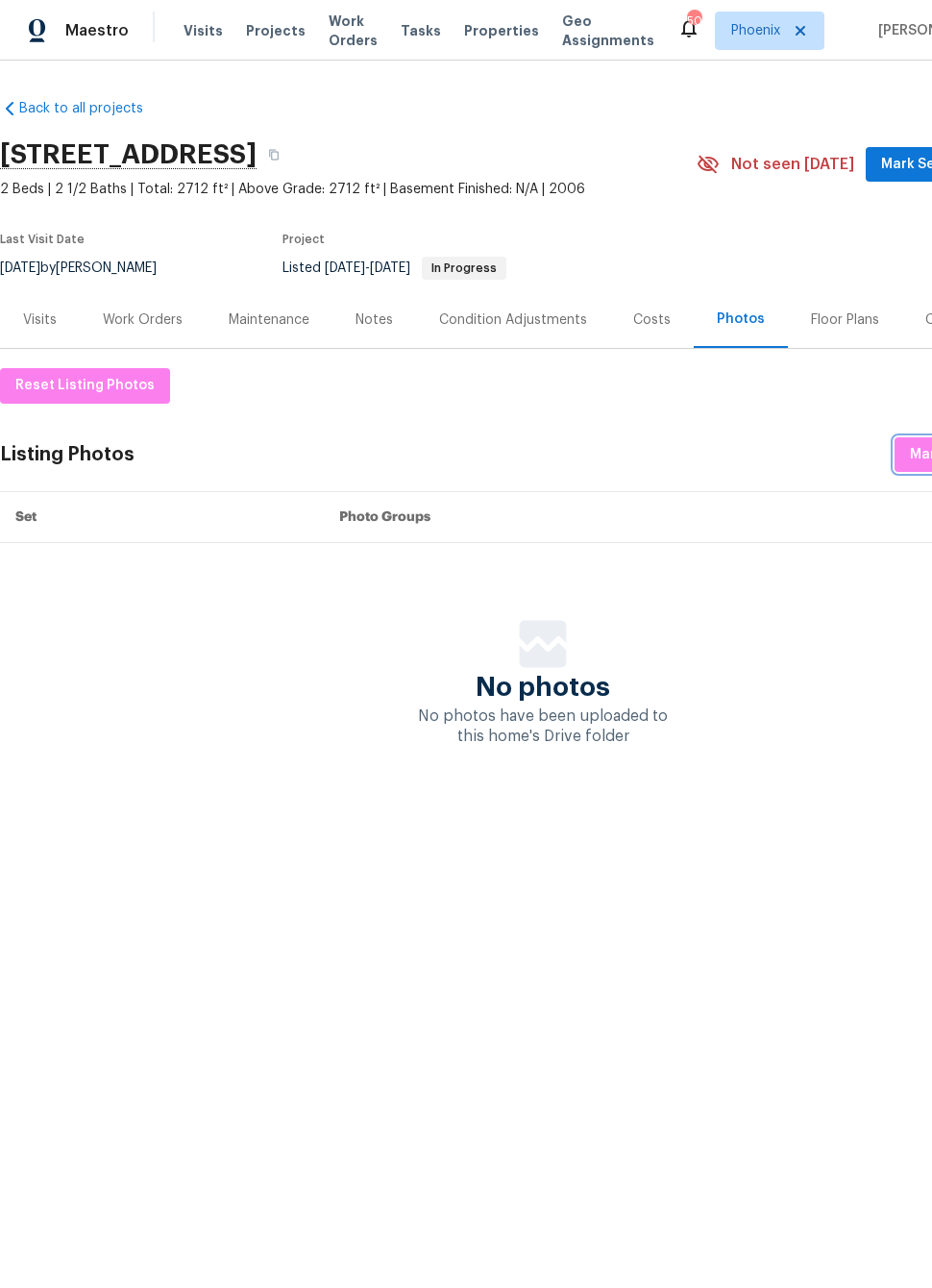 click on "Manage in Google Drive" at bounding box center (990, 455) 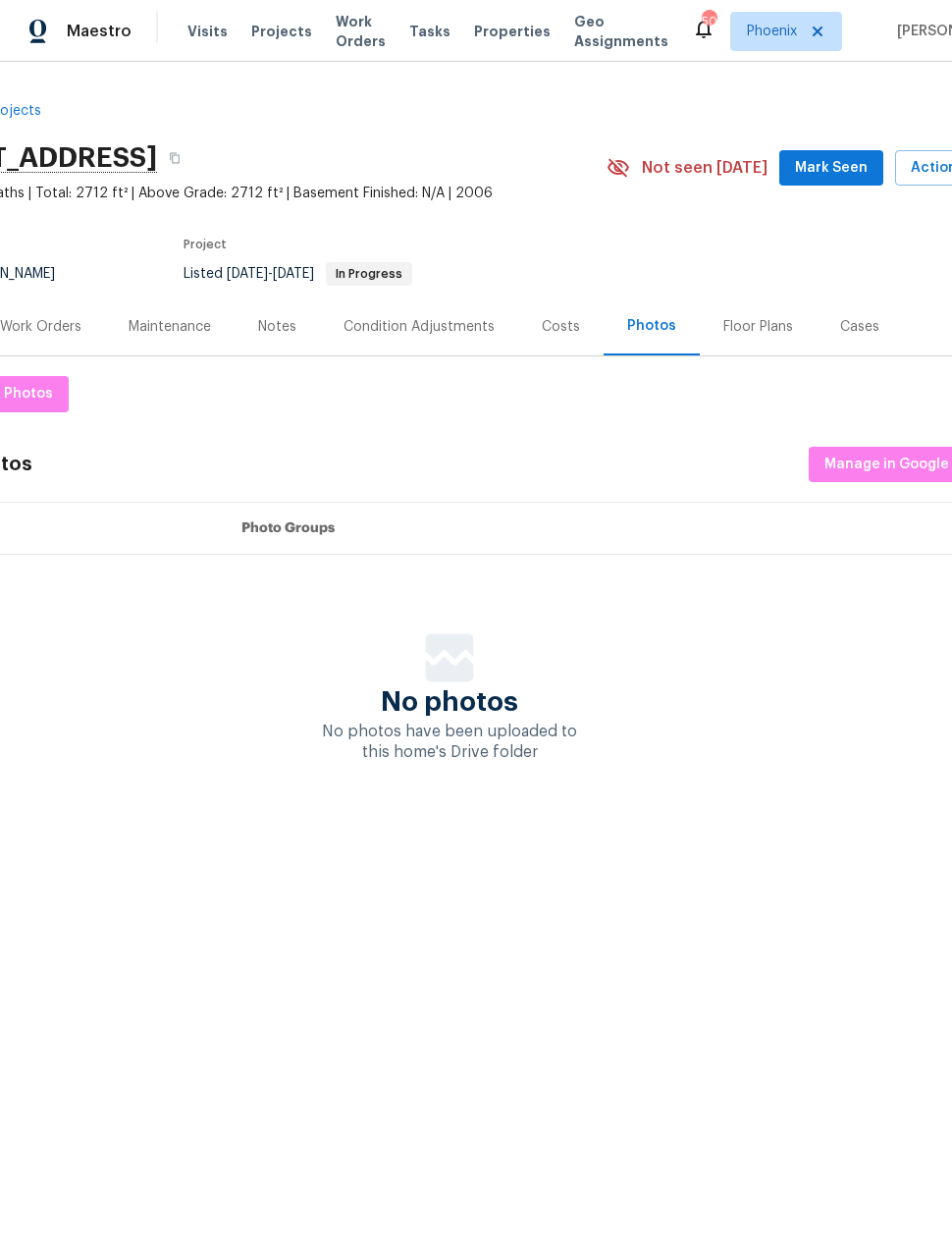 scroll, scrollTop: 0, scrollLeft: 113, axis: horizontal 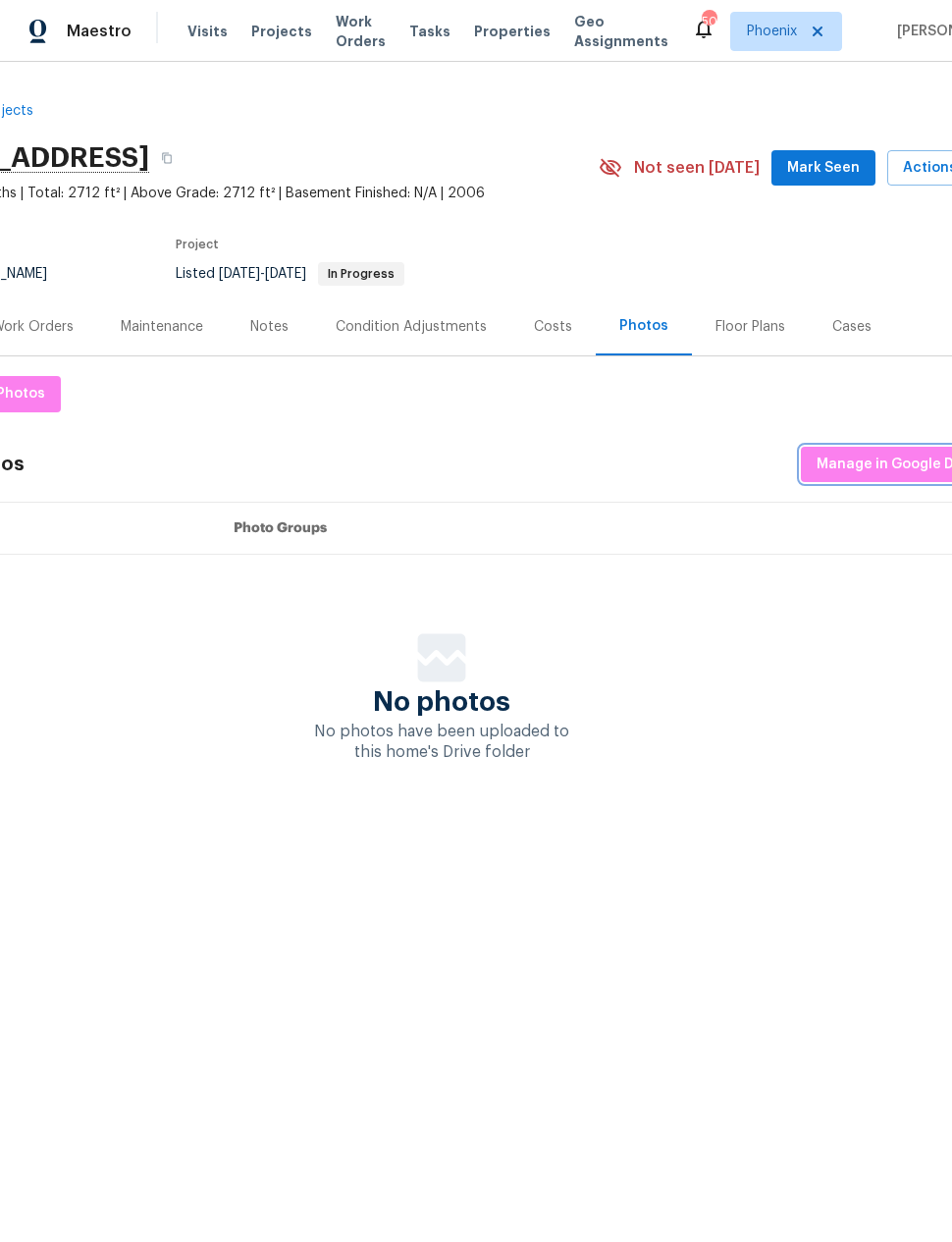 click on "Manage in Google Drive" at bounding box center (898, 464) 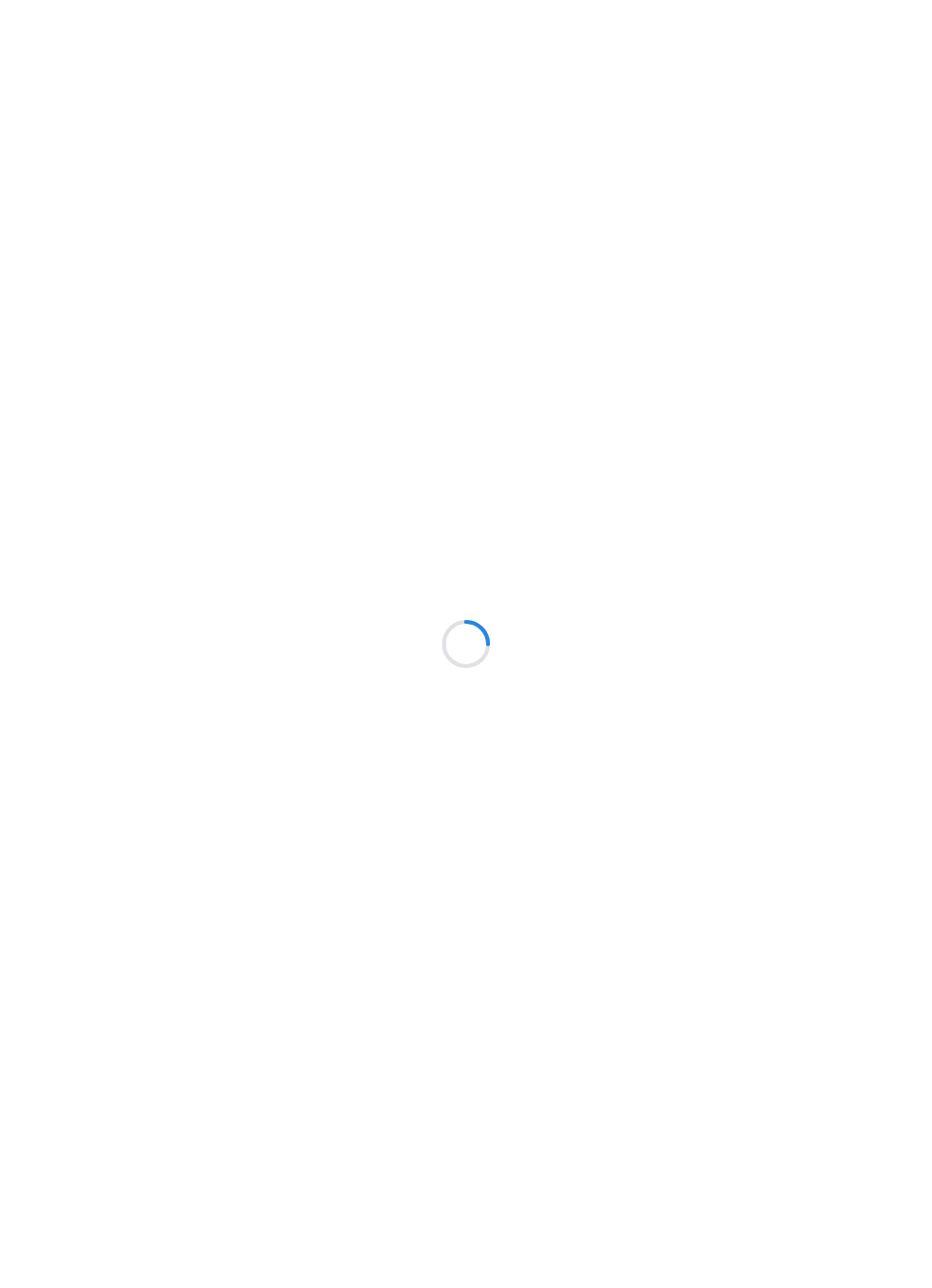 scroll, scrollTop: 0, scrollLeft: 0, axis: both 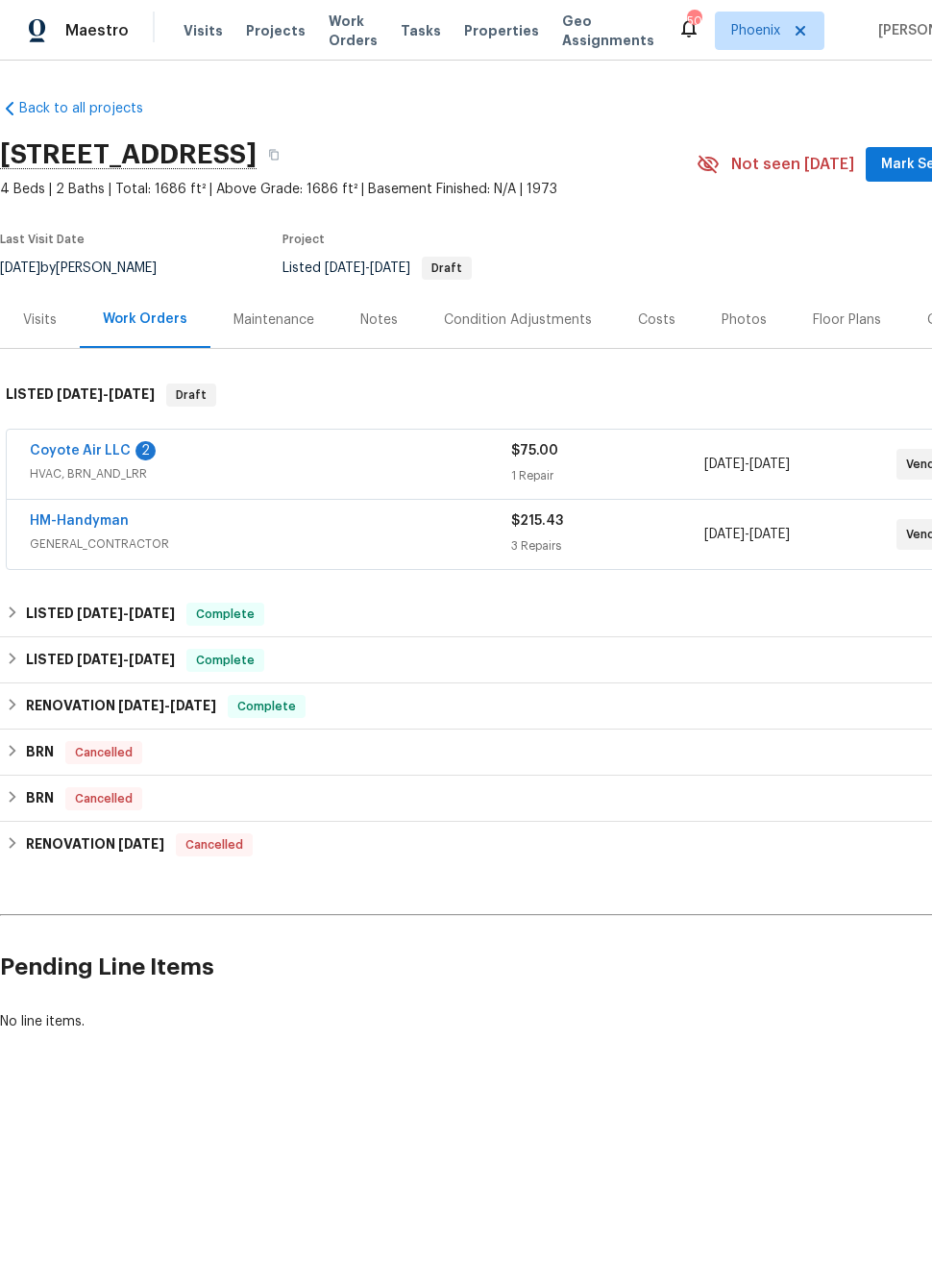 click on "Coyote Air LLC" at bounding box center [80, 451] 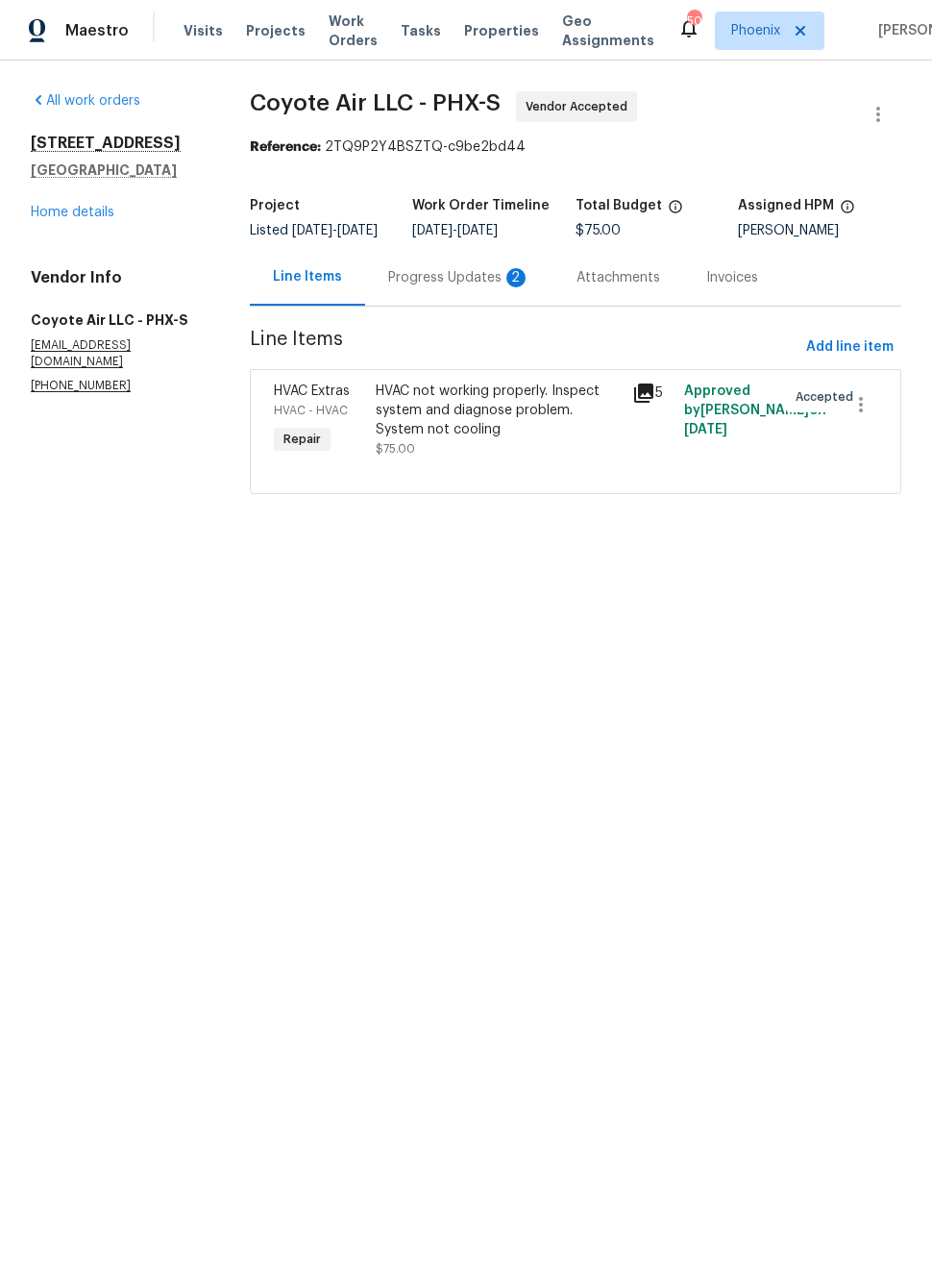 click on "Progress Updates 2" at bounding box center (459, 277) 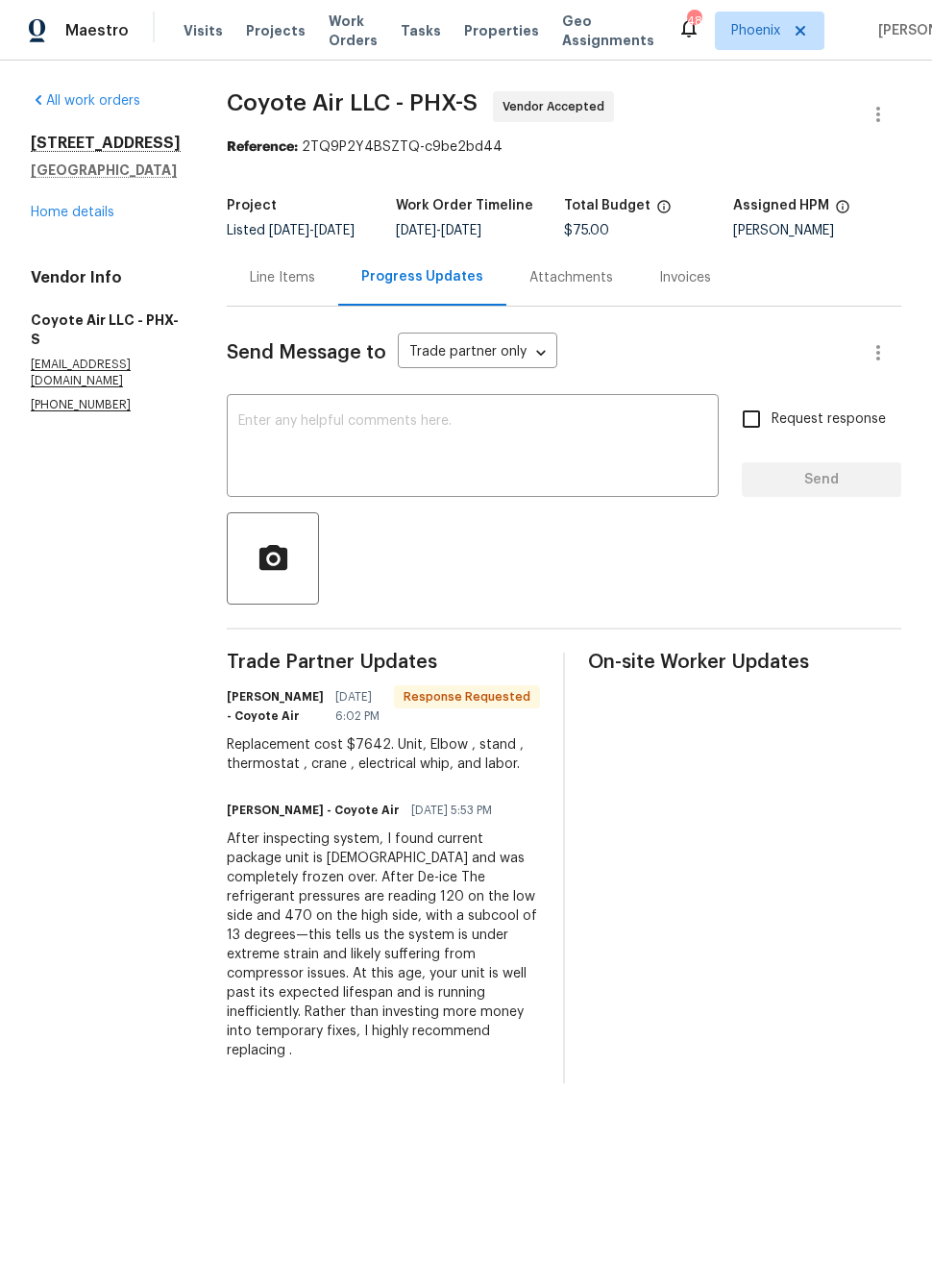 click on "Home details" at bounding box center [72, 212] 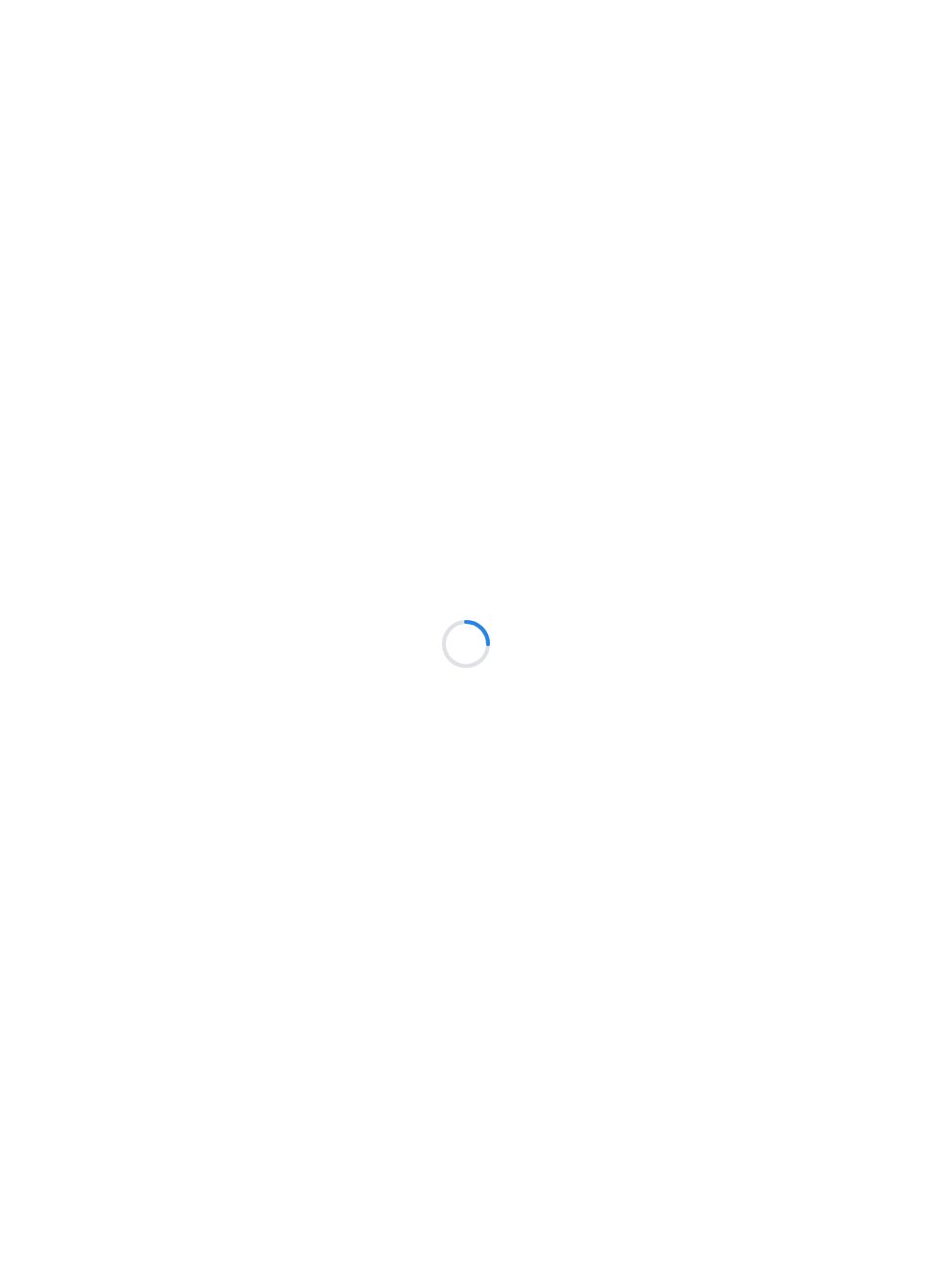 scroll, scrollTop: 0, scrollLeft: 0, axis: both 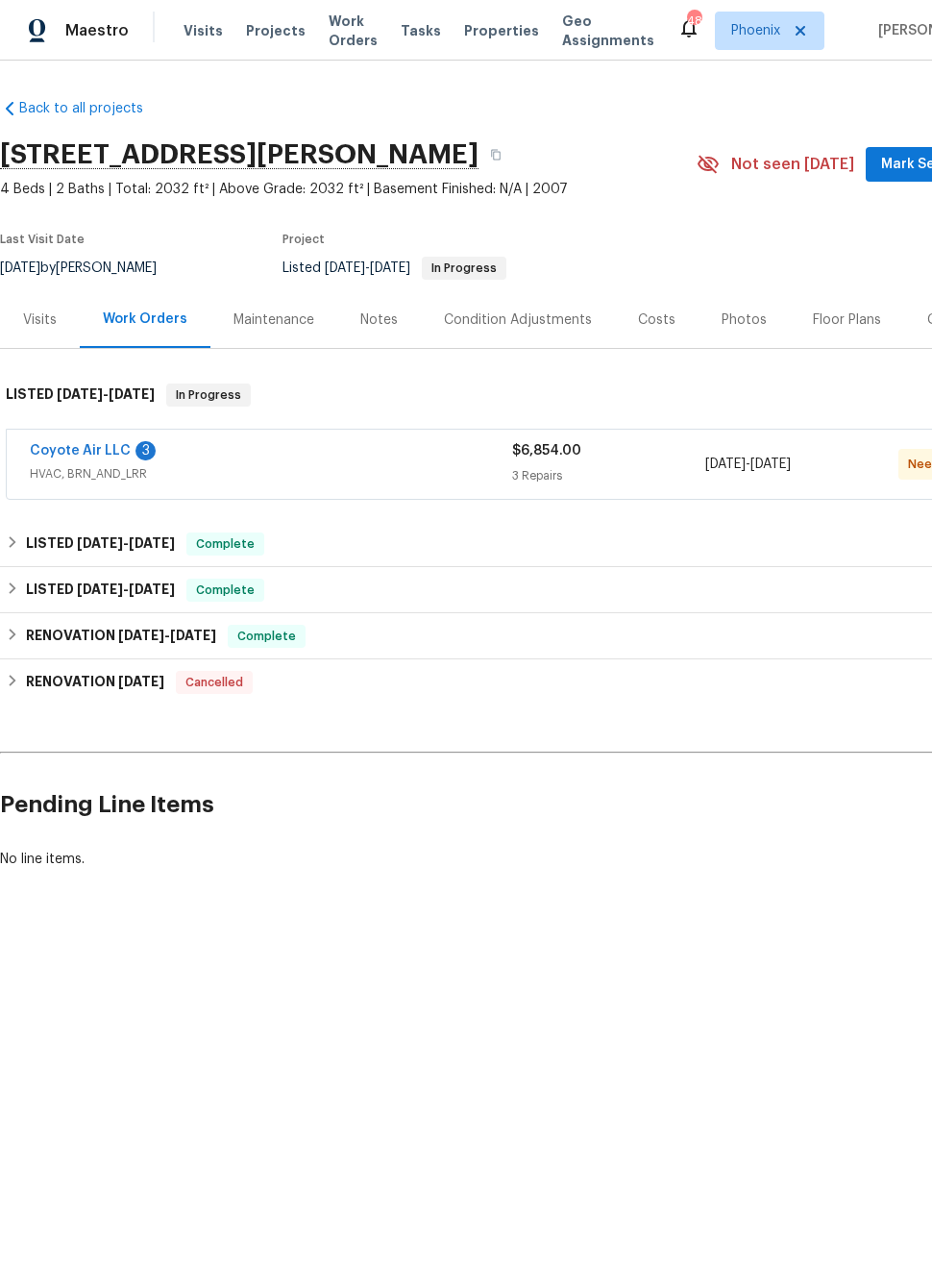 click on "Coyote Air LLC" at bounding box center [80, 451] 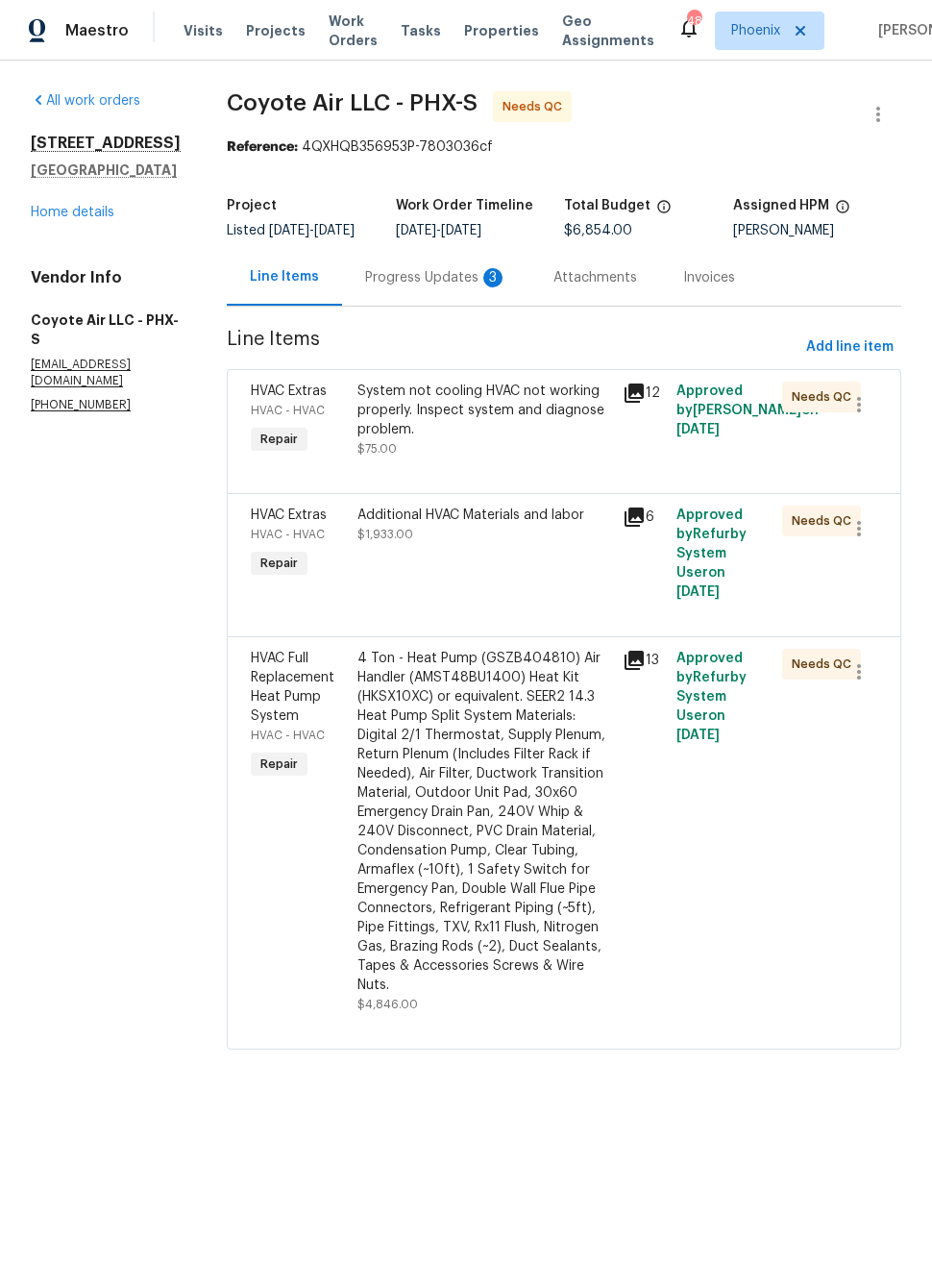 click on "Progress Updates 3" at bounding box center (436, 278) 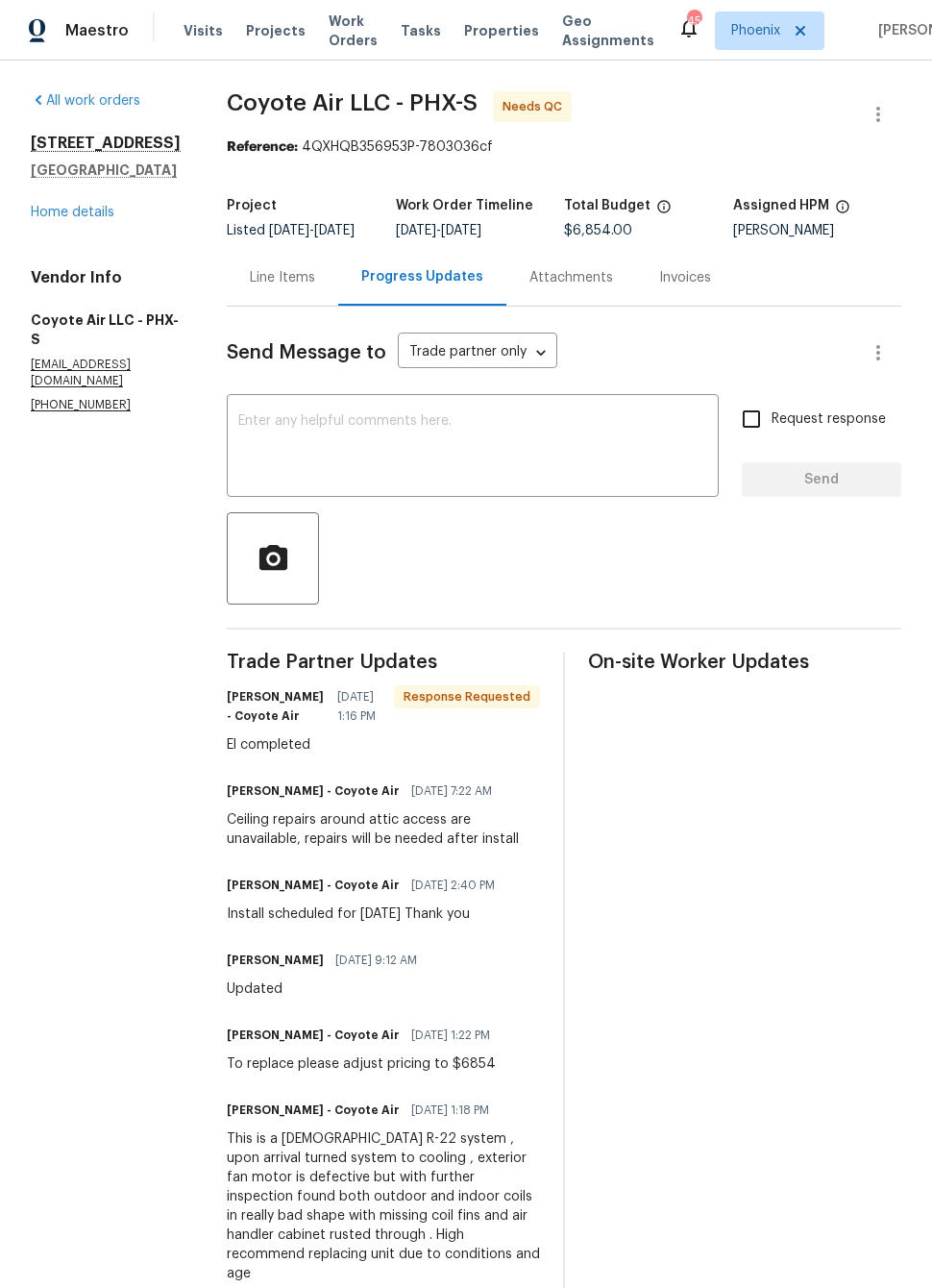 click on "Home details" at bounding box center (72, 212) 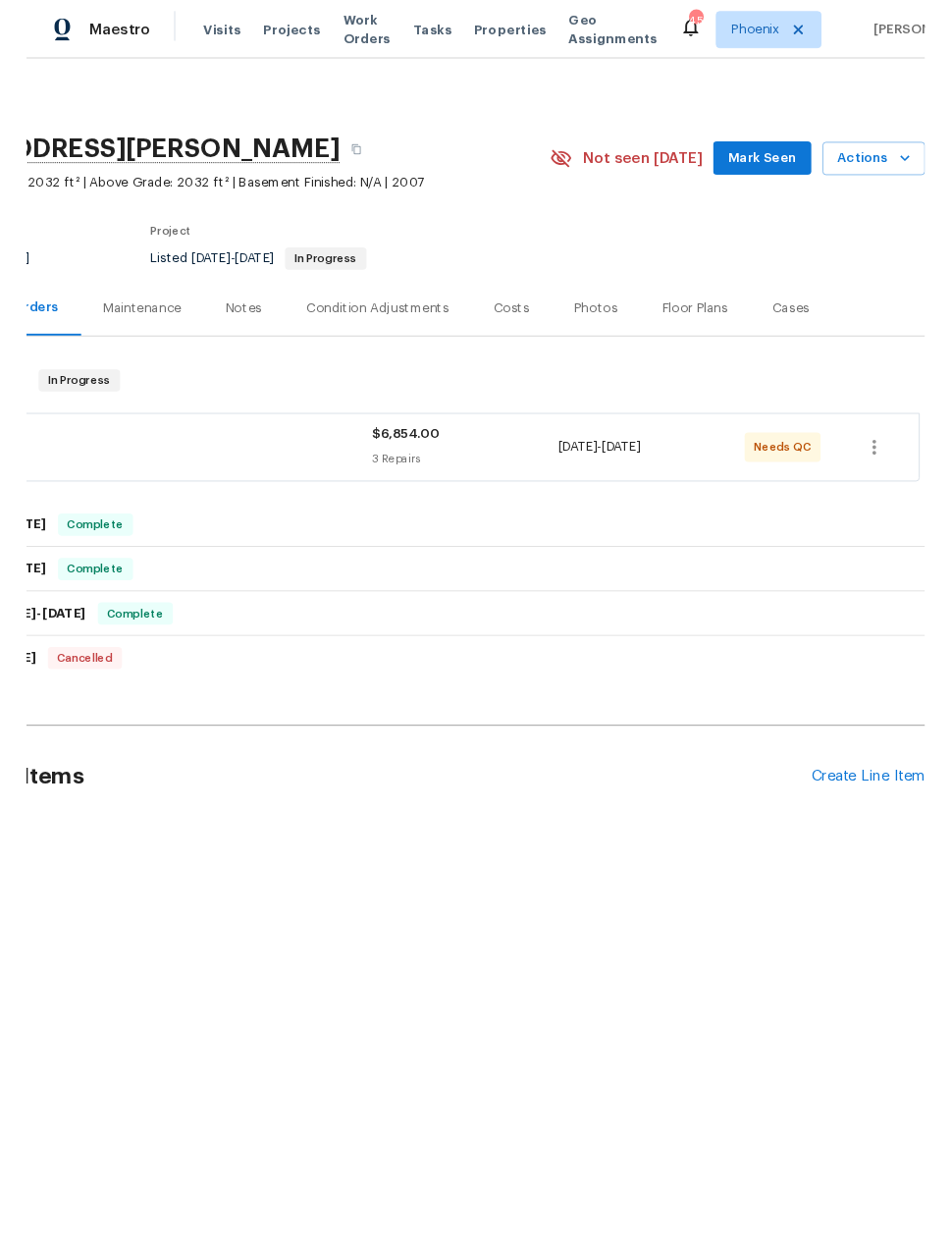 scroll, scrollTop: 0, scrollLeft: 157, axis: horizontal 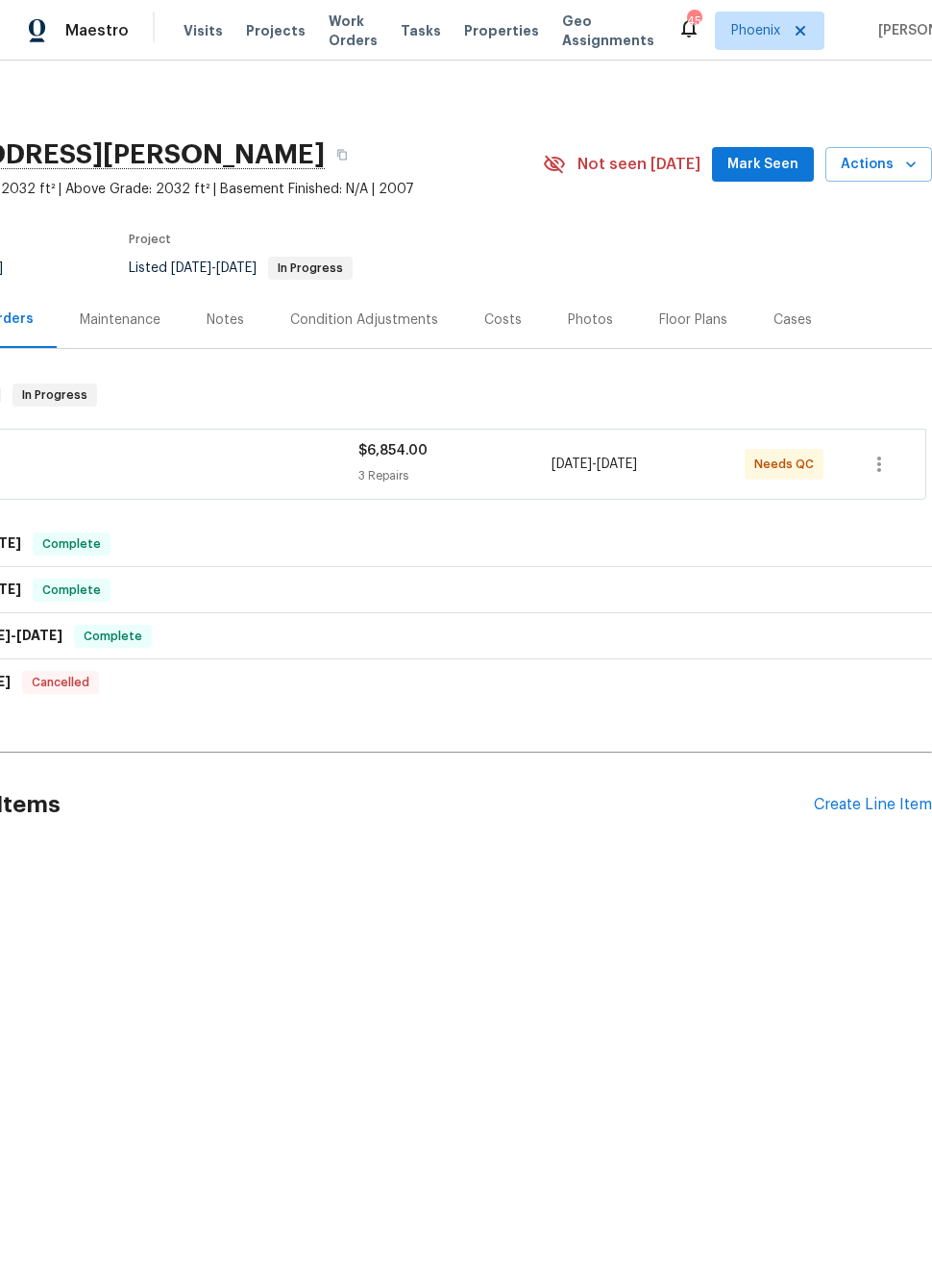 click on "Create Line Item" at bounding box center [872, 805] 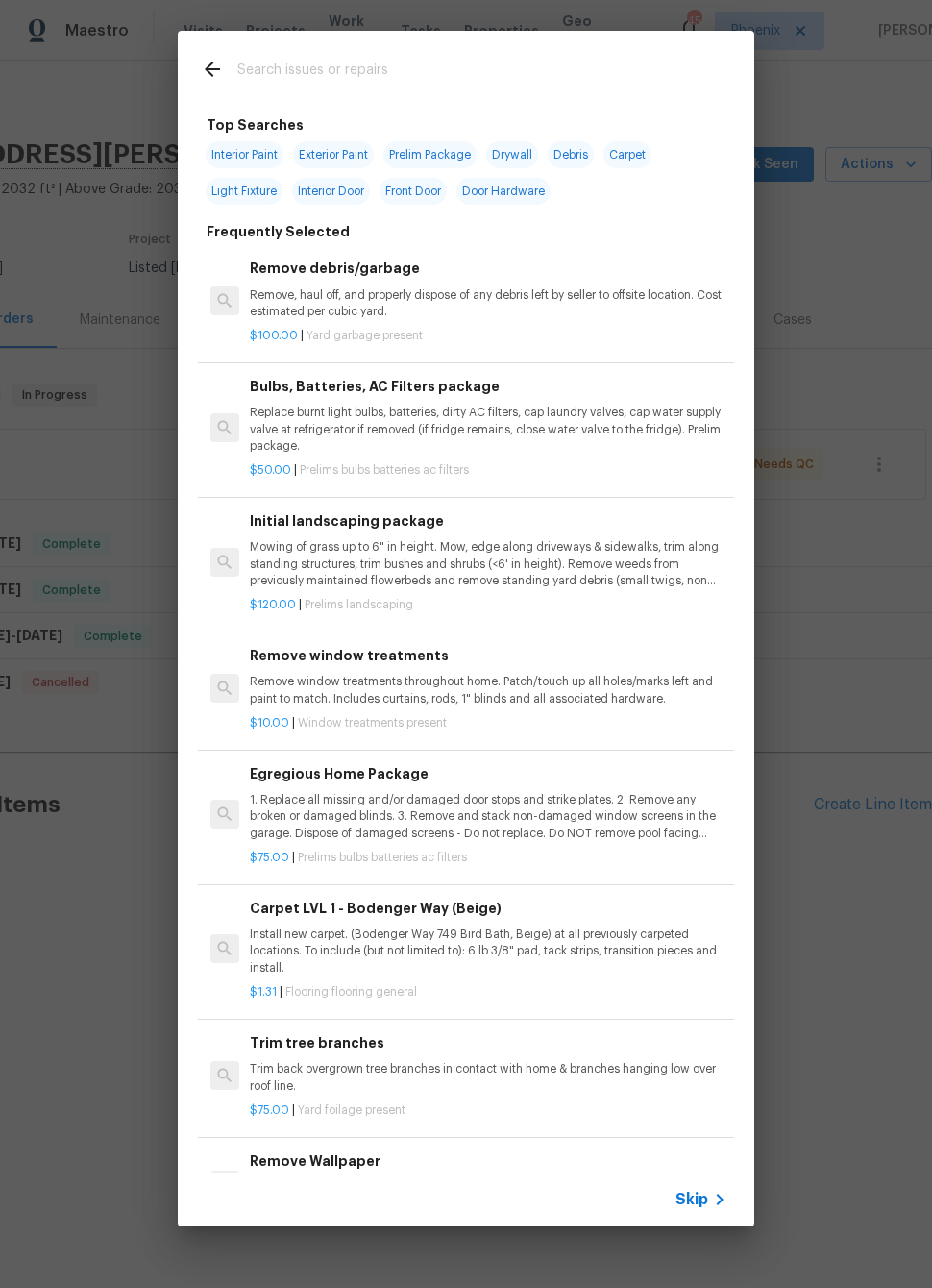 click at bounding box center [441, 72] 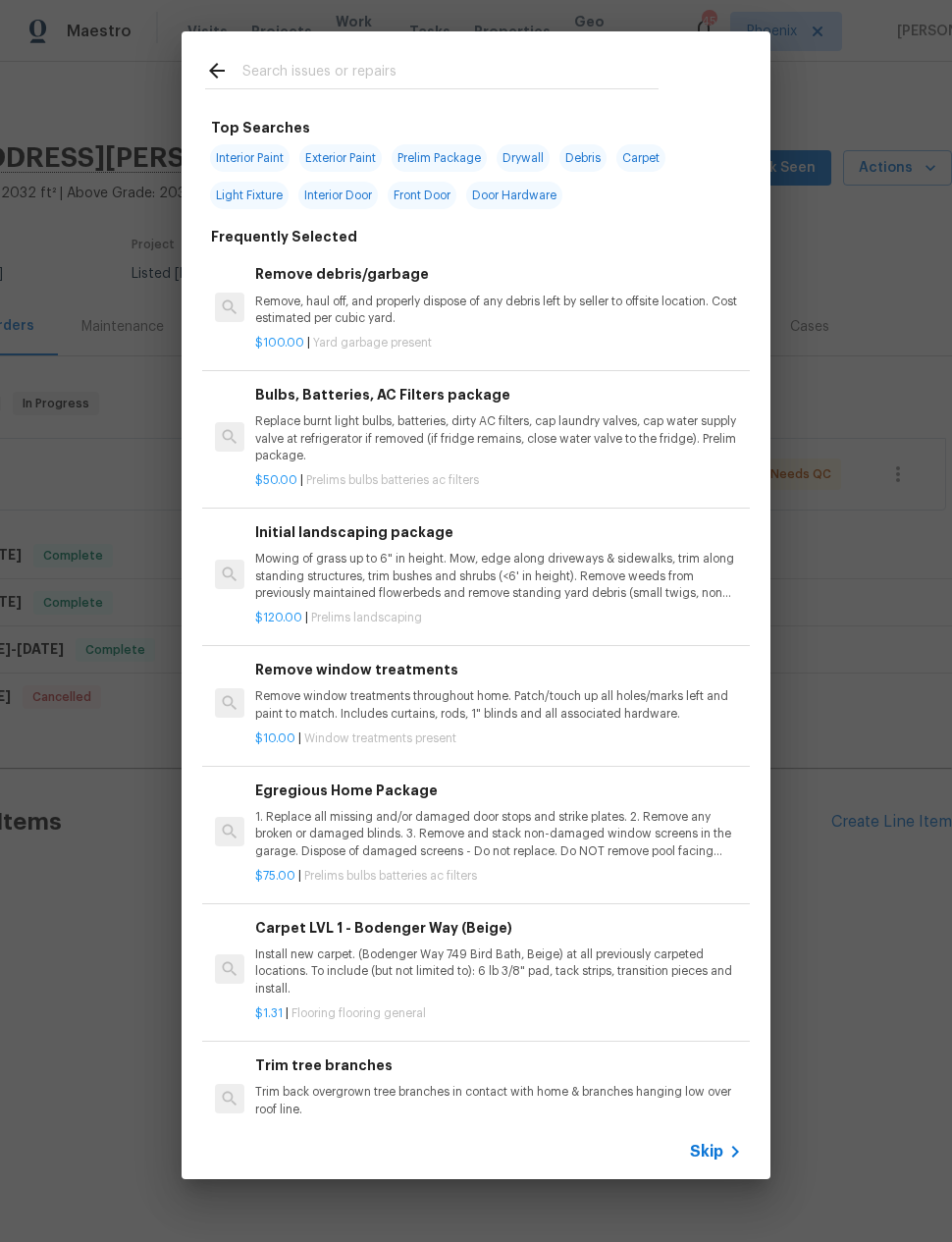 click at bounding box center (450, 74) 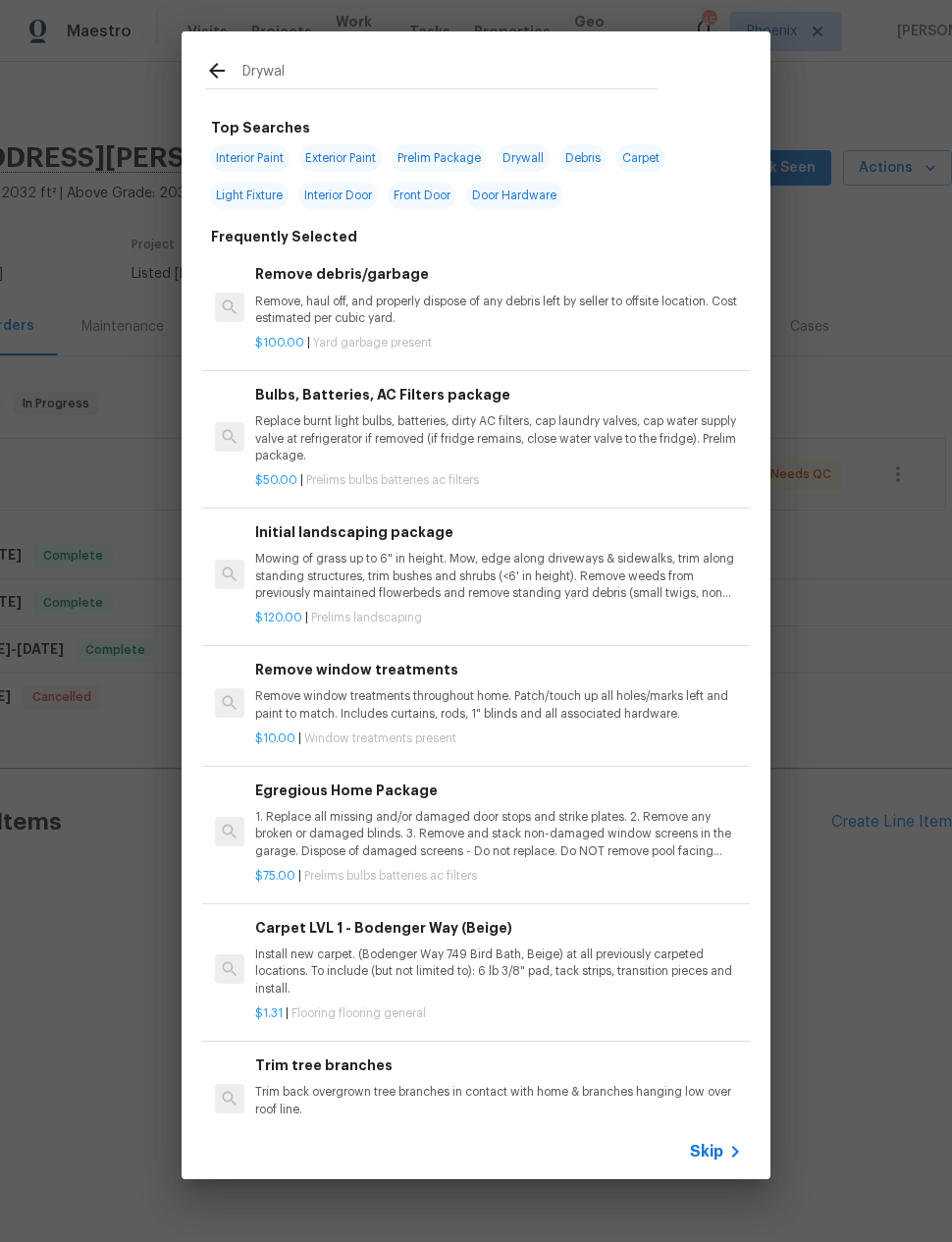 type on "Drywall" 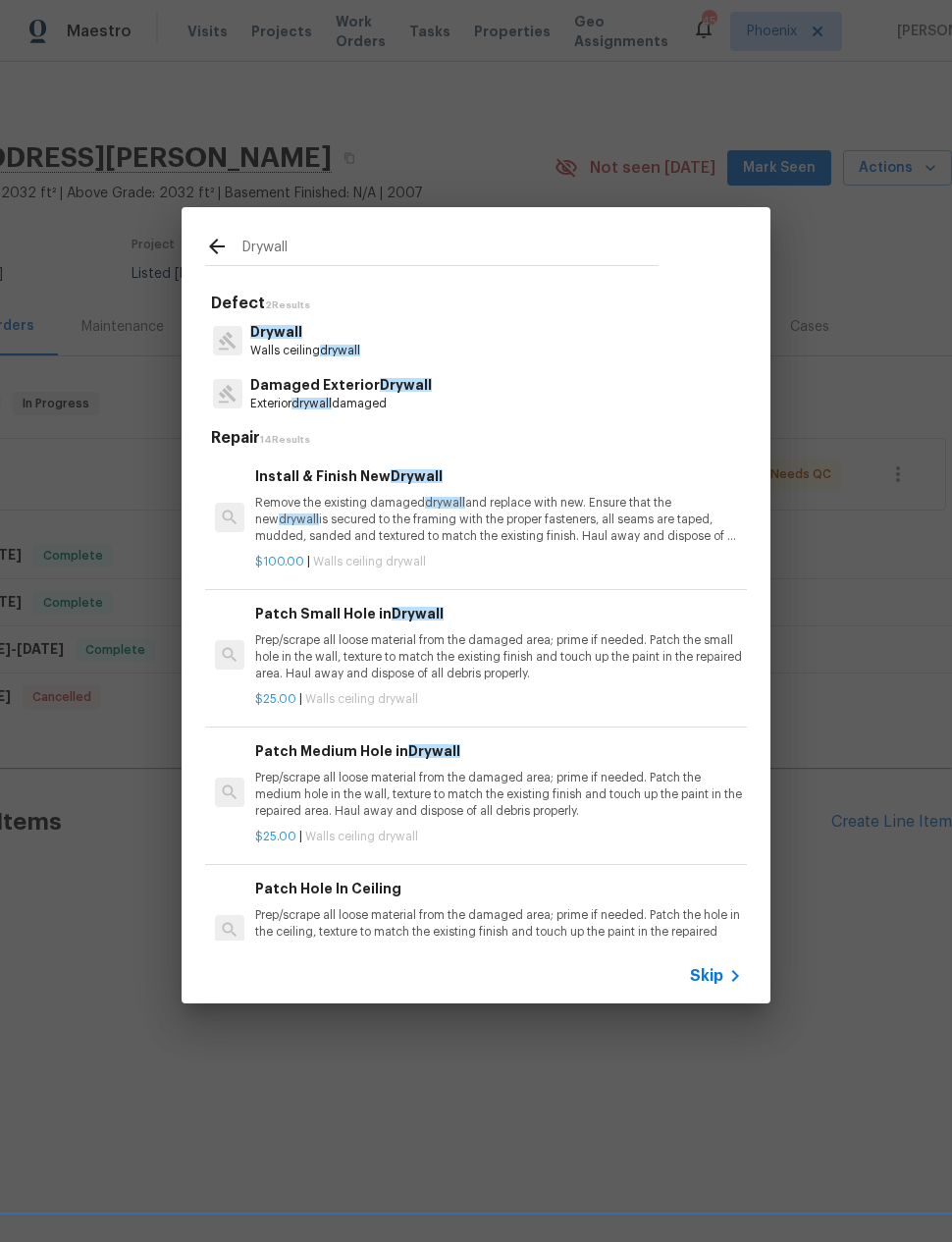 click on "Drywall" at bounding box center (276, 332) 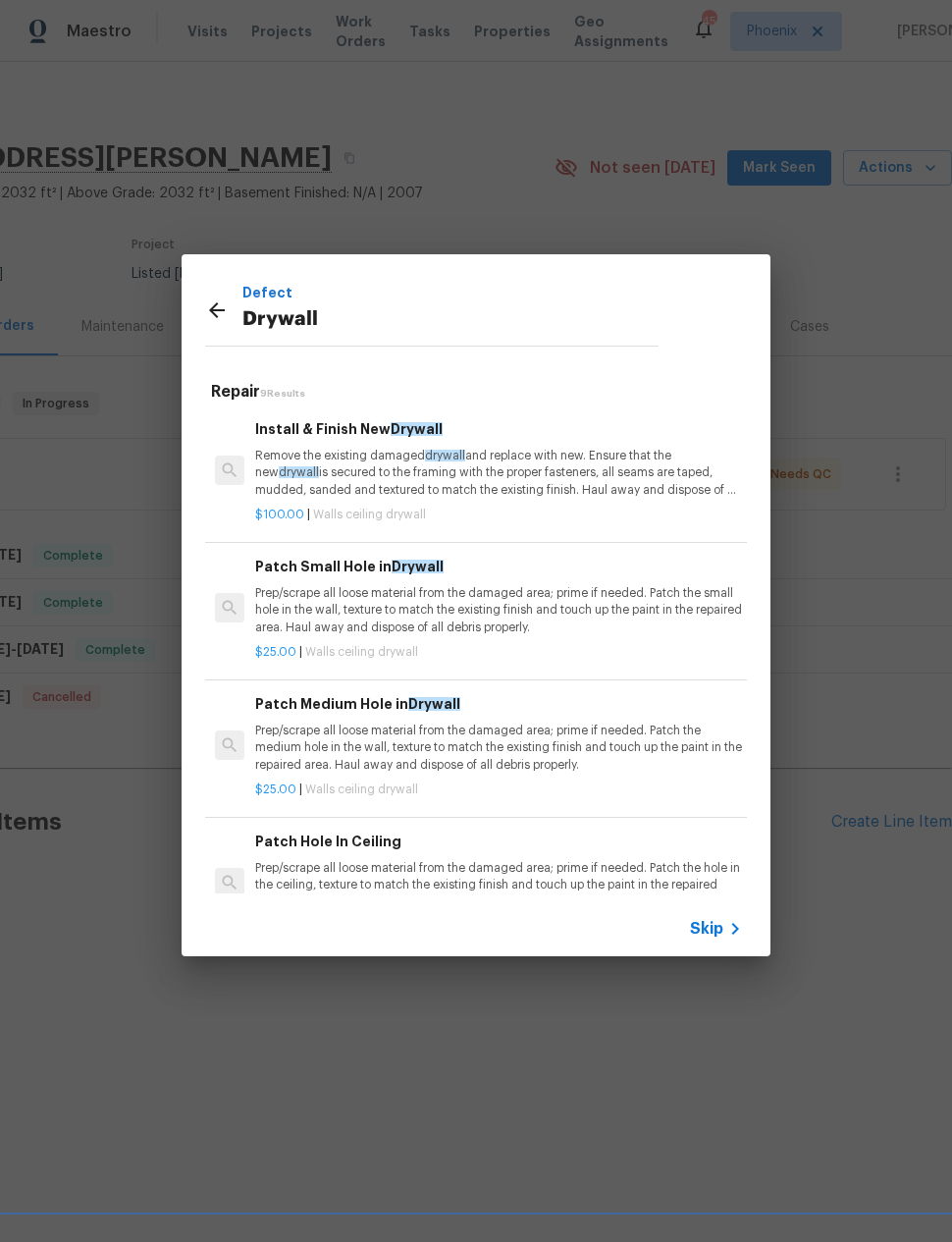 scroll, scrollTop: 0, scrollLeft: 0, axis: both 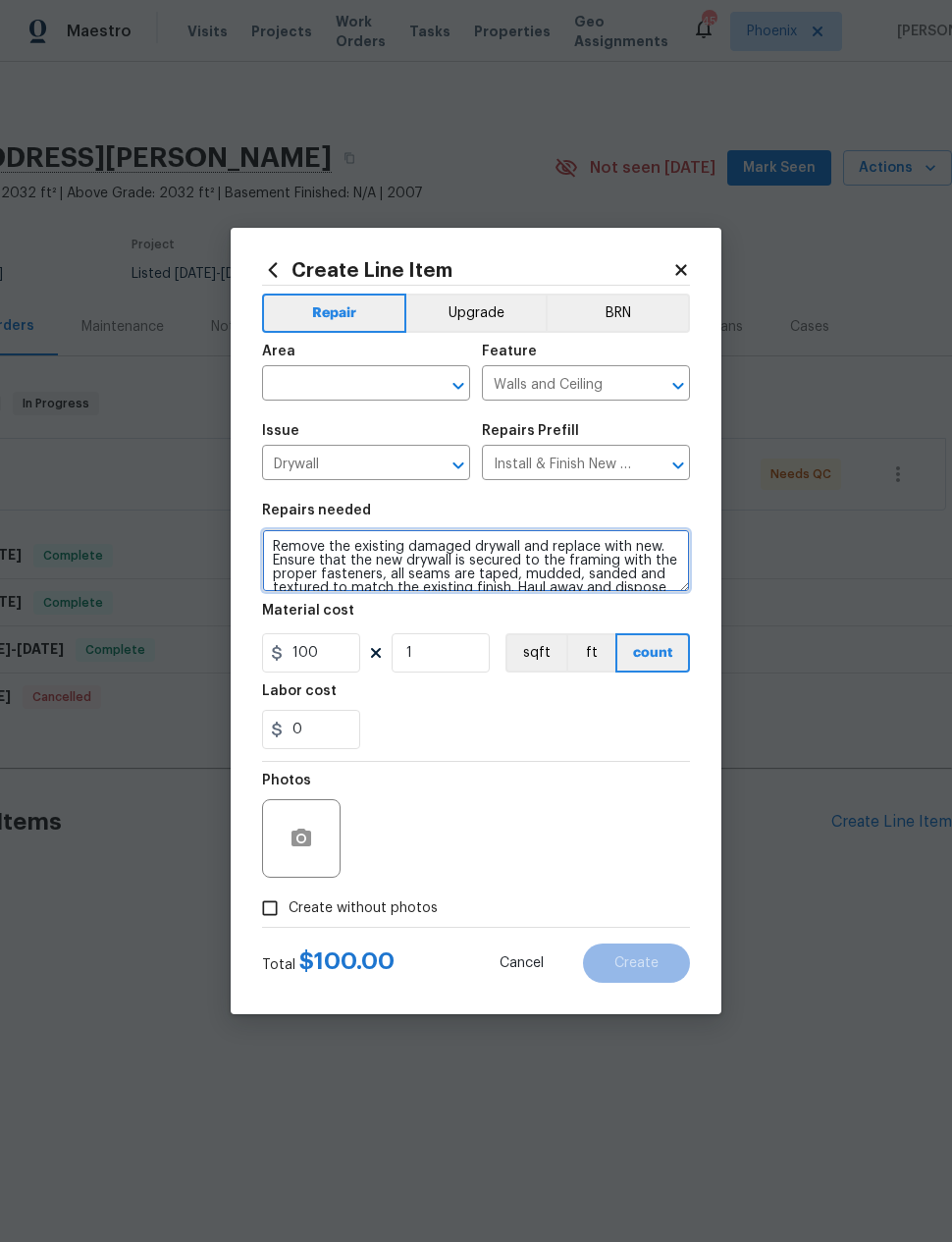 click on "Remove the existing damaged drywall and replace with new. Ensure that the new drywall is secured to the framing with the proper fasteners, all seams are taped, mudded, sanded and textured to match the existing finish. Haul away and dispose of all debris properly." at bounding box center (476, 561) 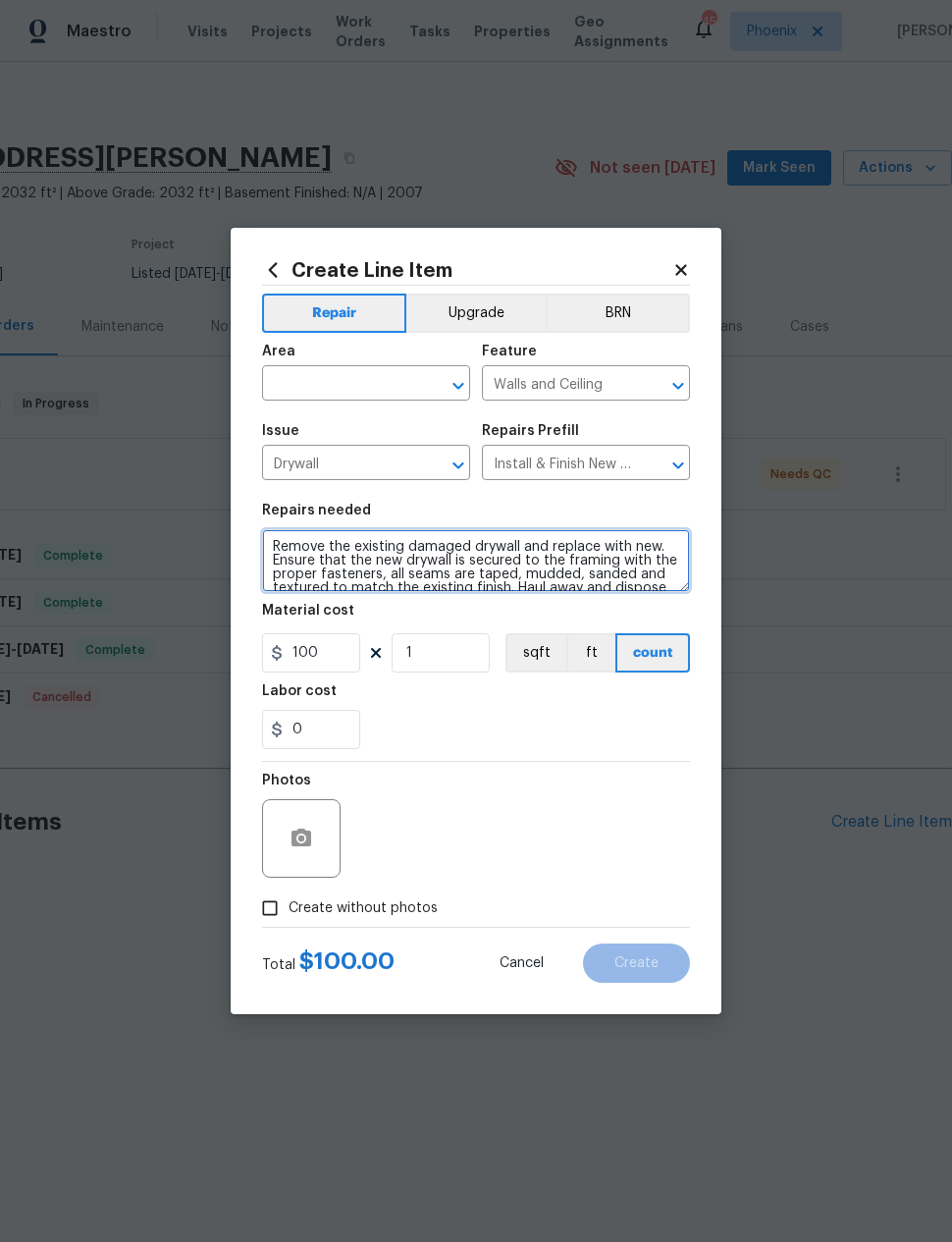 click on "Remove the existing damaged drywall and replace with new. Ensure that the new drywall is secured to the framing with the proper fasteners, all seams are taped, mudded, sanded and textured to match the existing finish. Haul away and dispose of all debris properly." at bounding box center [476, 561] 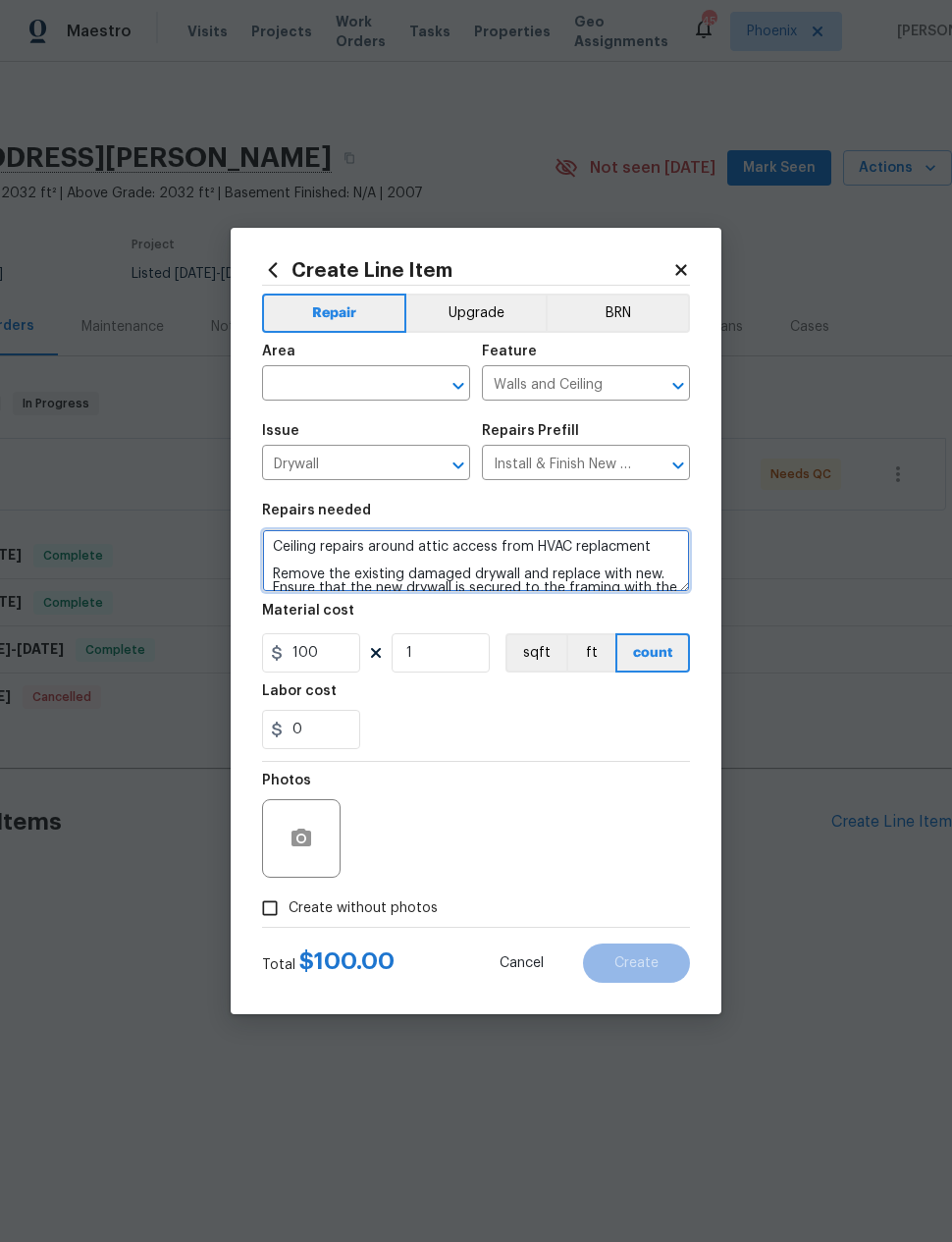 type on "Ceiling repairs around attic access from HVAC replacment
Remove the existing damaged drywall and replace with new. Ensure that the new drywall is secured to the framing with the proper fasteners, all seams are taped, mudded, sanded and textured to match the existing finish. Haul away and dispose of all debris properly." 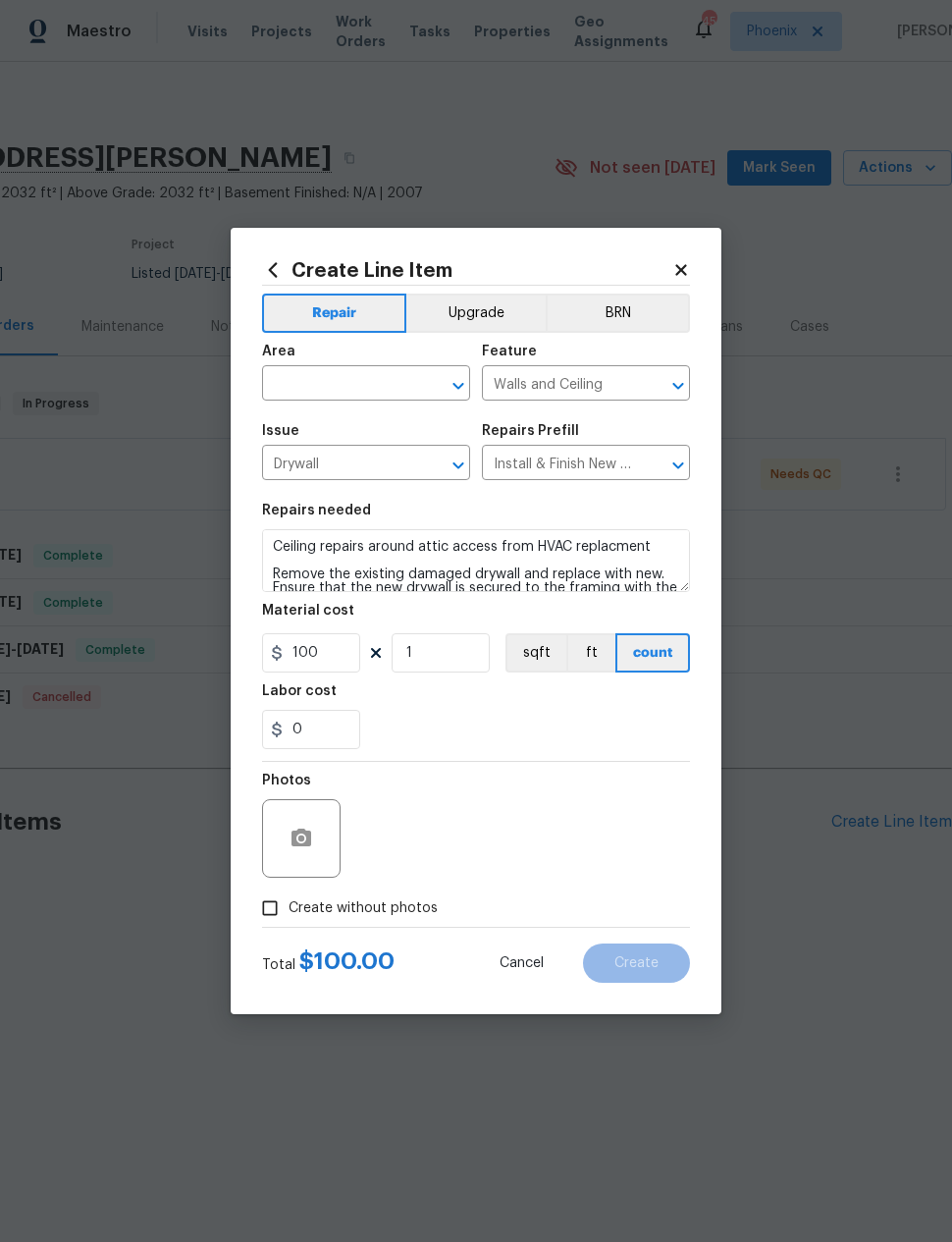 click at bounding box center (339, 385) 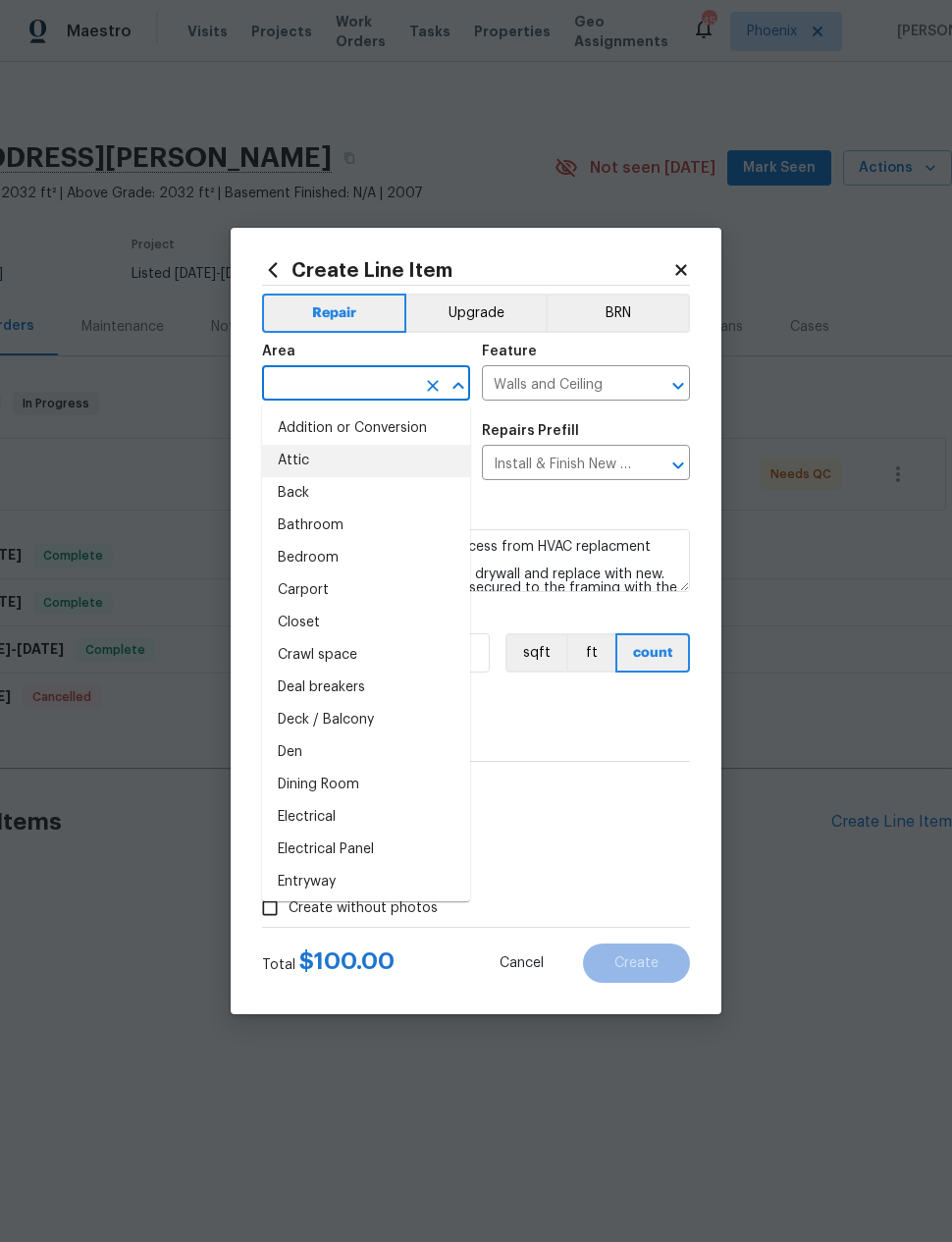 click on "Attic" at bounding box center (366, 460) 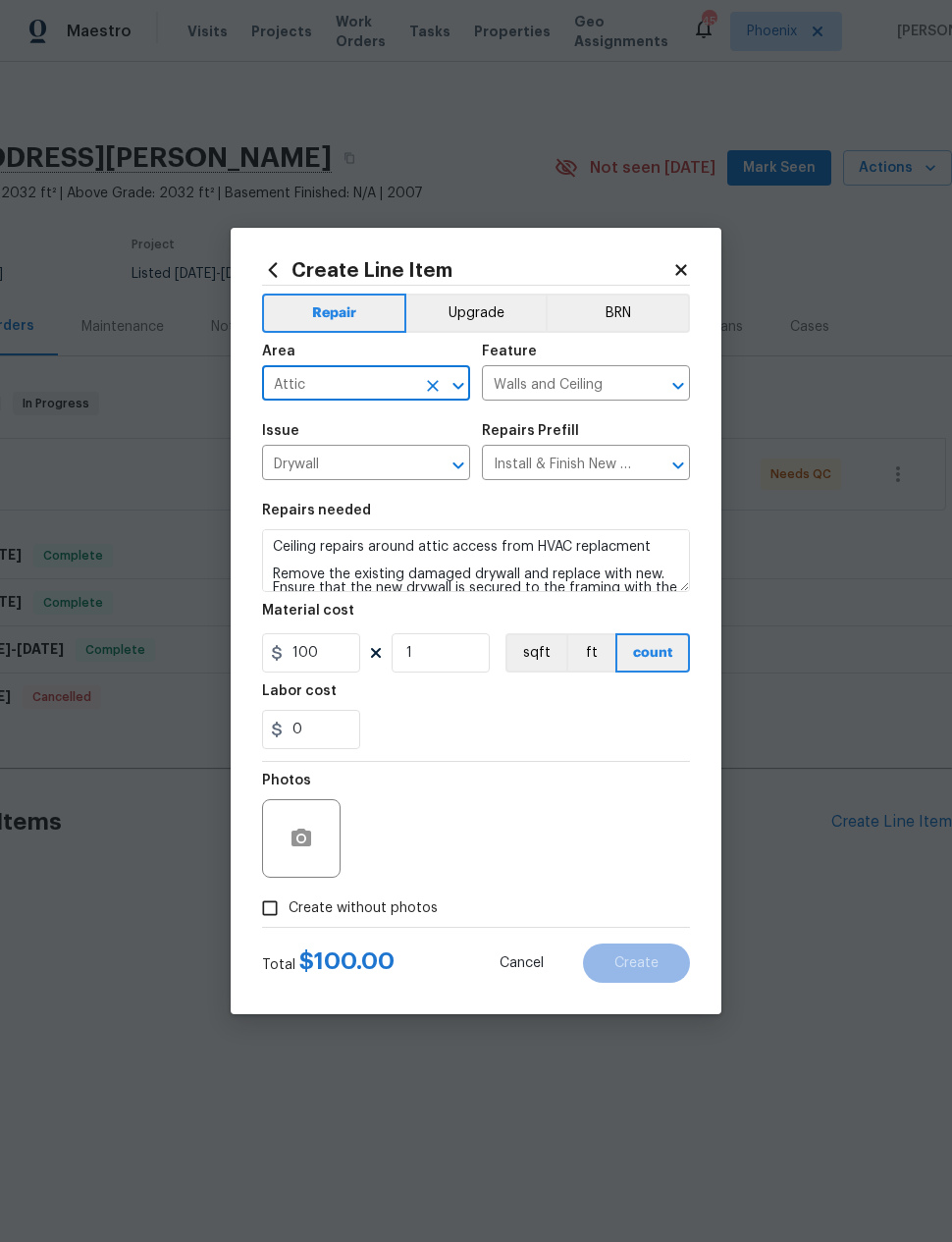 click on "Repairs needed Ceiling repairs around attic access from HVAC replacment
Remove the existing damaged drywall and replace with new. Ensure that the new drywall is secured to the framing with the proper fasteners, all seams are taped, mudded, sanded and textured to match the existing finish. Haul away and dispose of all debris properly. Material cost 100 1 sqft ft count Labor cost 0" at bounding box center [476, 626] 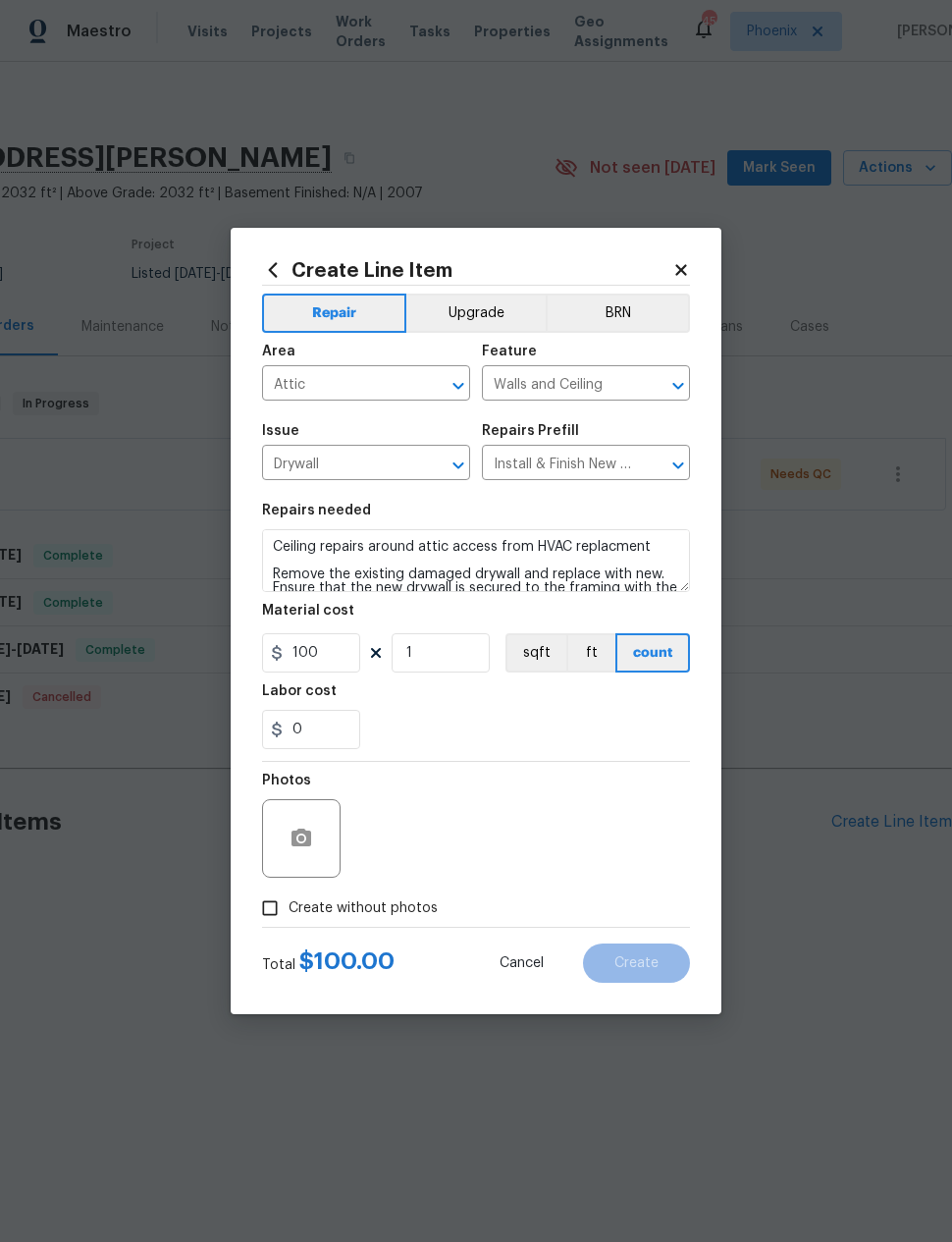 click on "Create without photos" at bounding box center [270, 908] 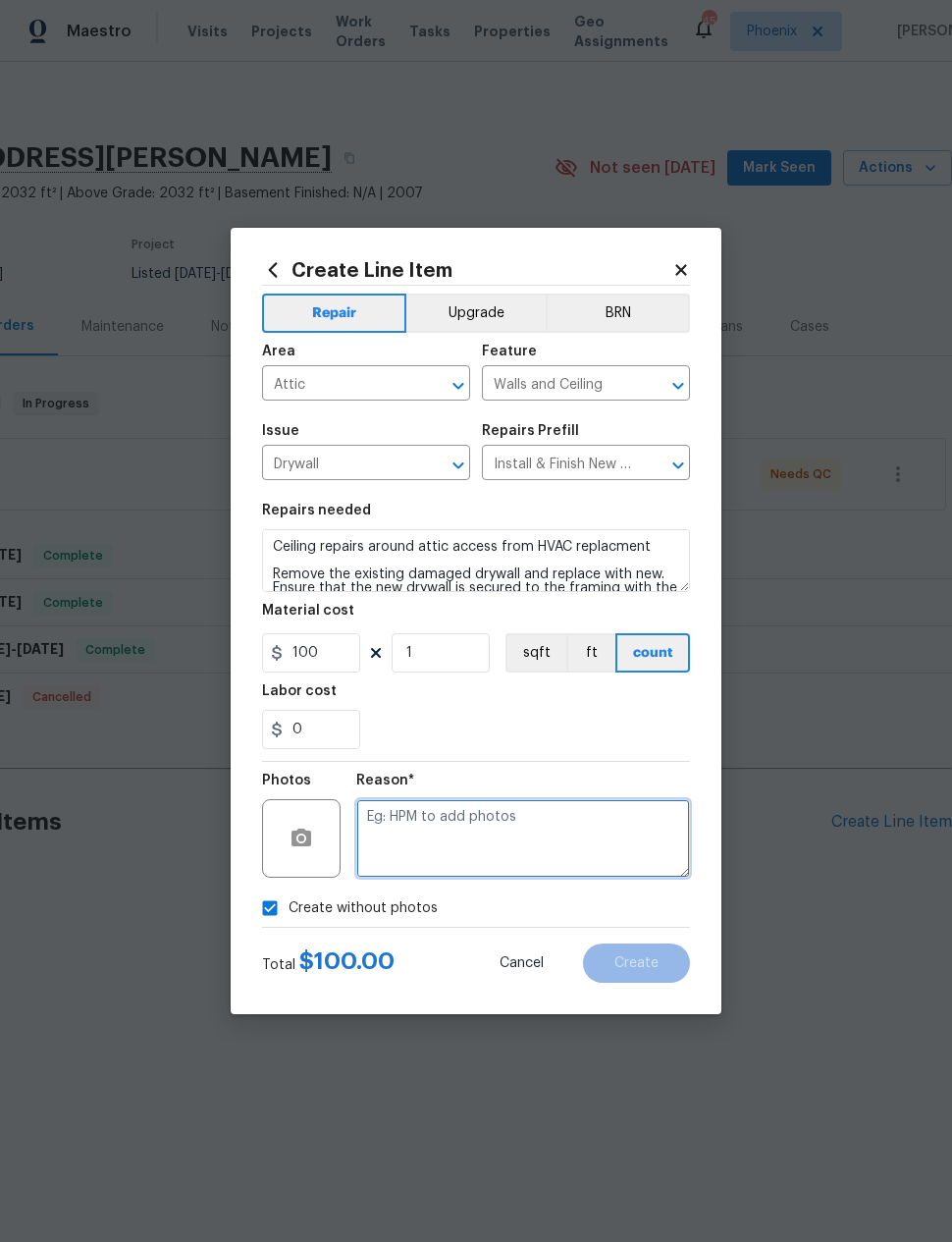 click at bounding box center (523, 838) 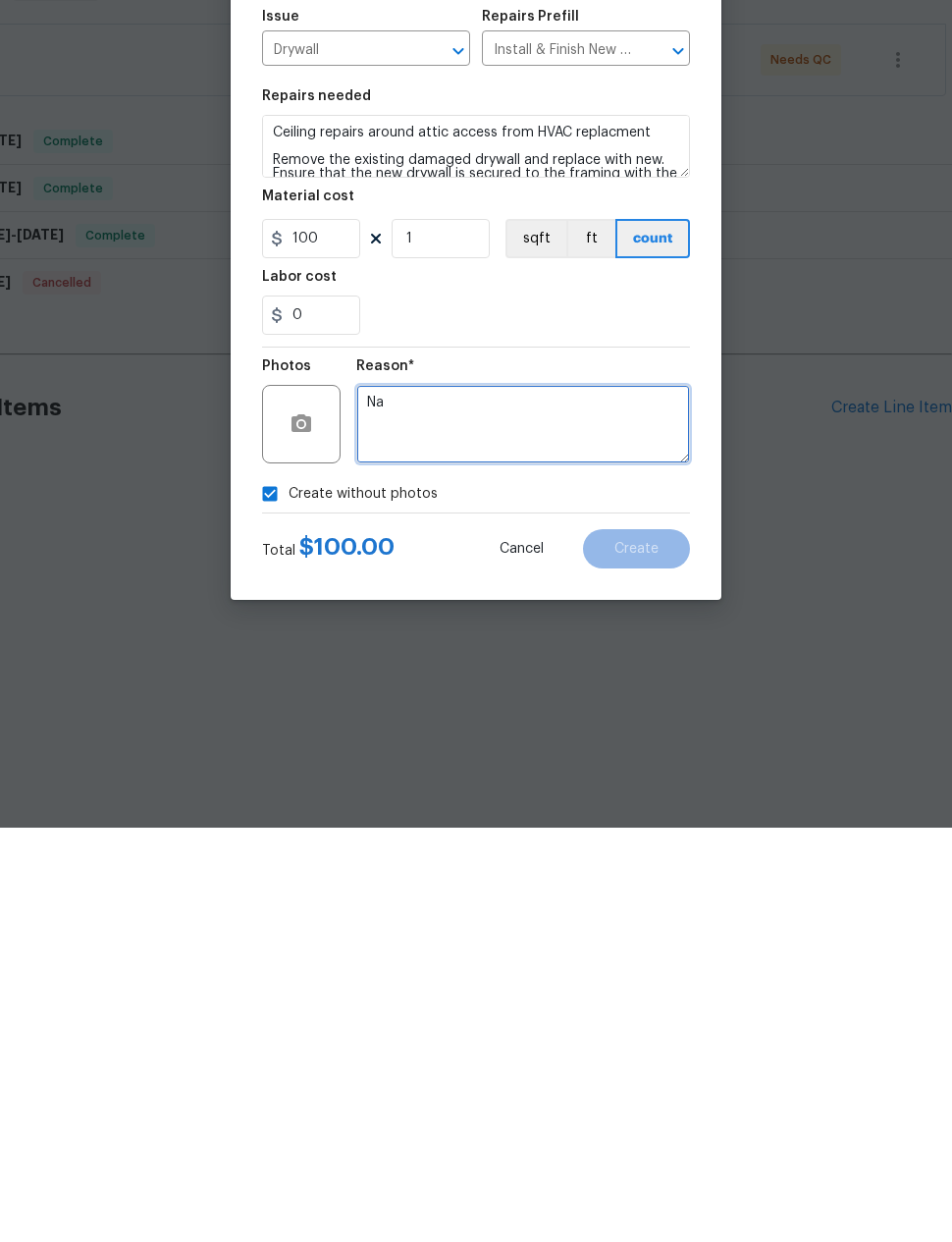 scroll, scrollTop: 0, scrollLeft: 0, axis: both 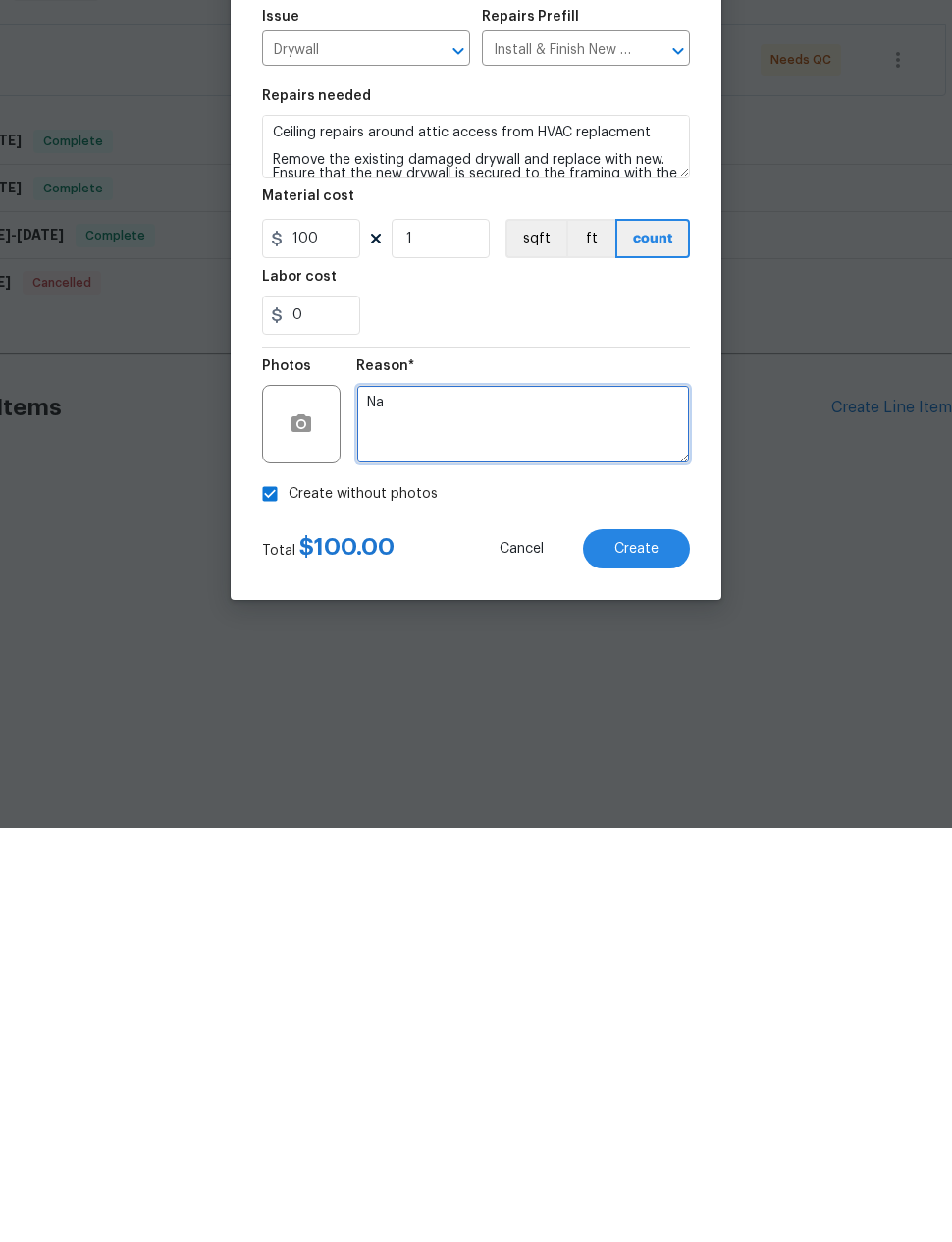 type on "Na" 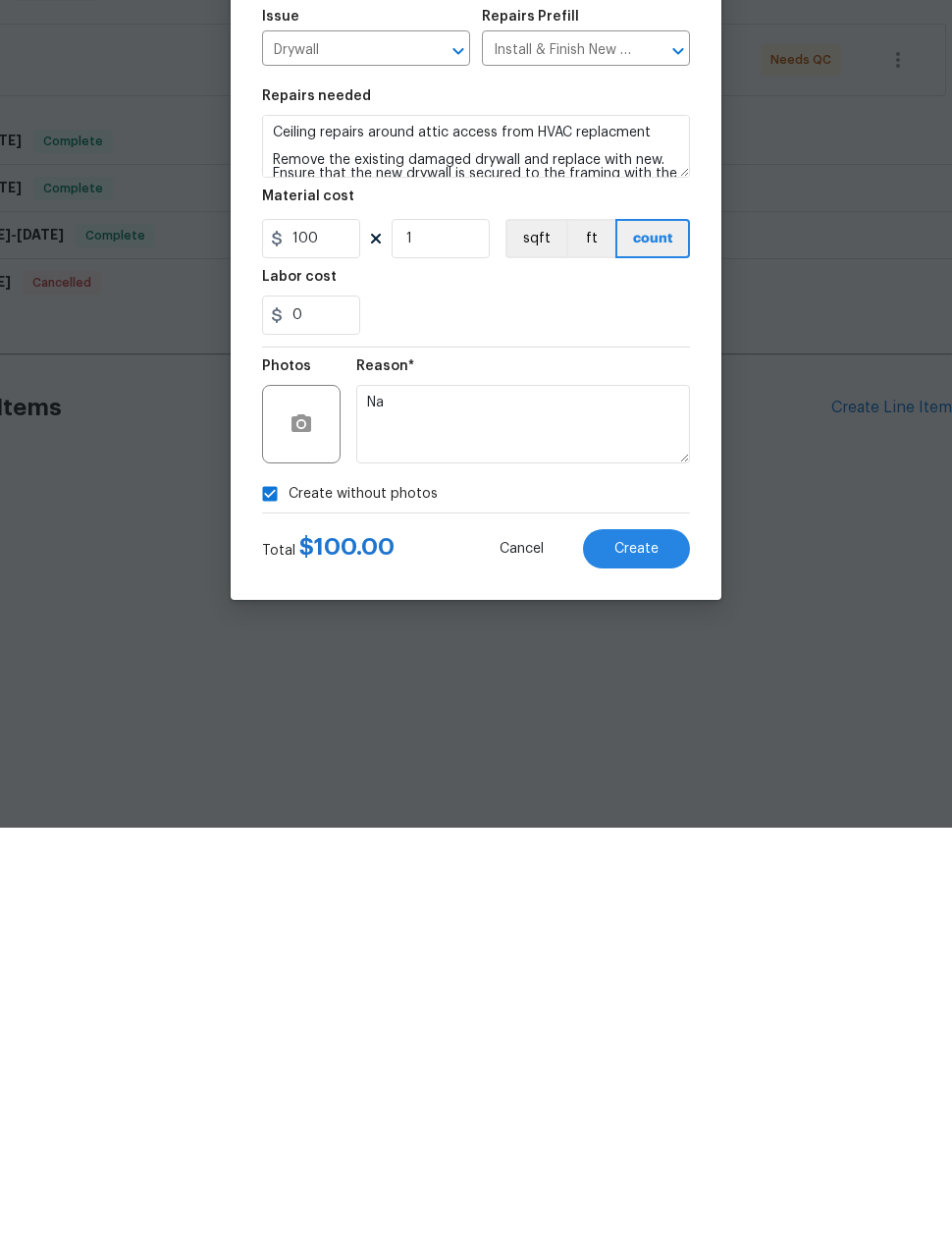 click on "Create" at bounding box center (636, 963) 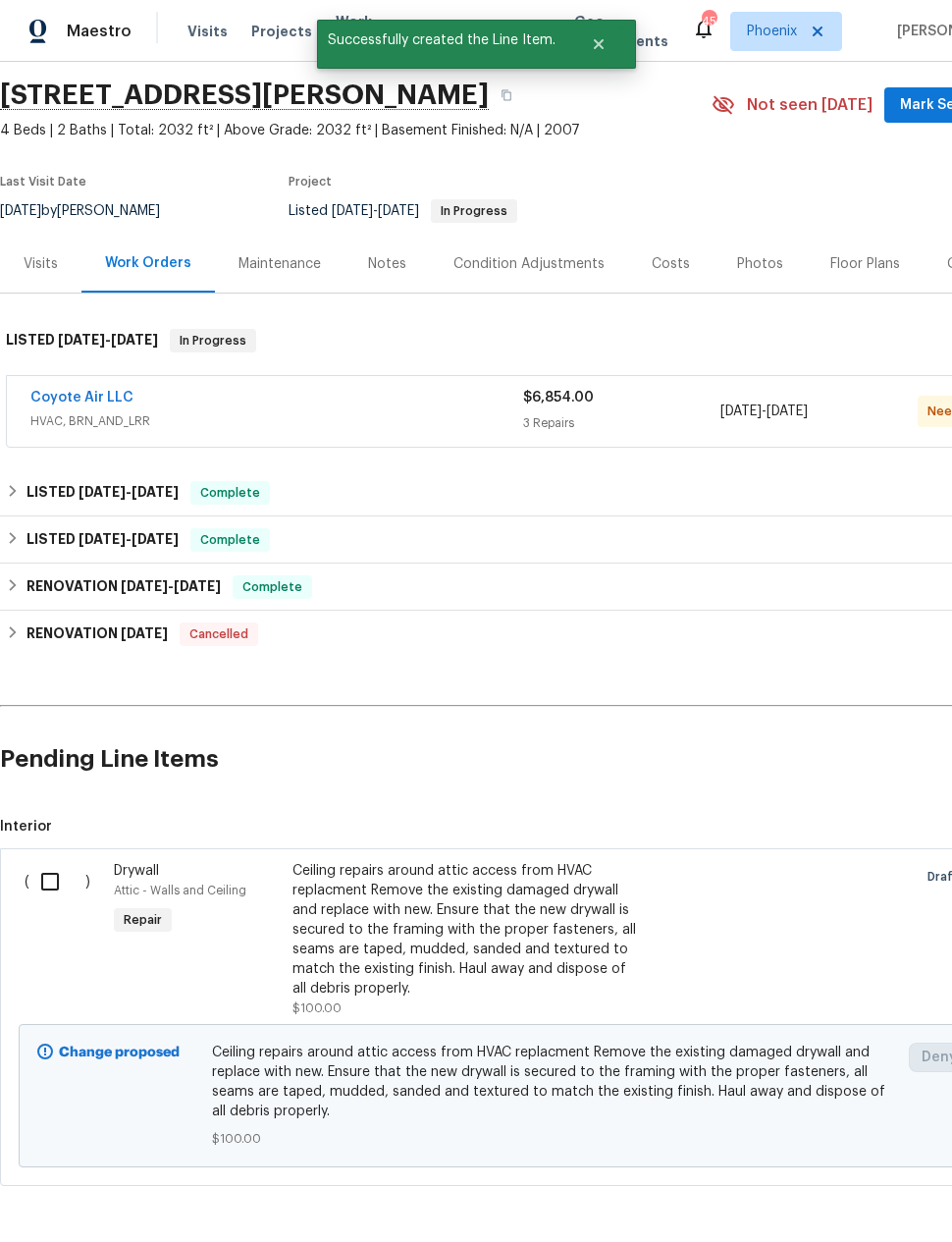 scroll, scrollTop: 62, scrollLeft: 0, axis: vertical 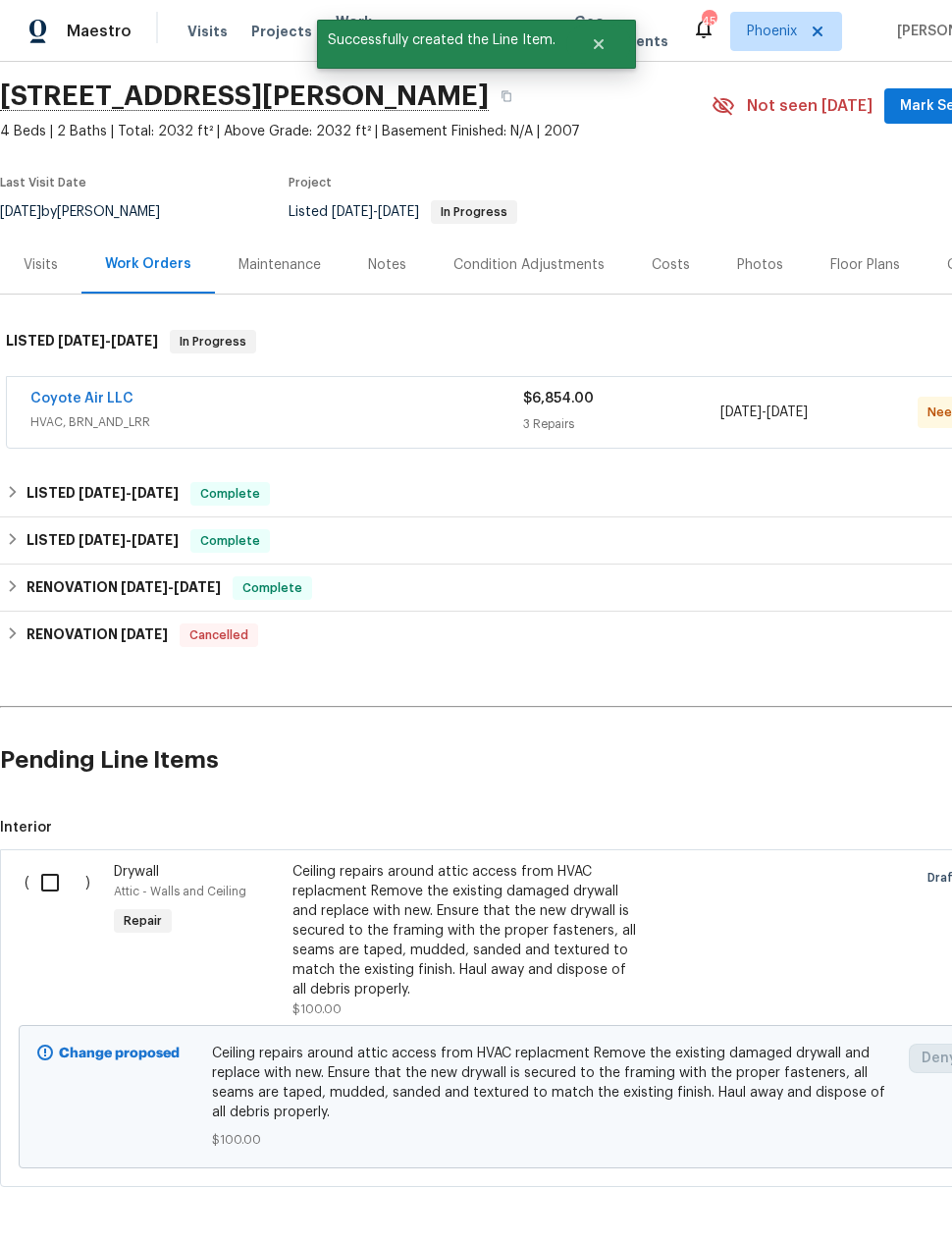click at bounding box center (57, 883) 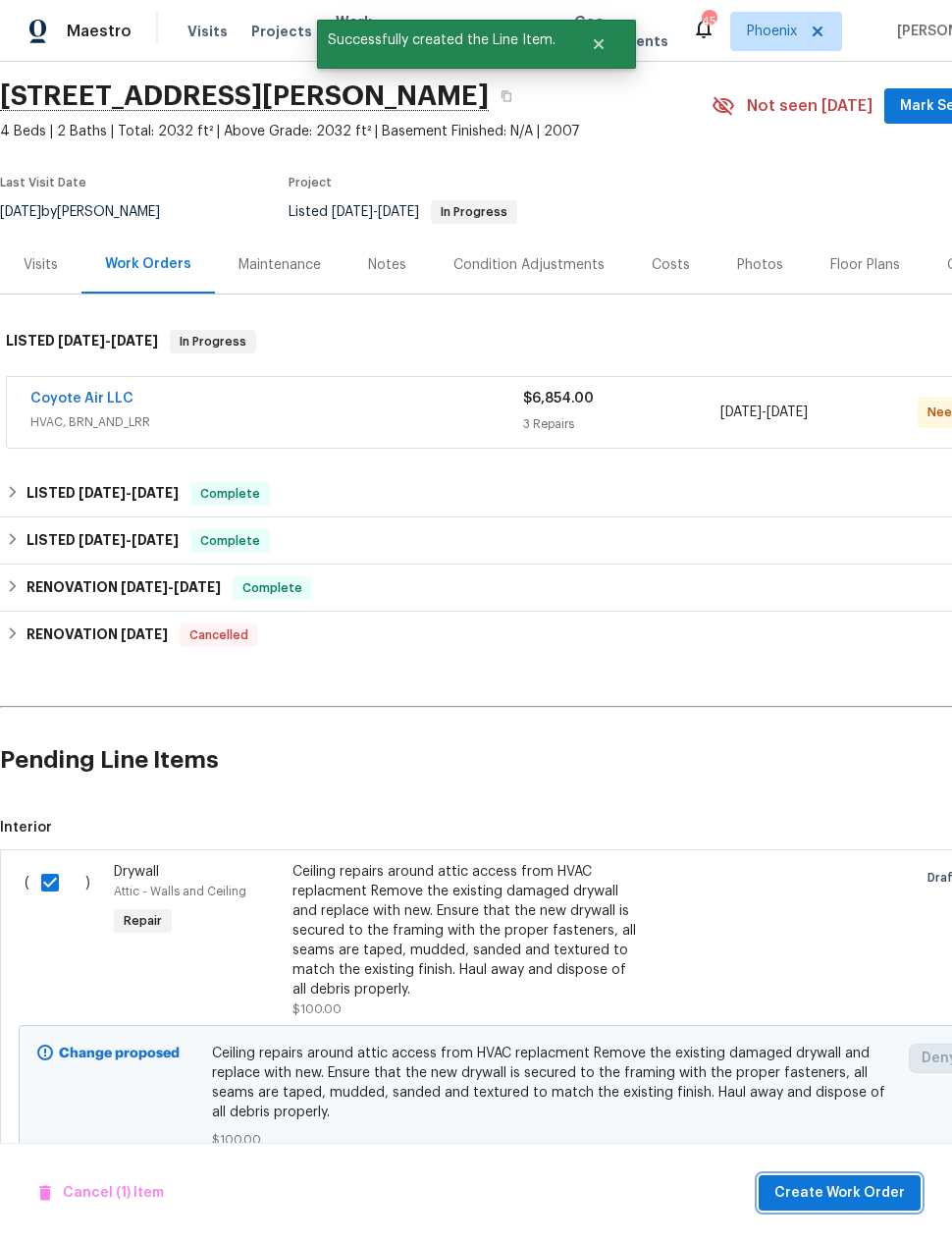 click on "Create Work Order" at bounding box center (839, 1193) 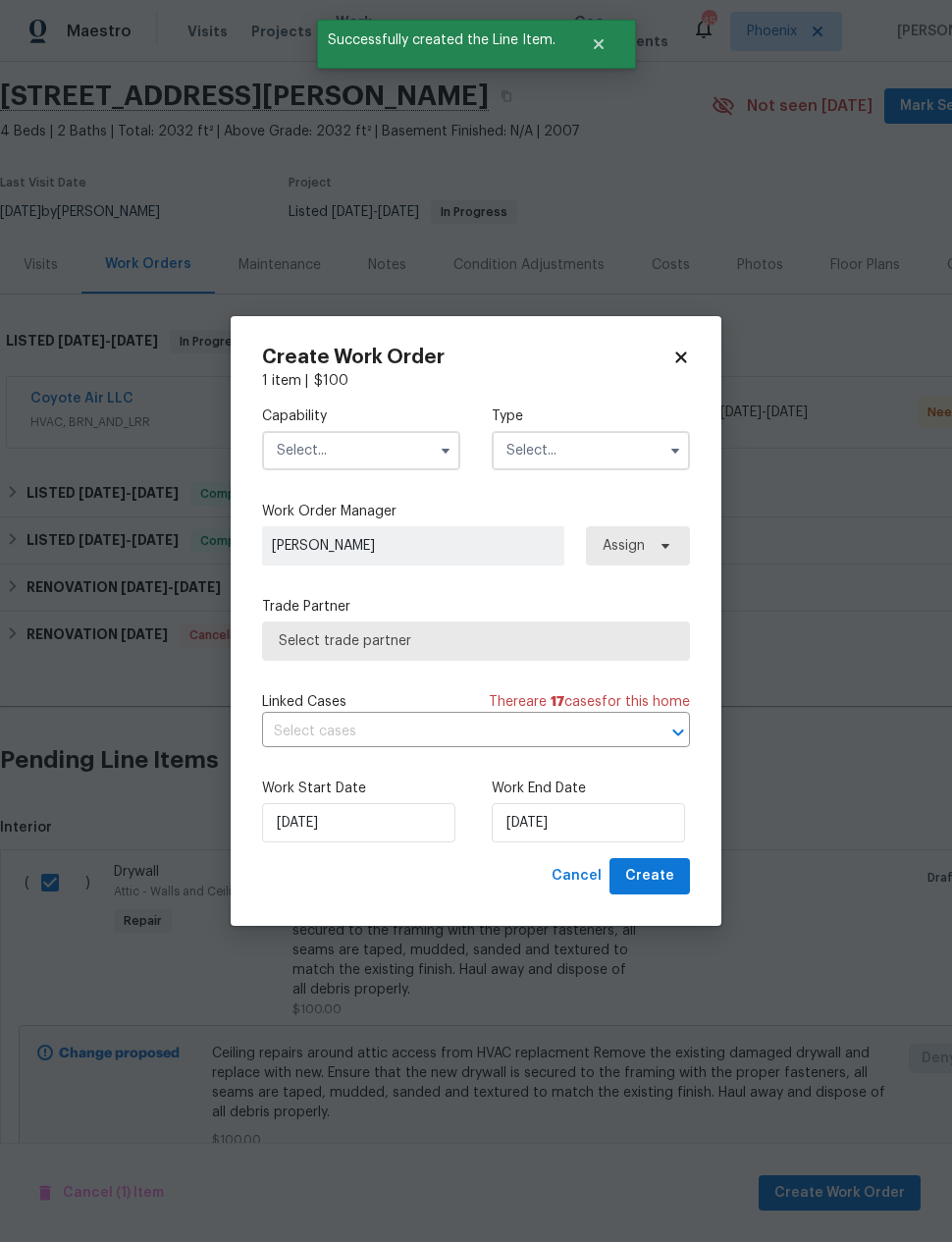 click at bounding box center [361, 451] 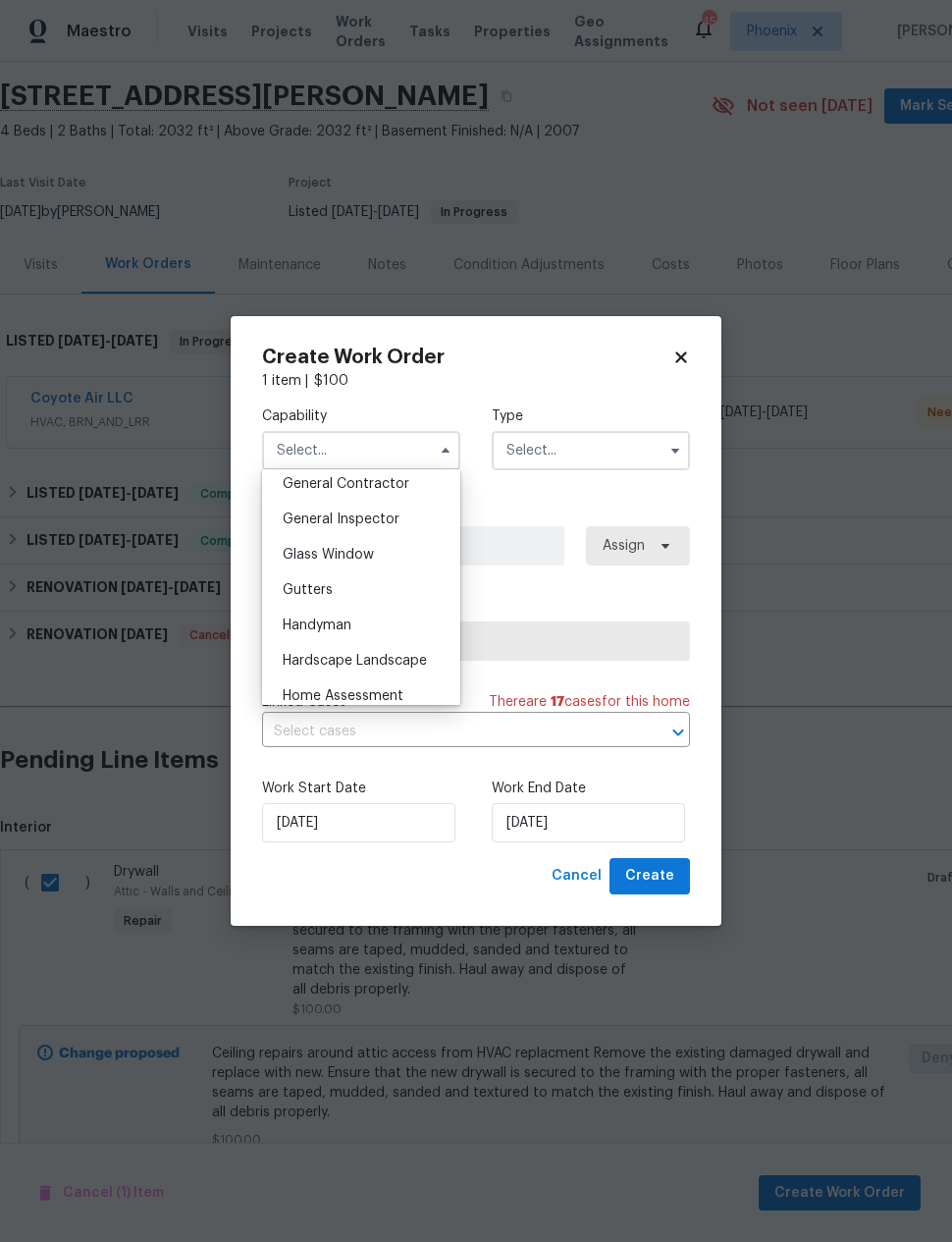 scroll, scrollTop: 929, scrollLeft: 0, axis: vertical 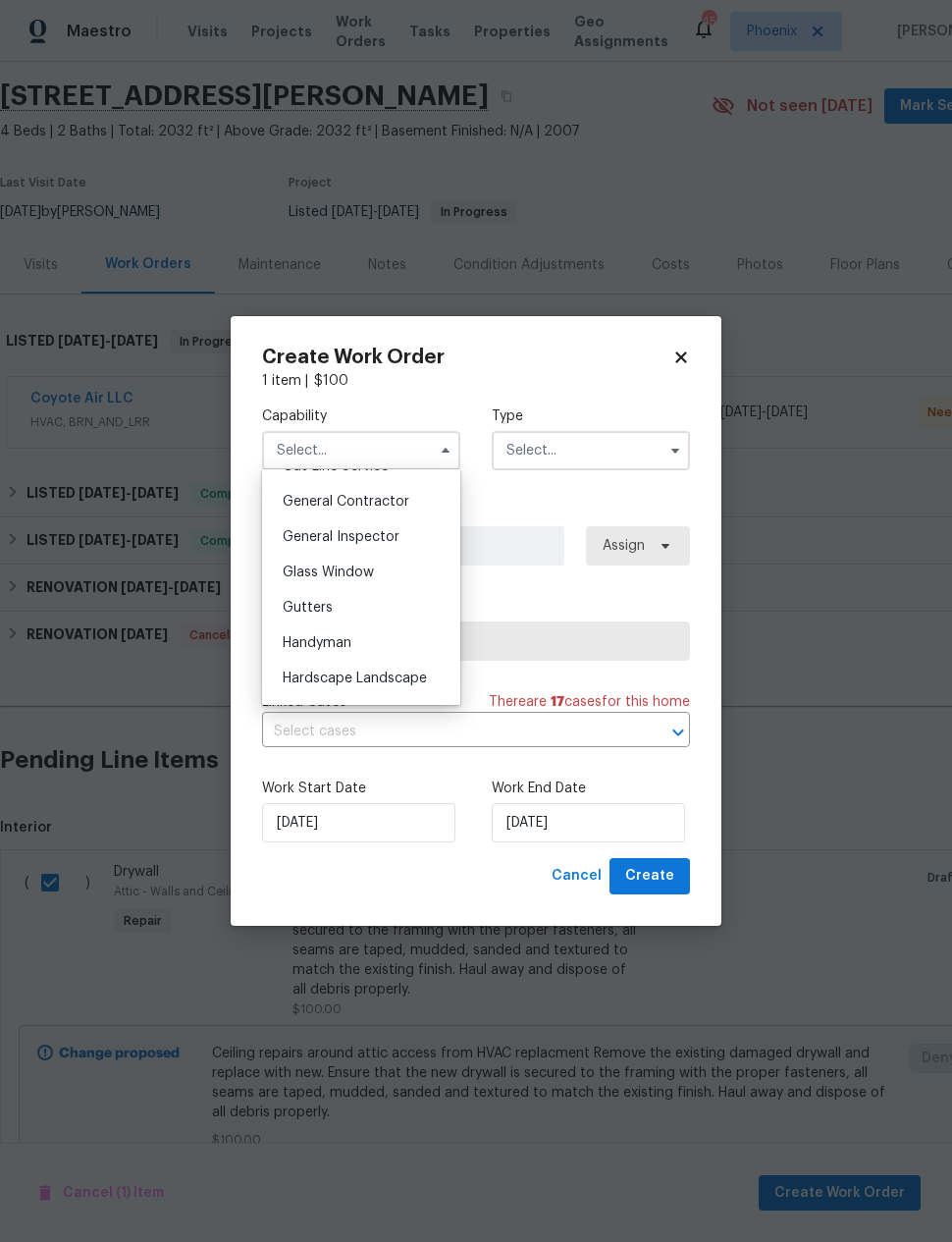 click on "General Contractor" at bounding box center [345, 502] 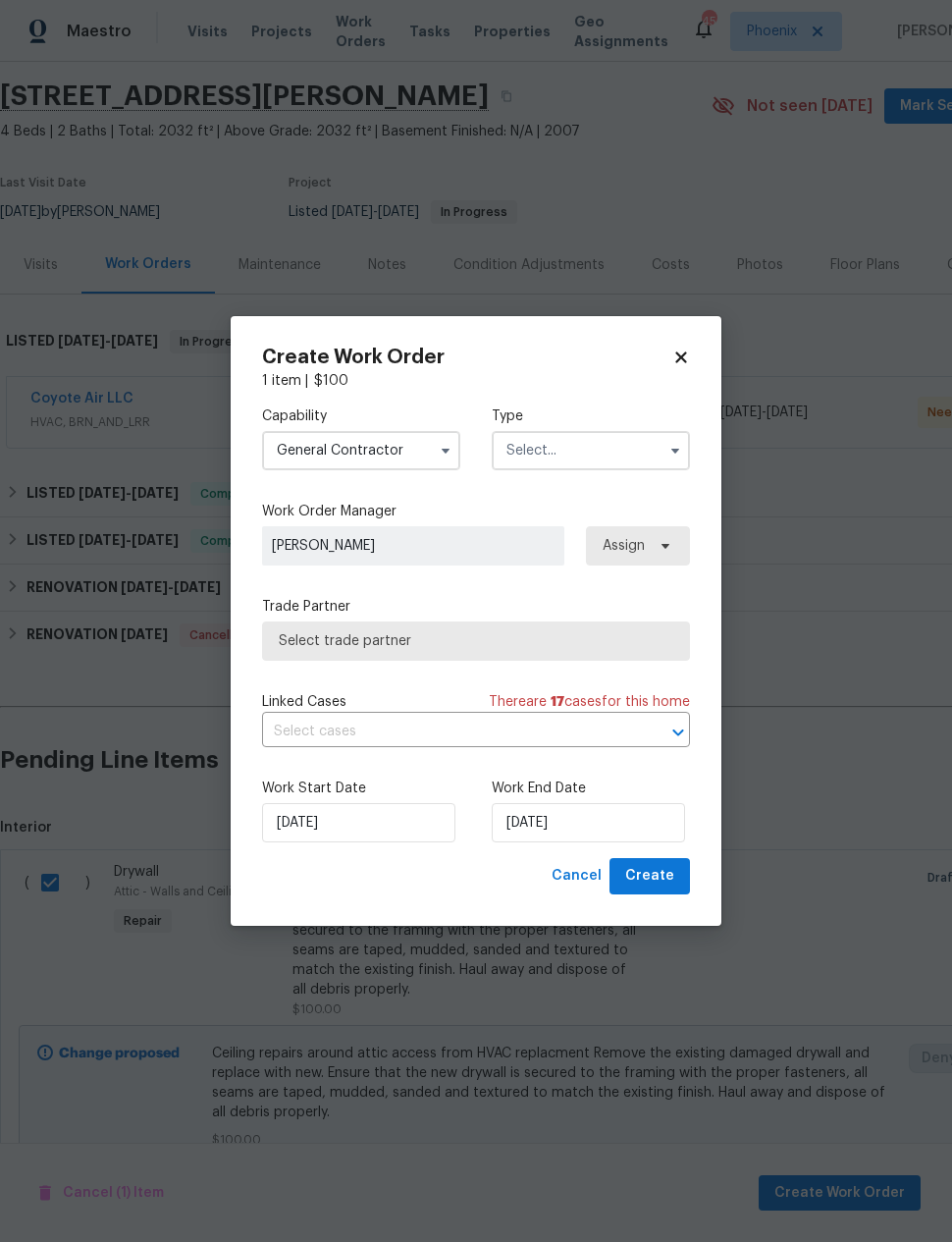 click at bounding box center [591, 451] 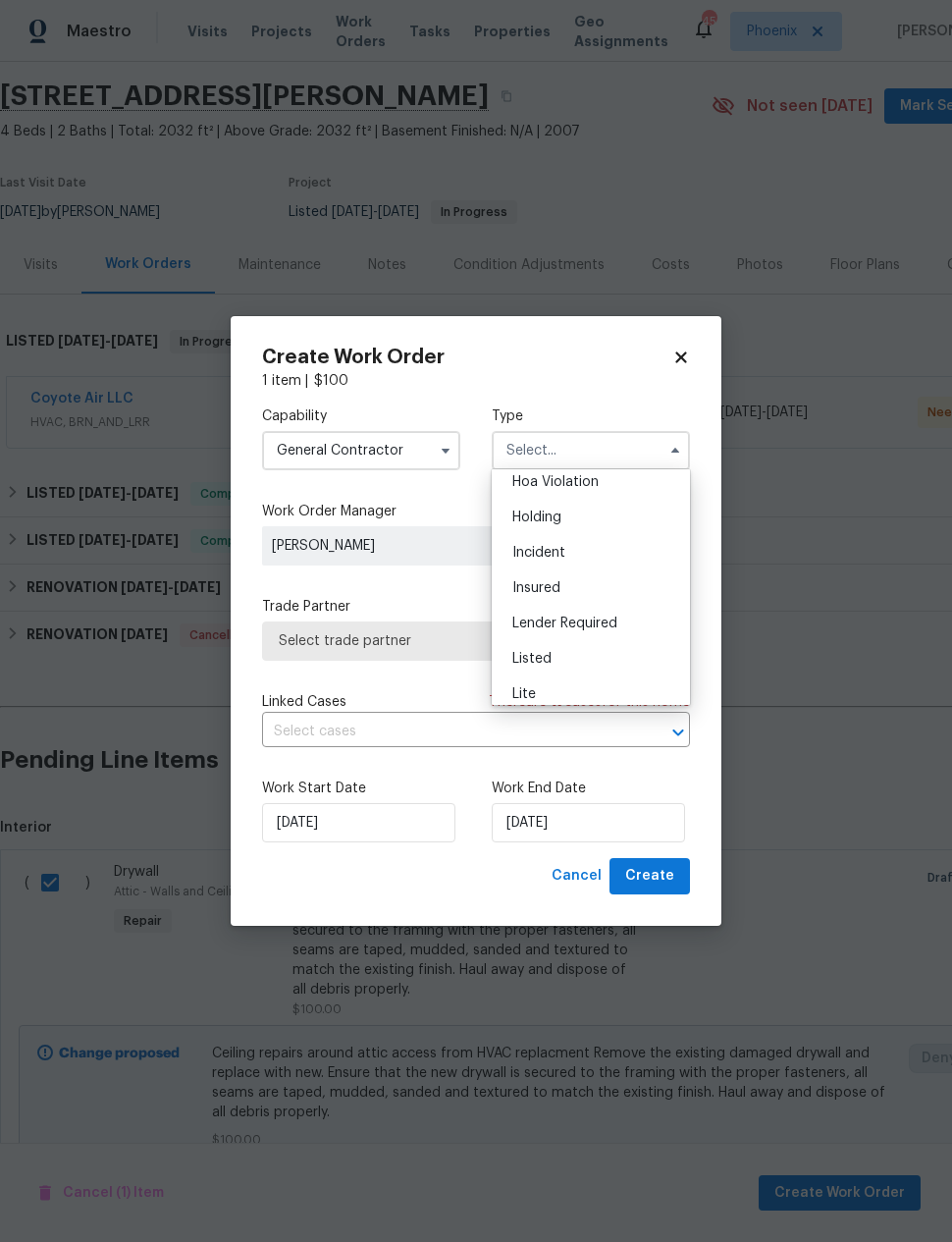 scroll, scrollTop: 48, scrollLeft: 0, axis: vertical 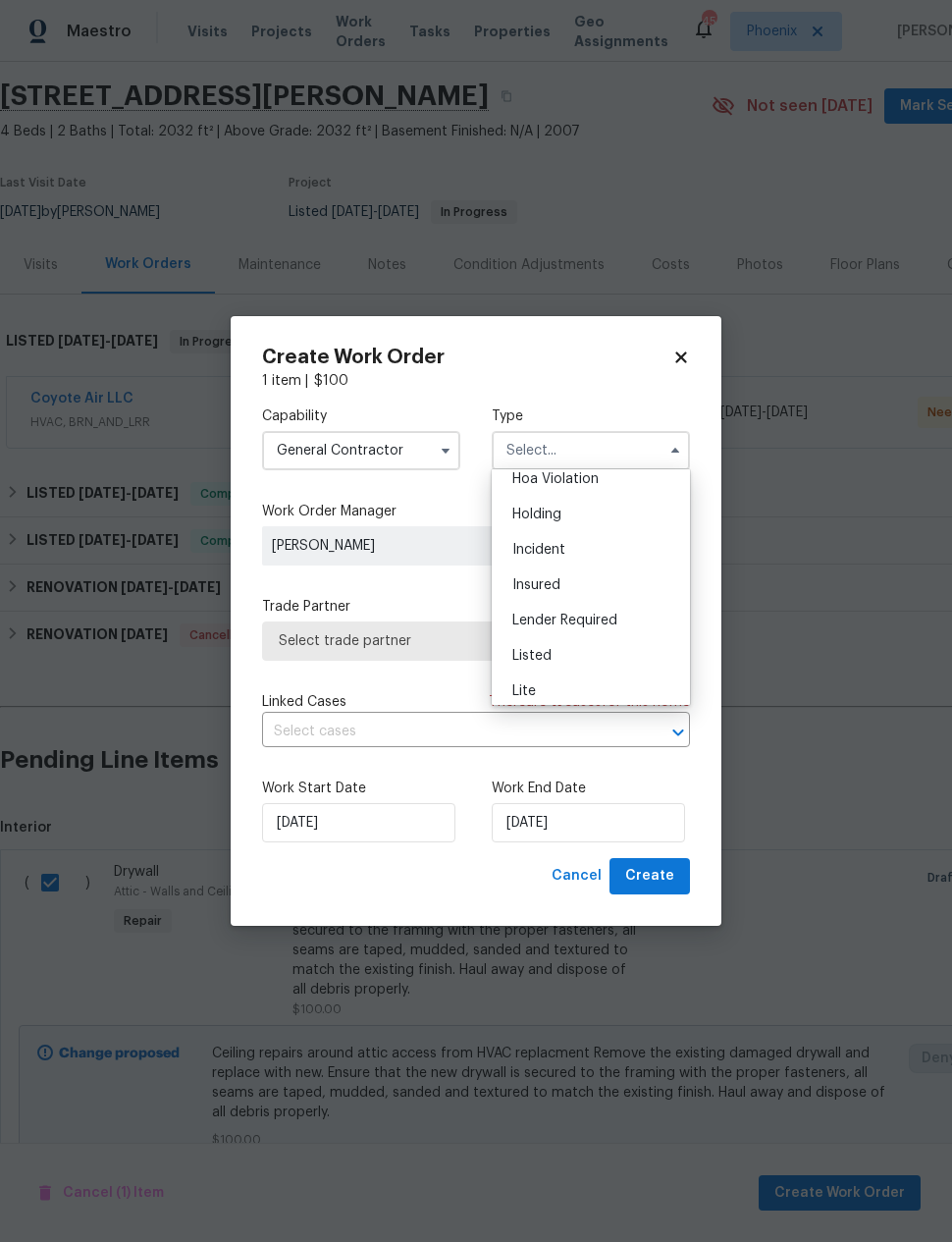 click on "Listed" at bounding box center (591, 656) 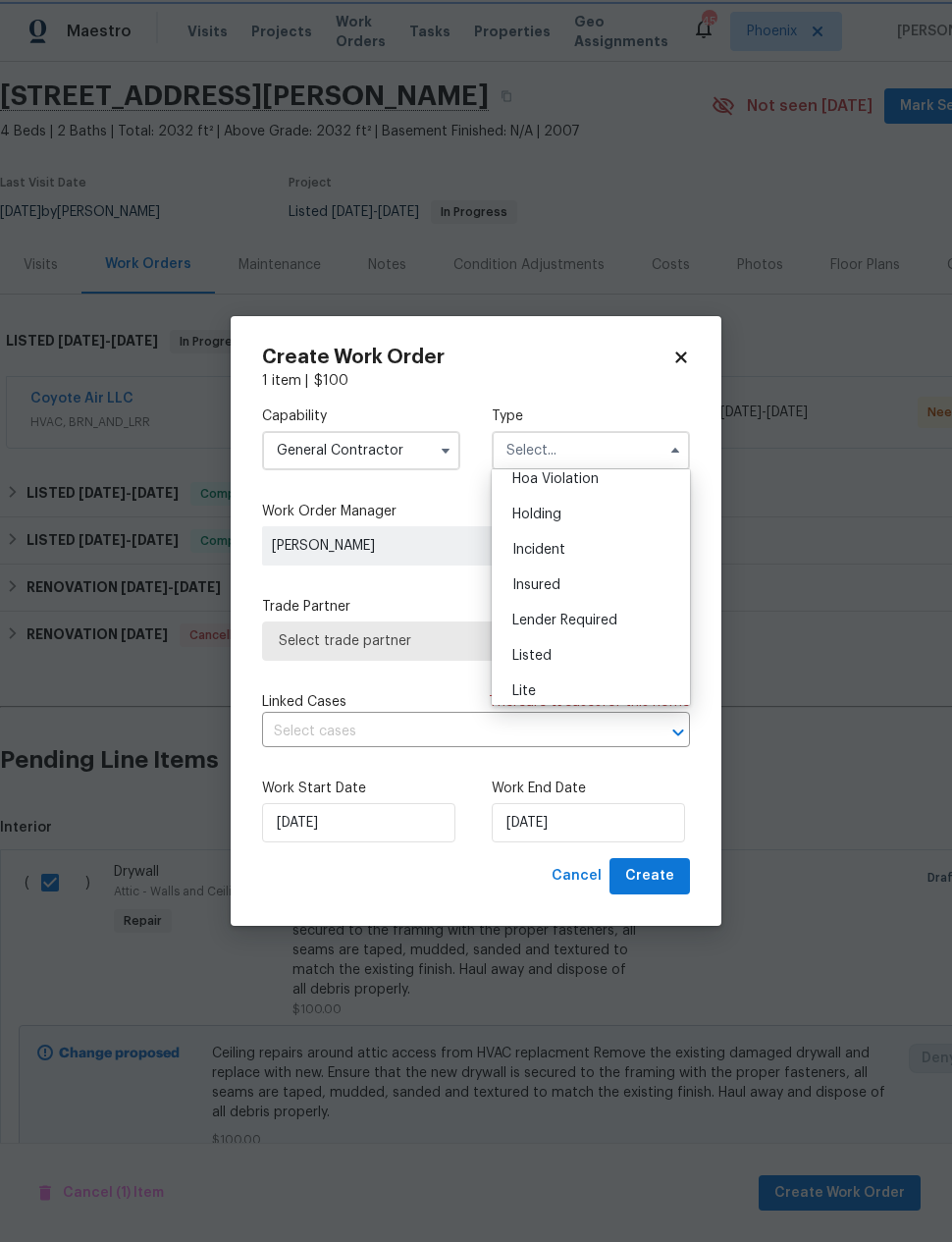type on "Listed" 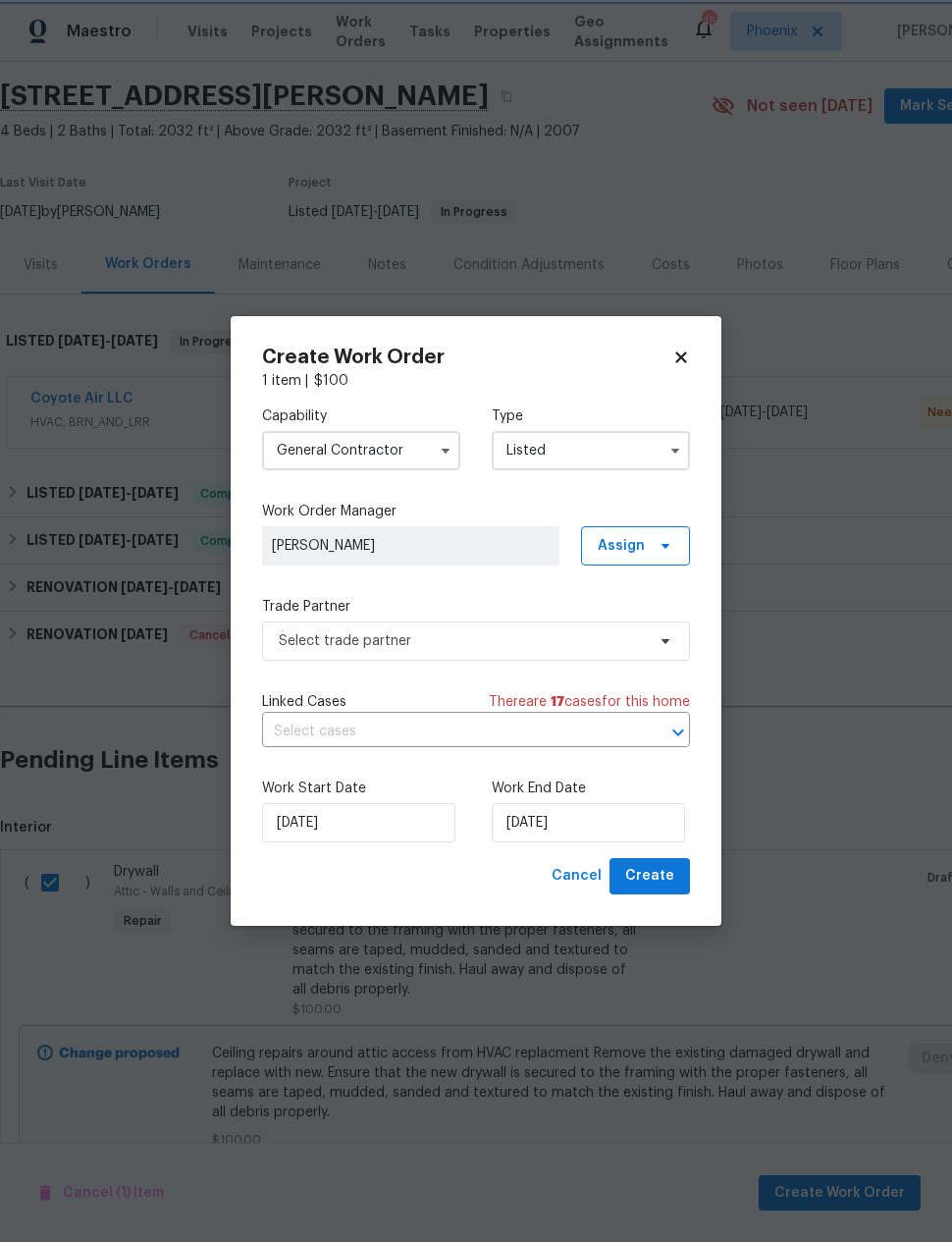 scroll, scrollTop: 0, scrollLeft: 0, axis: both 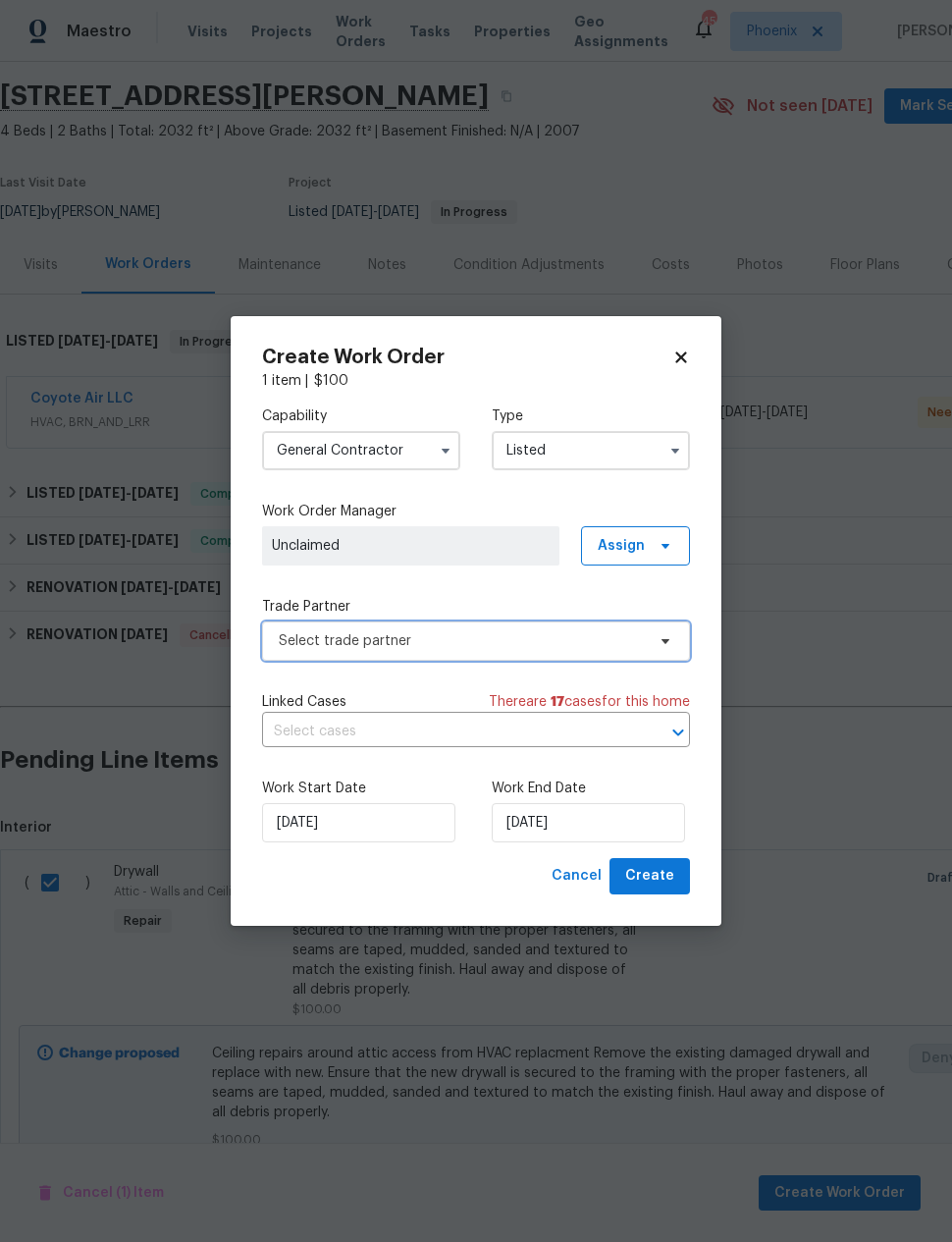 click on "Select trade partner" at bounding box center (461, 641) 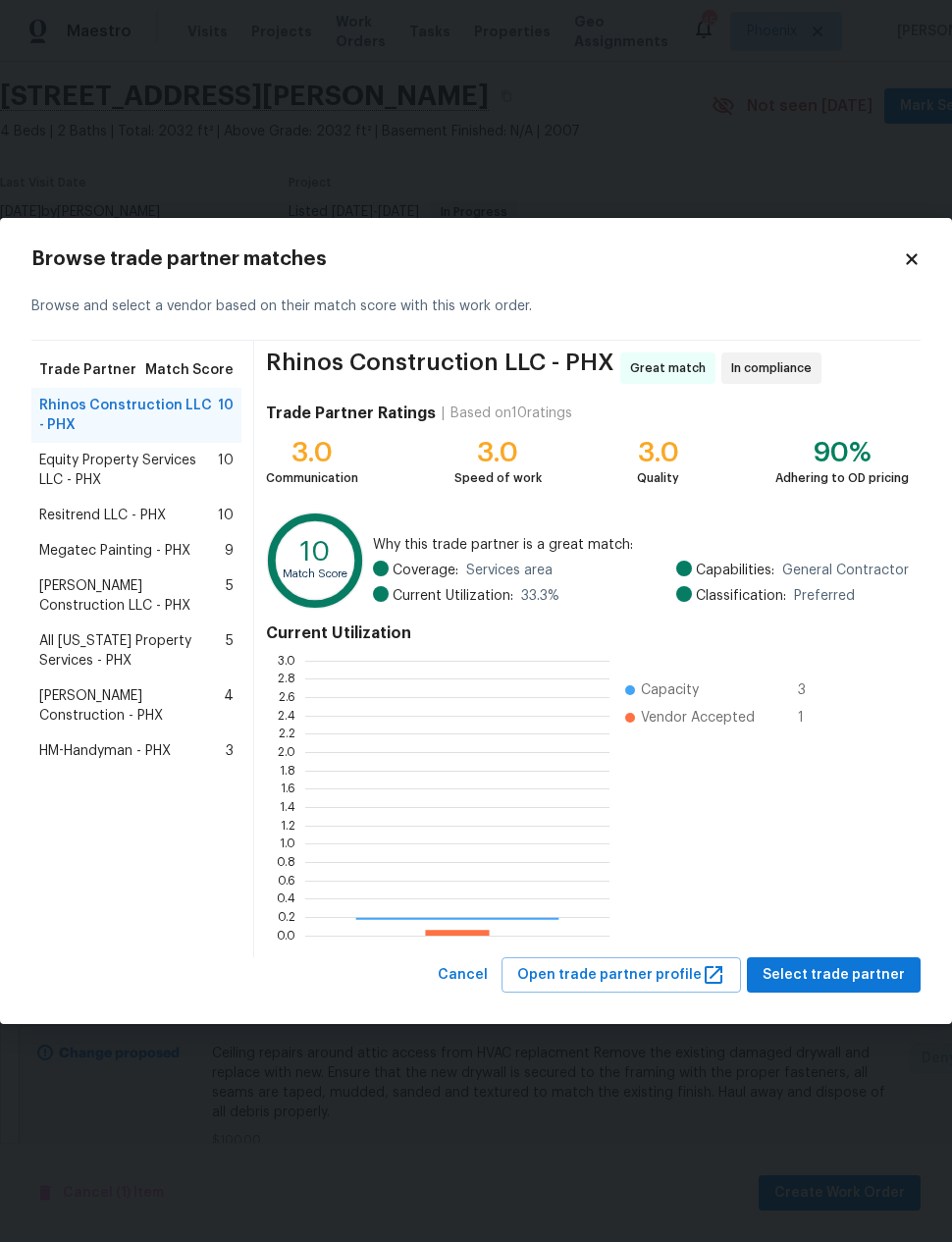 scroll, scrollTop: 2, scrollLeft: 2, axis: both 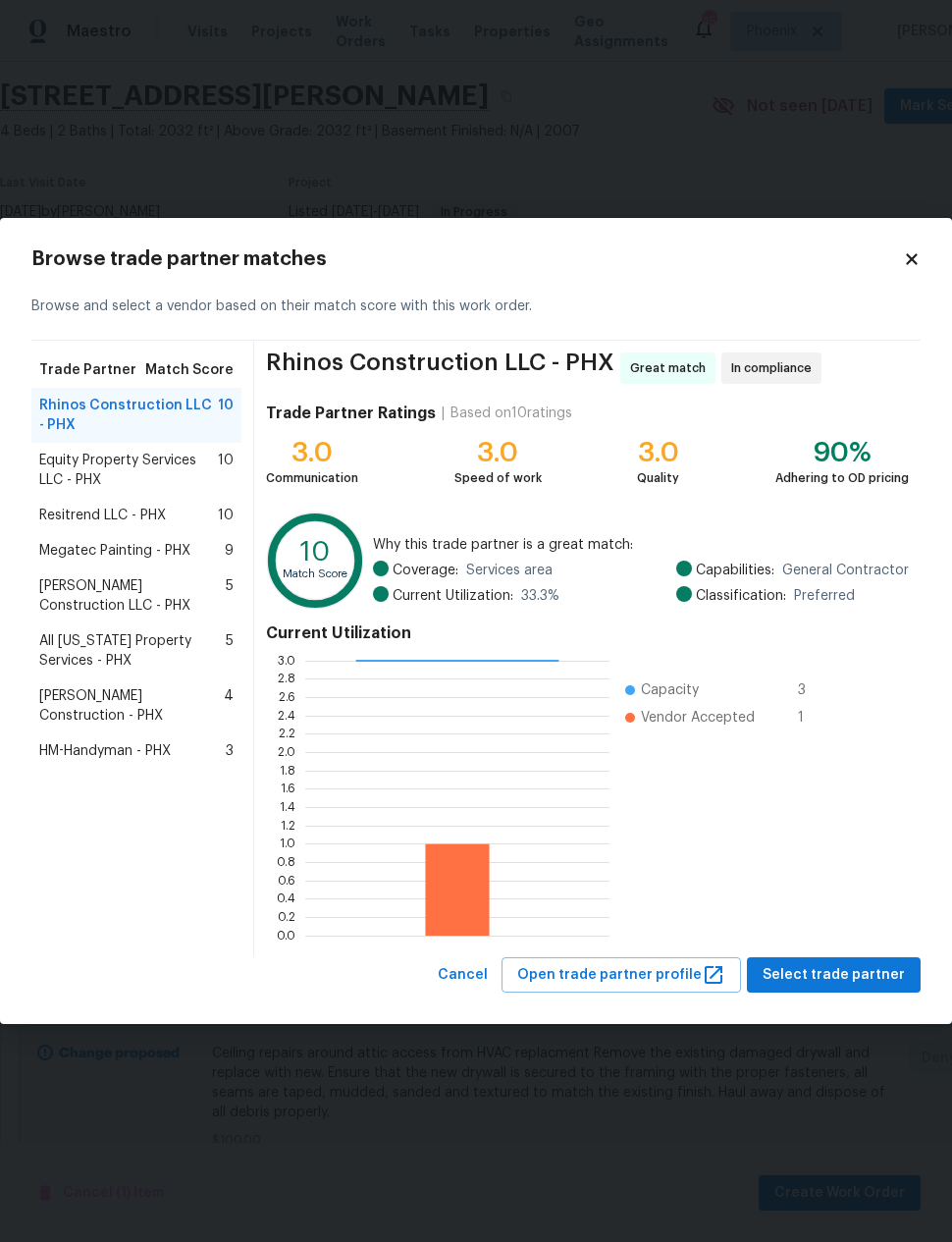 click on "Megatec Painting - PHX" at bounding box center (115, 551) 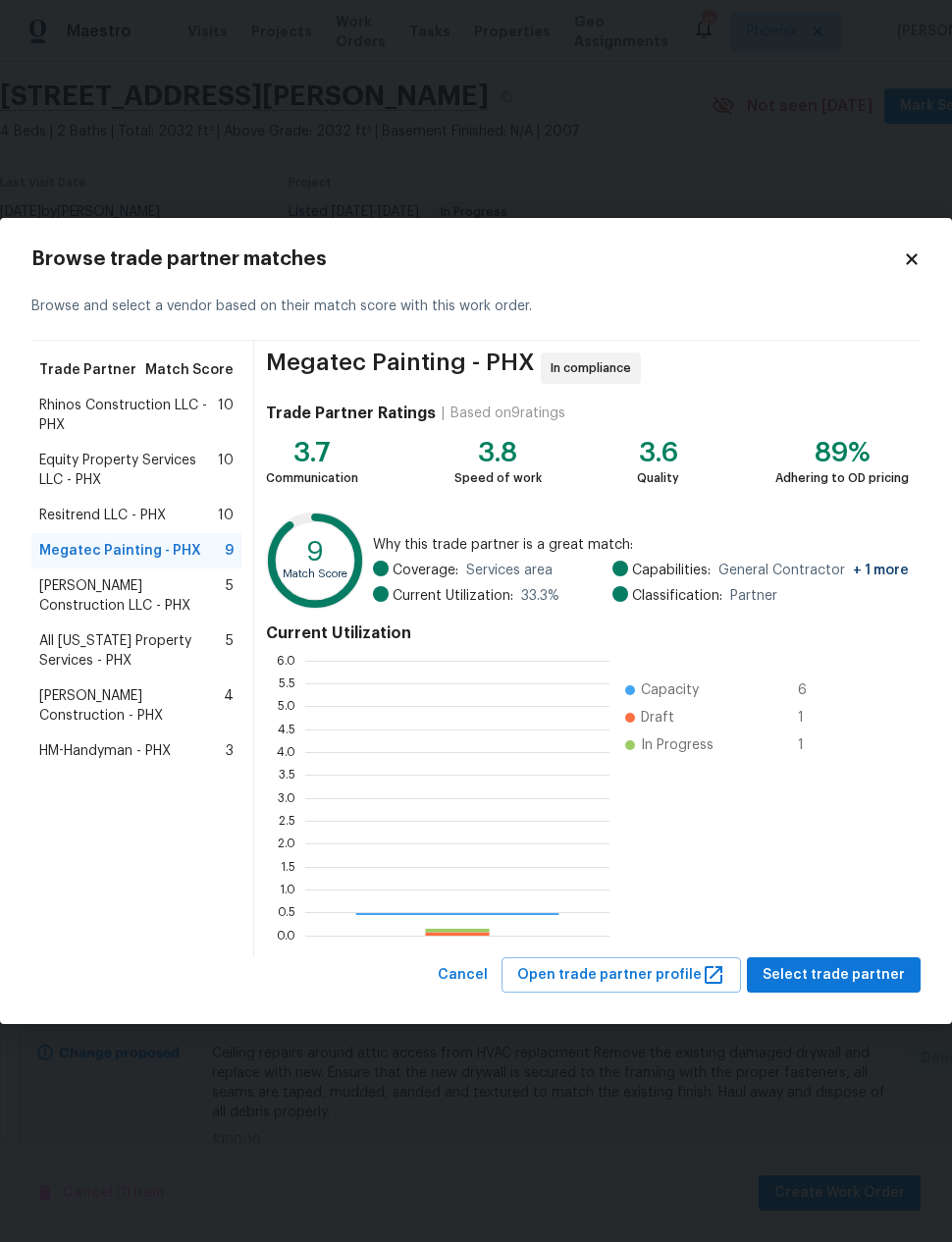 scroll, scrollTop: 2, scrollLeft: 2, axis: both 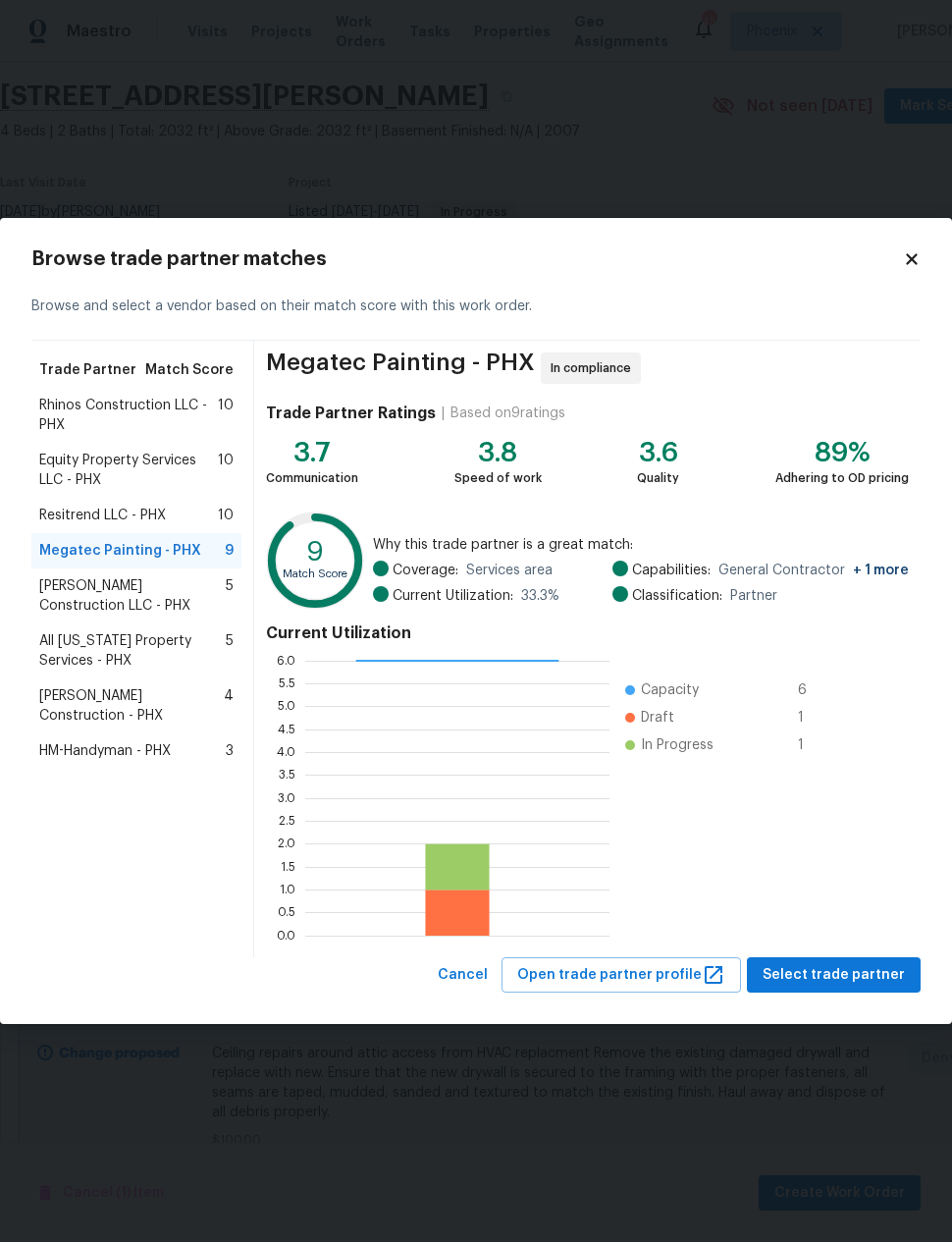 click on "Resitrend LLC - PHX" at bounding box center [102, 515] 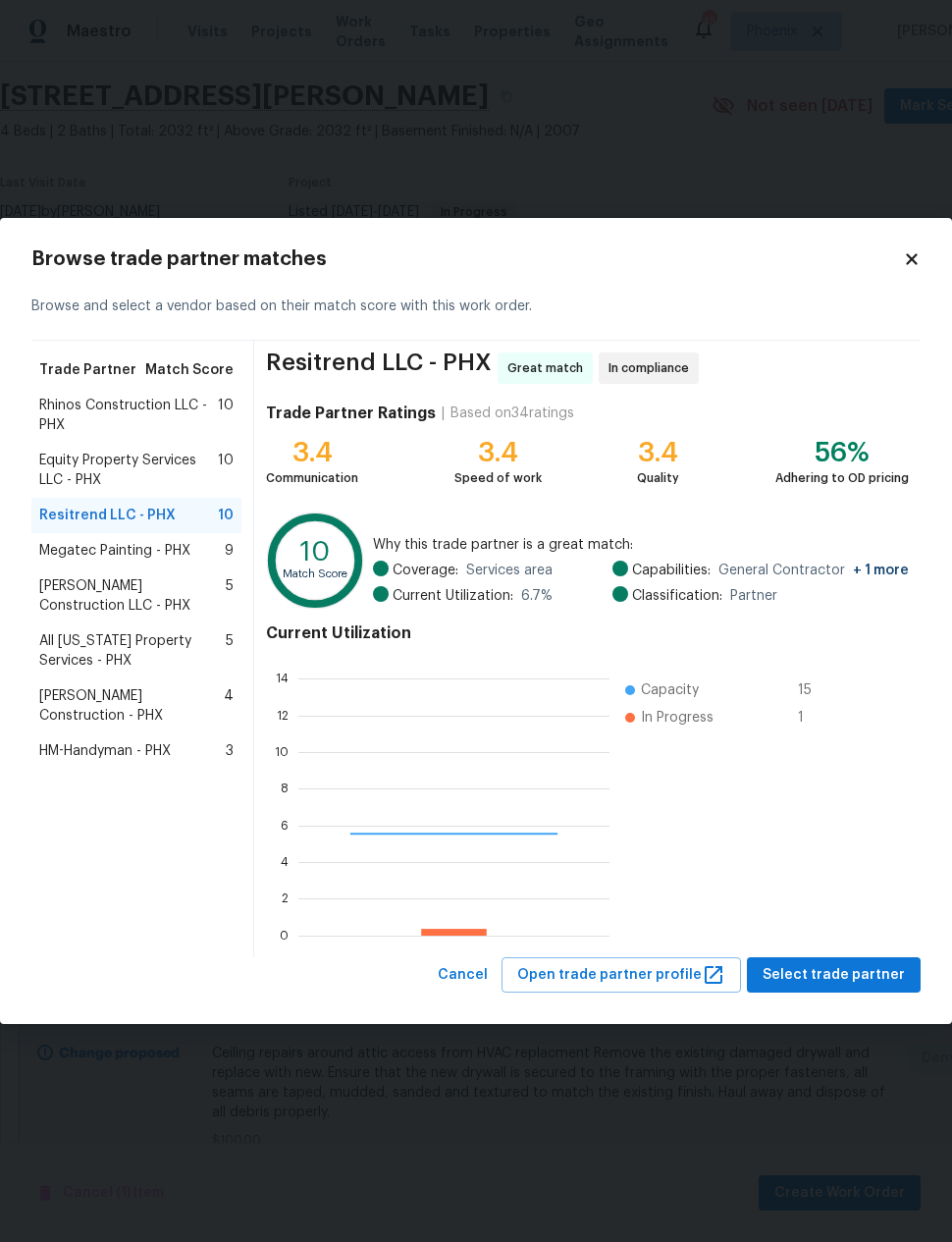 scroll, scrollTop: 2, scrollLeft: 2, axis: both 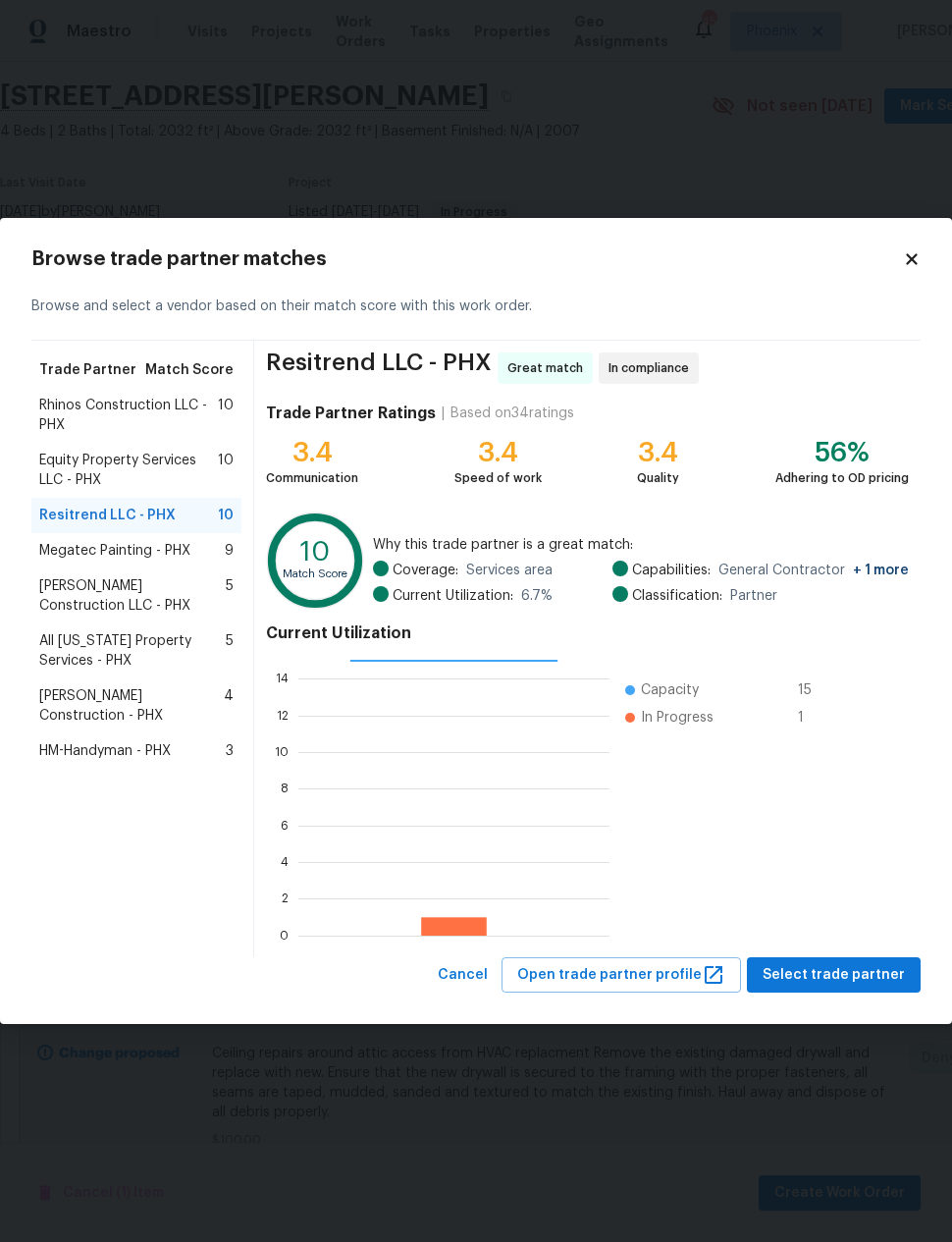 click on "Equity Property Services LLC - PHX" at bounding box center (129, 470) 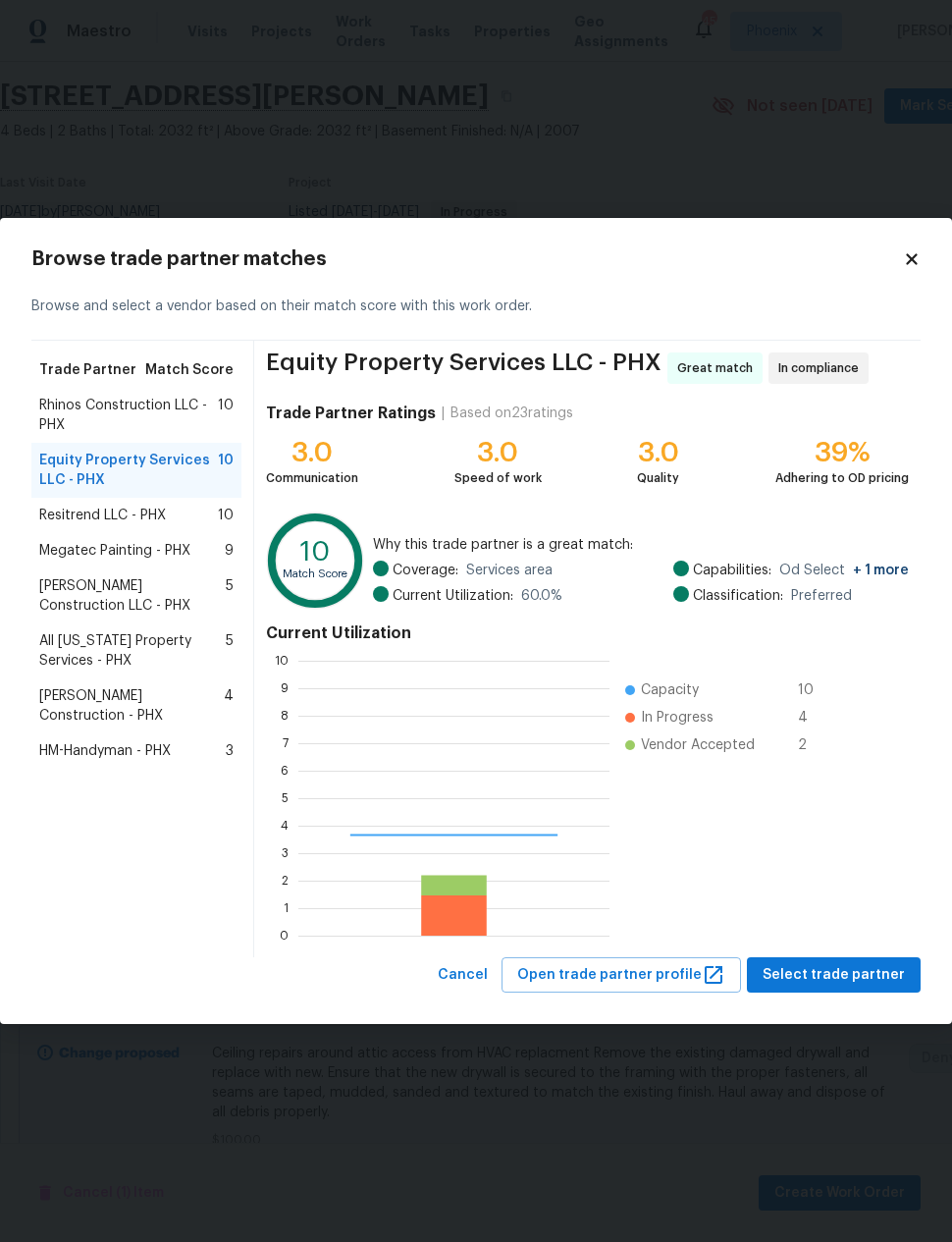 scroll, scrollTop: 2, scrollLeft: 2, axis: both 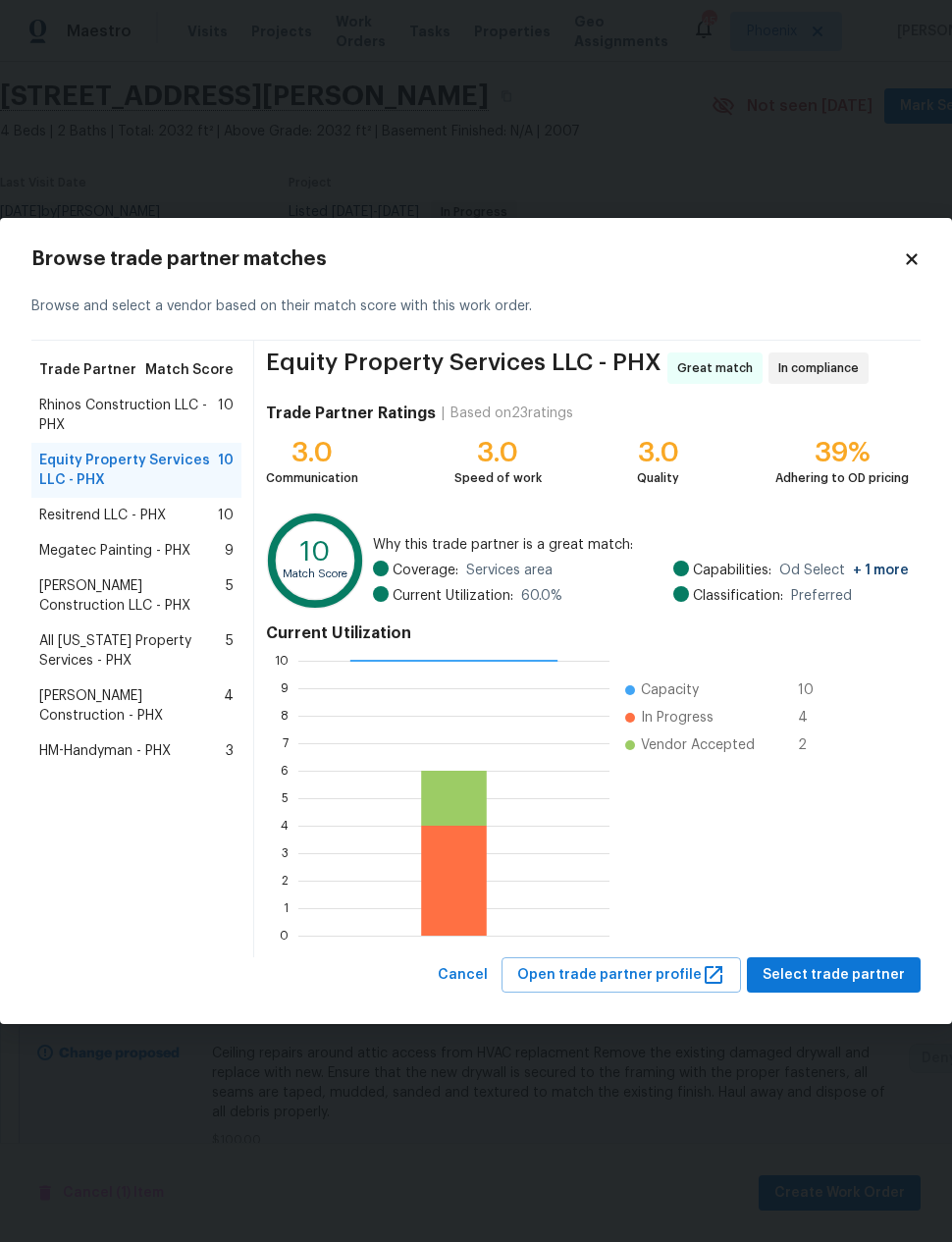 click on "Rhinos Construction LLC - PHX" at bounding box center (129, 415) 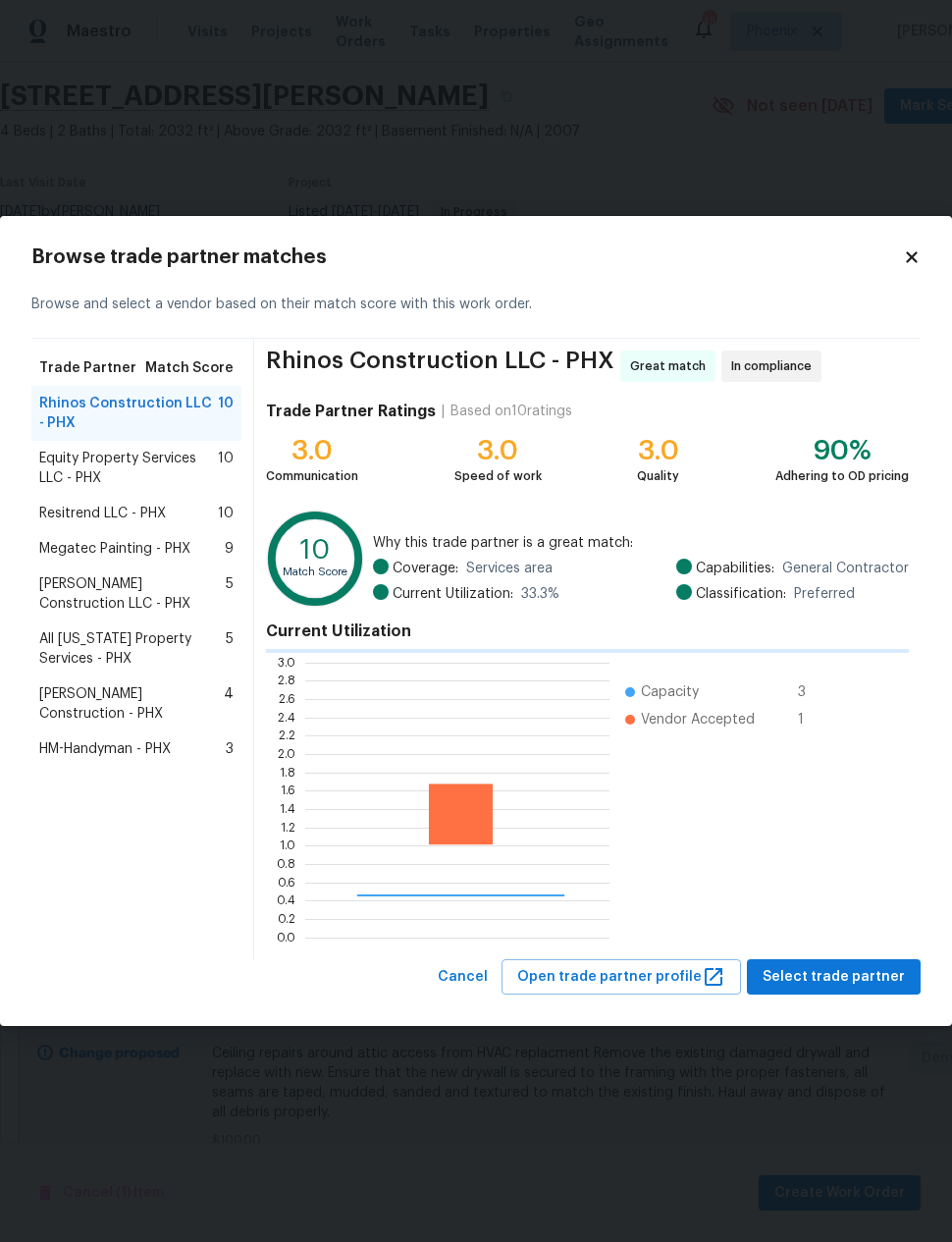 scroll, scrollTop: 275, scrollLeft: 304, axis: both 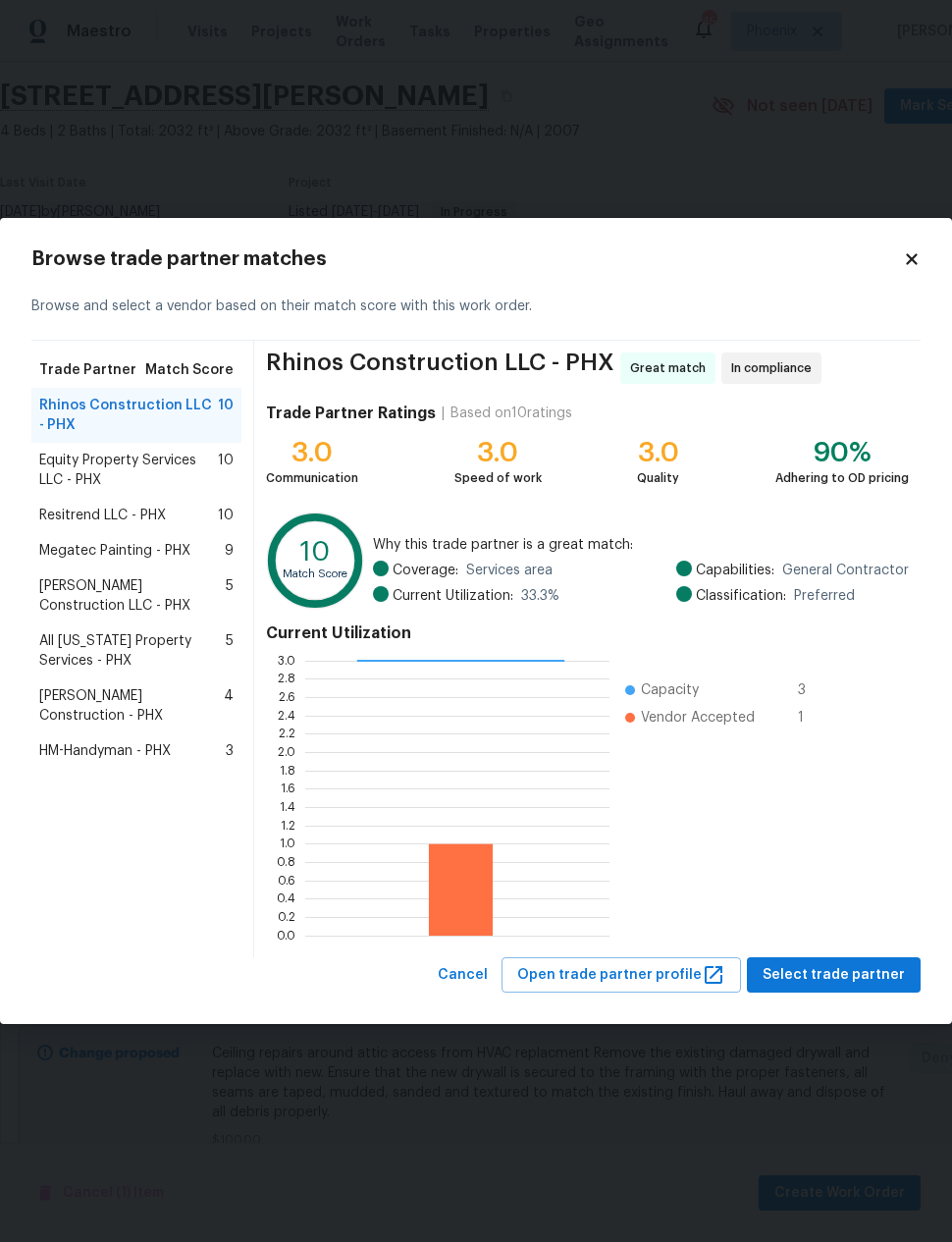 click on "Megatec Painting - PHX" at bounding box center [115, 551] 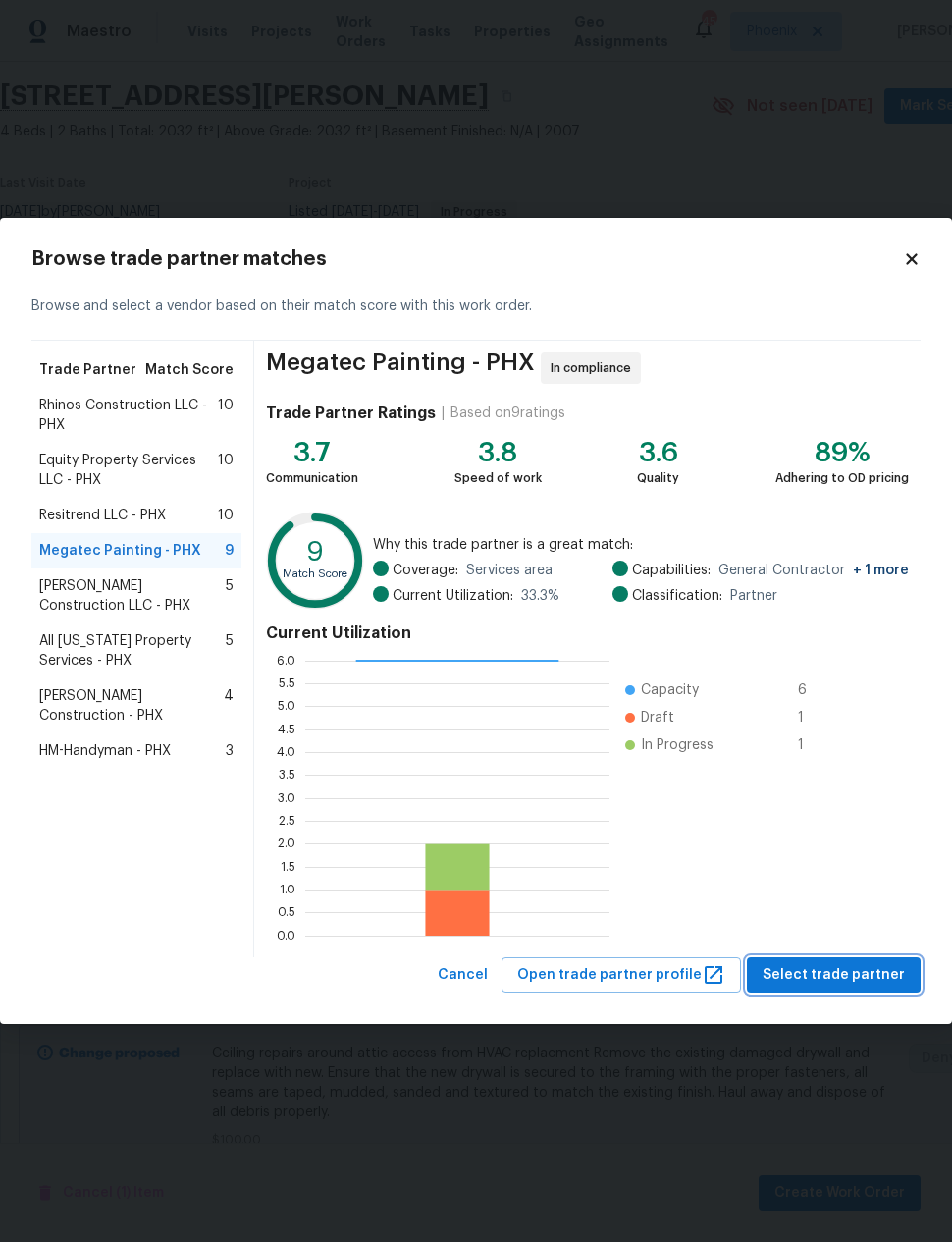 click on "Select trade partner" at bounding box center (833, 975) 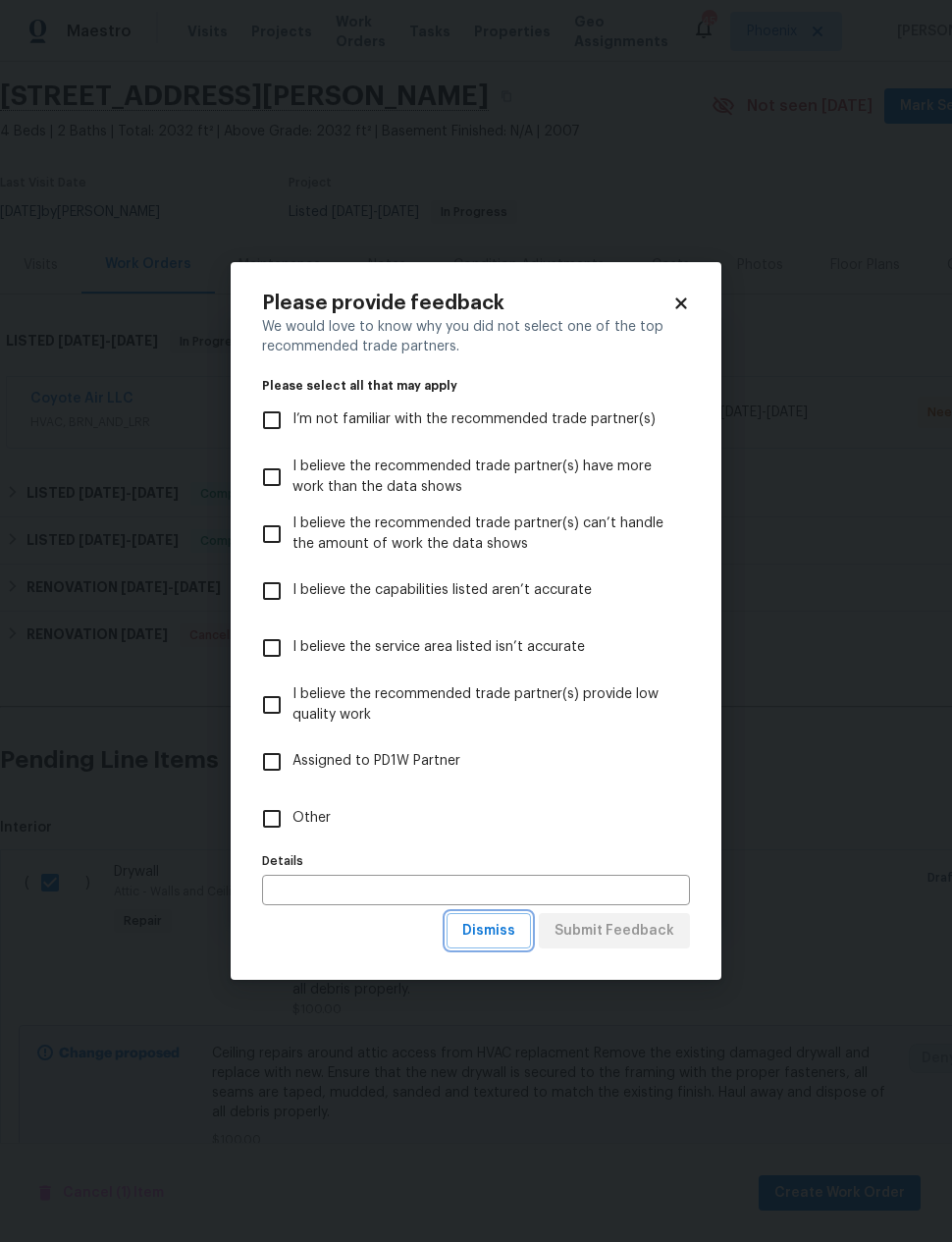 click on "Dismiss" at bounding box center (489, 931) 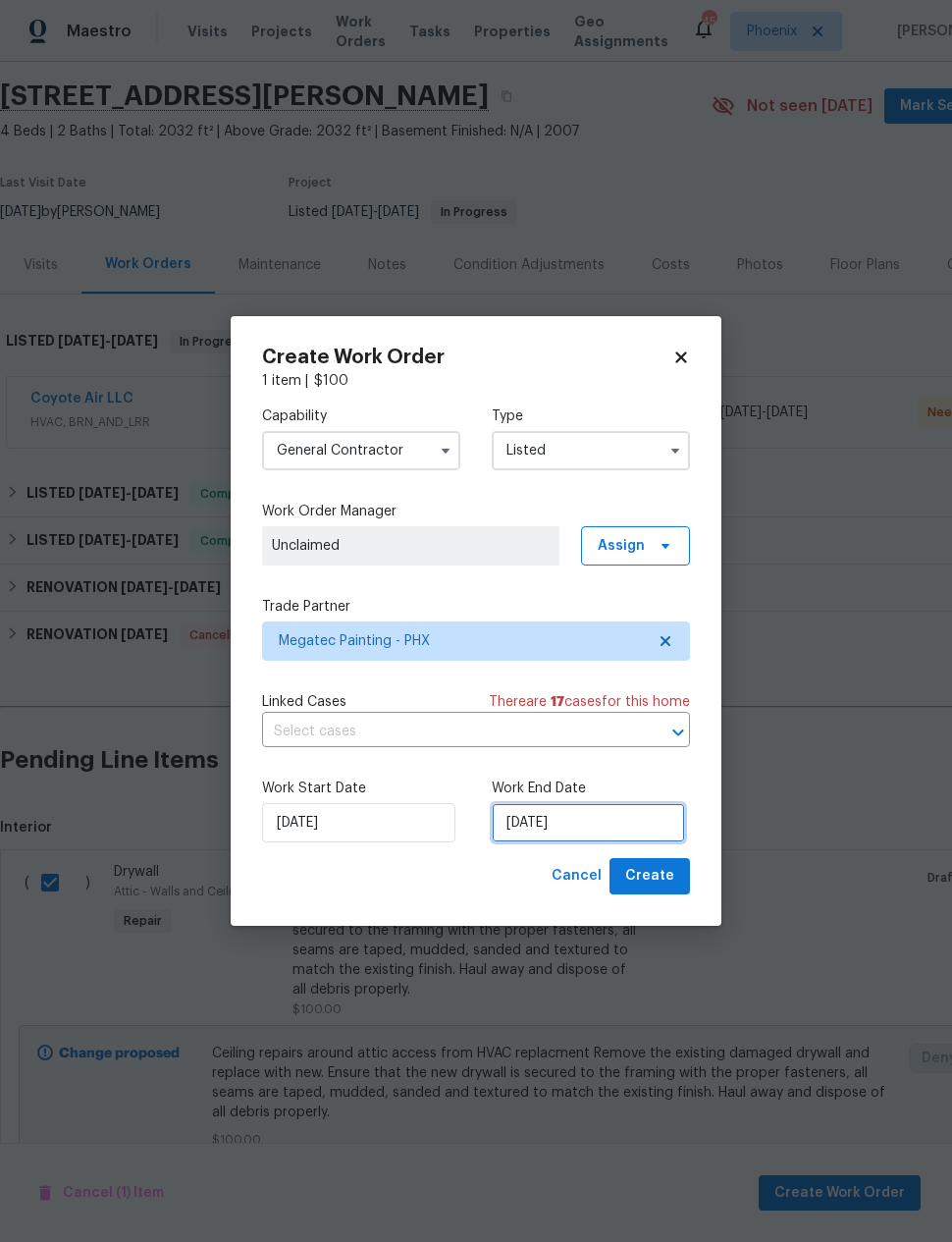 click on "7/10/2025" at bounding box center (588, 823) 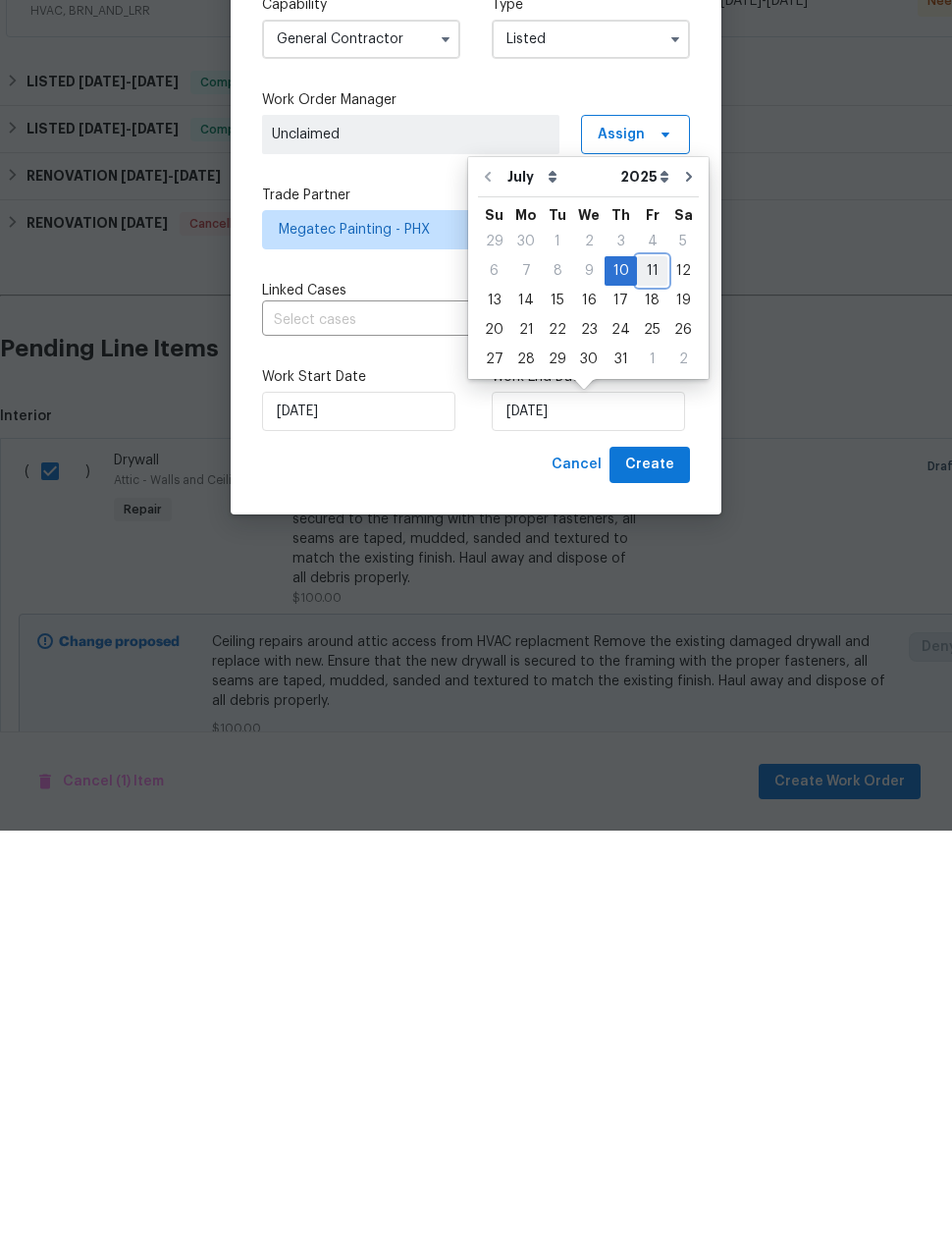 click on "11" at bounding box center [652, 682] 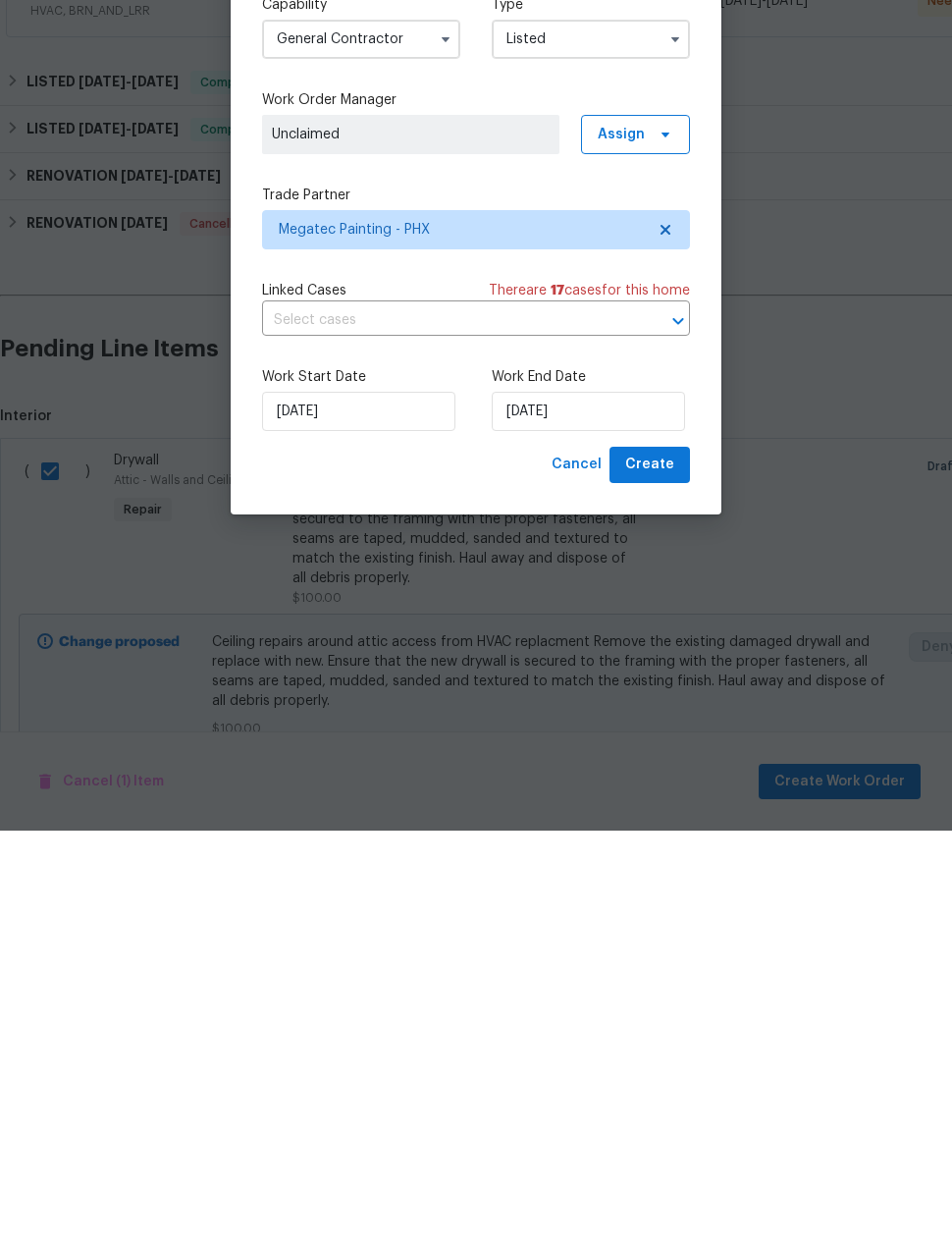 scroll, scrollTop: 79, scrollLeft: 0, axis: vertical 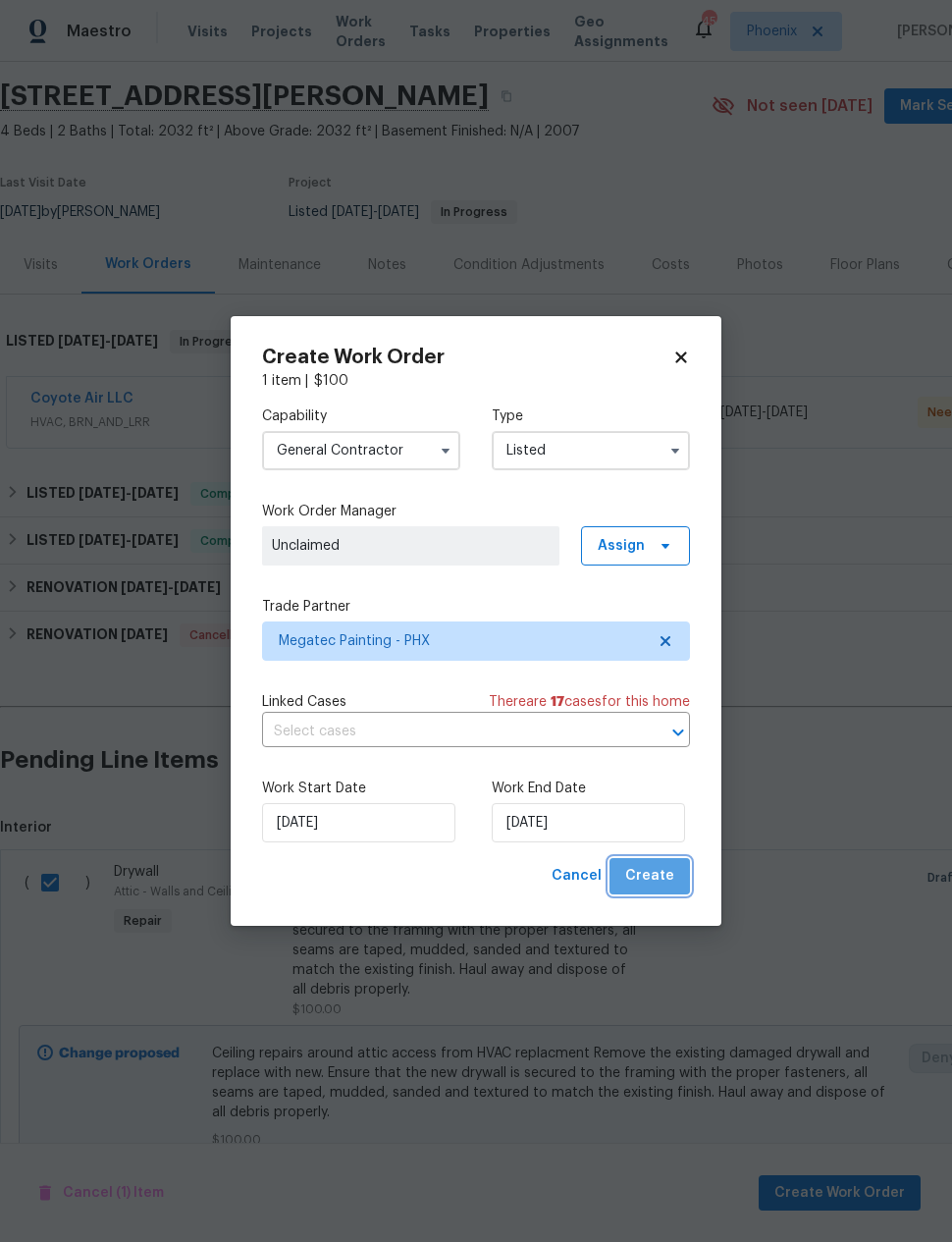 click on "Create" at bounding box center [650, 876] 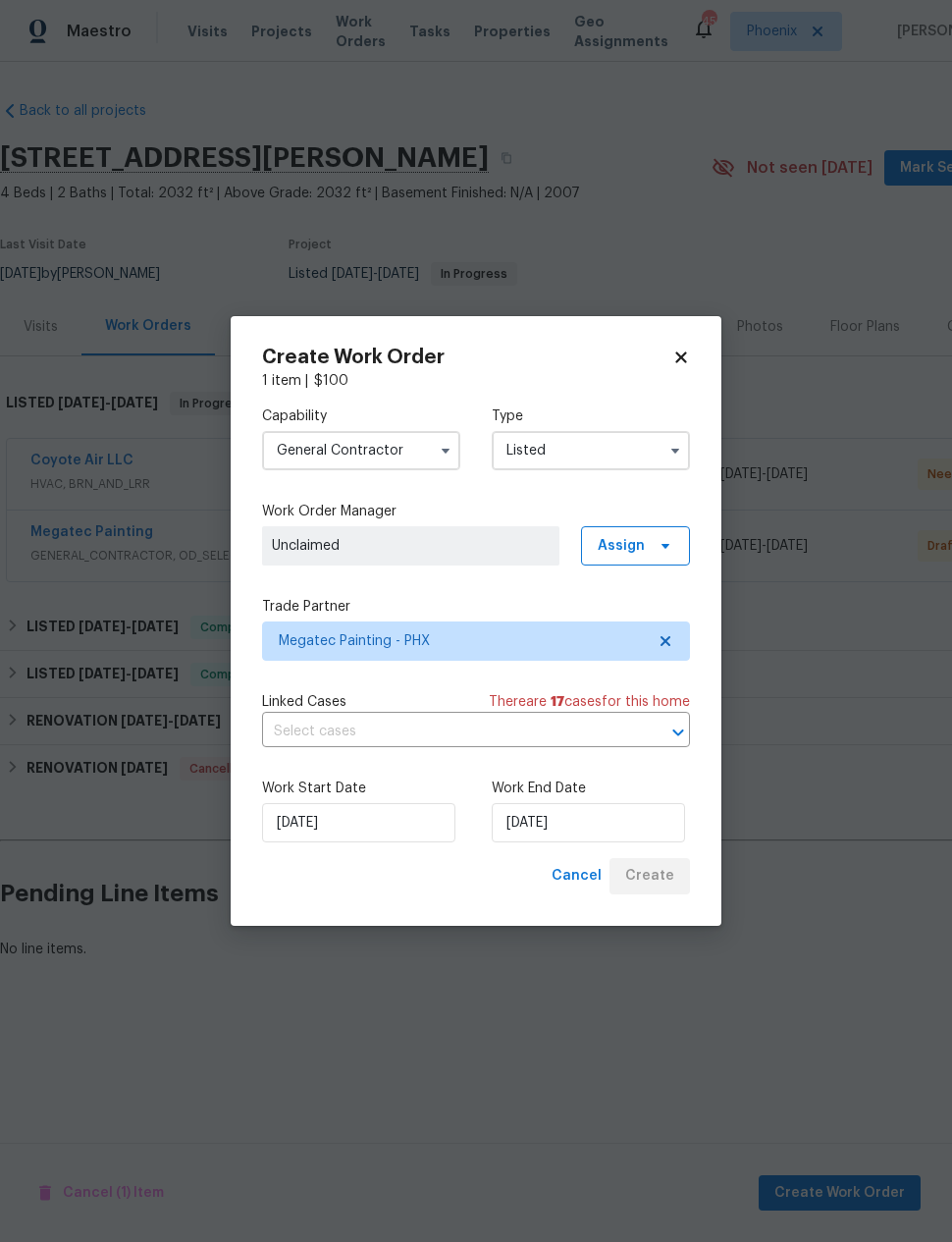 scroll, scrollTop: 0, scrollLeft: 0, axis: both 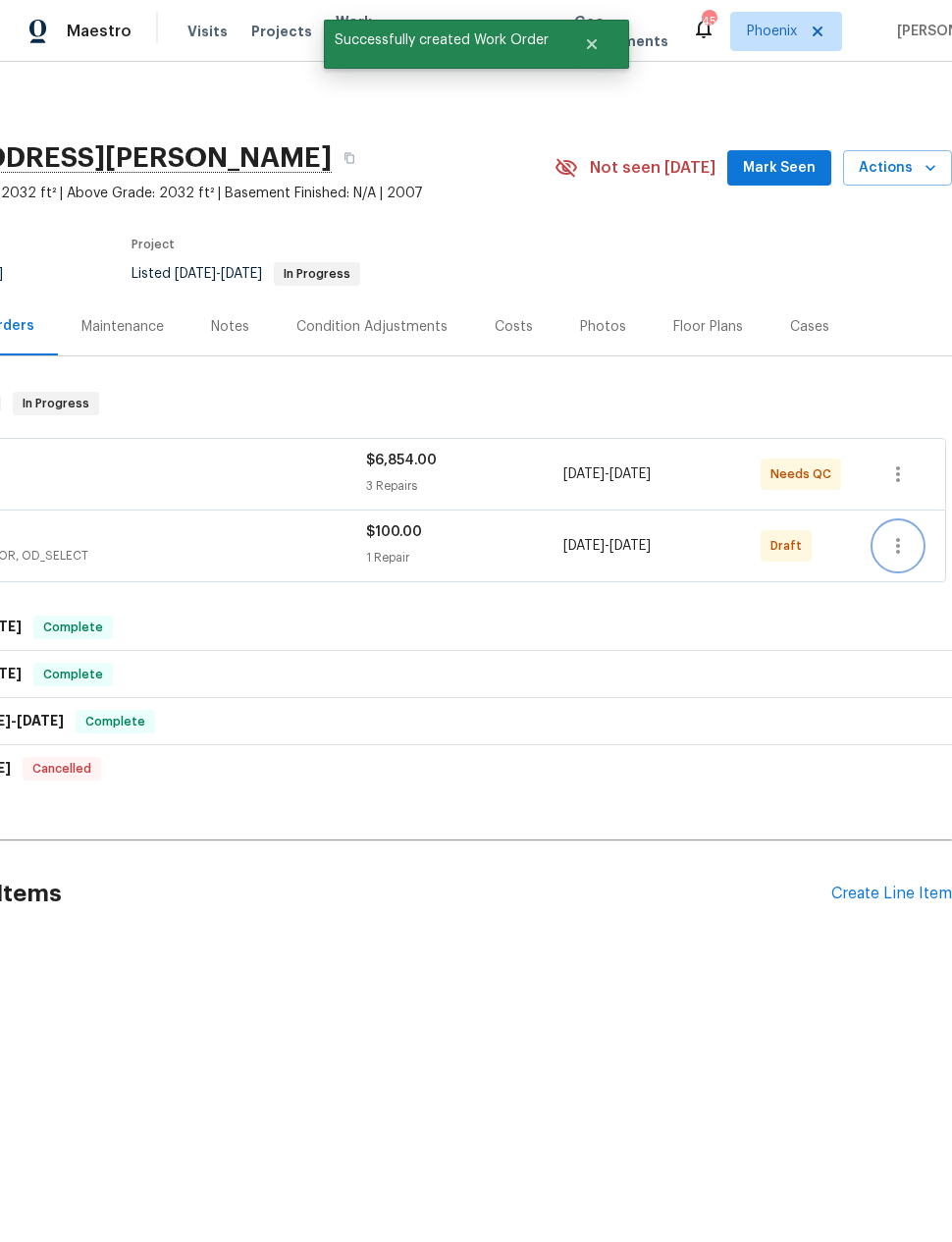 click 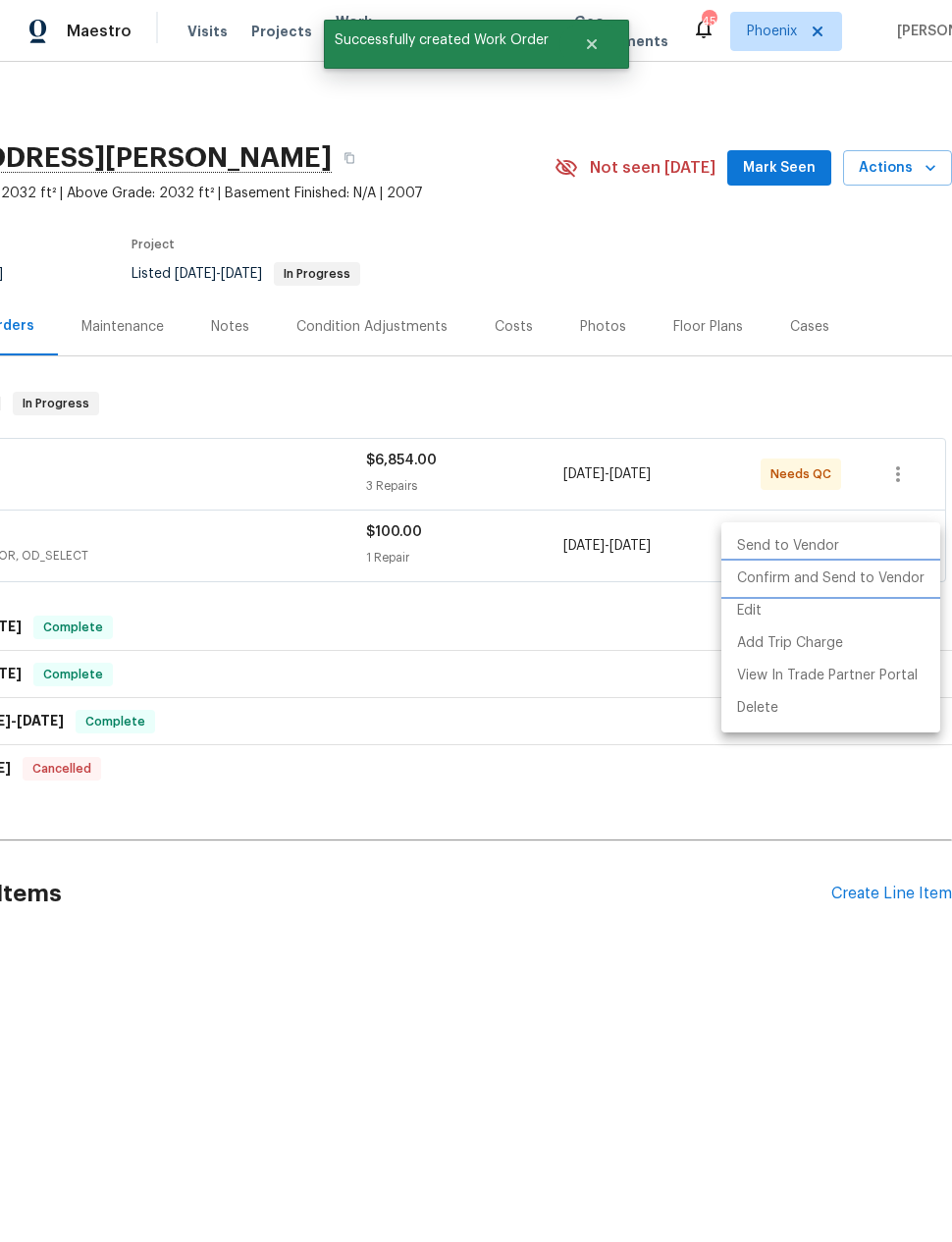 click on "Confirm and Send to Vendor" at bounding box center [830, 578] 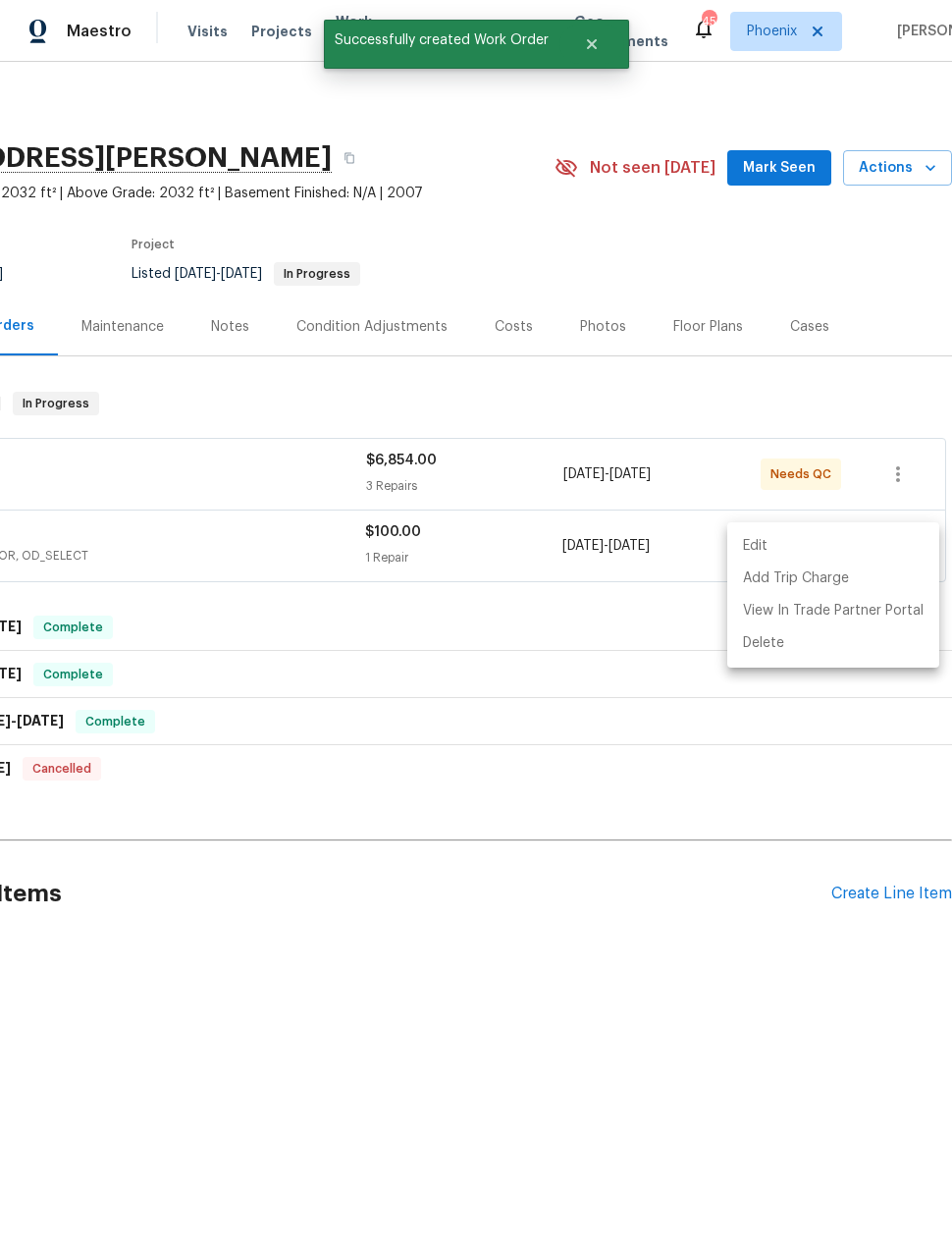 click at bounding box center [476, 621] 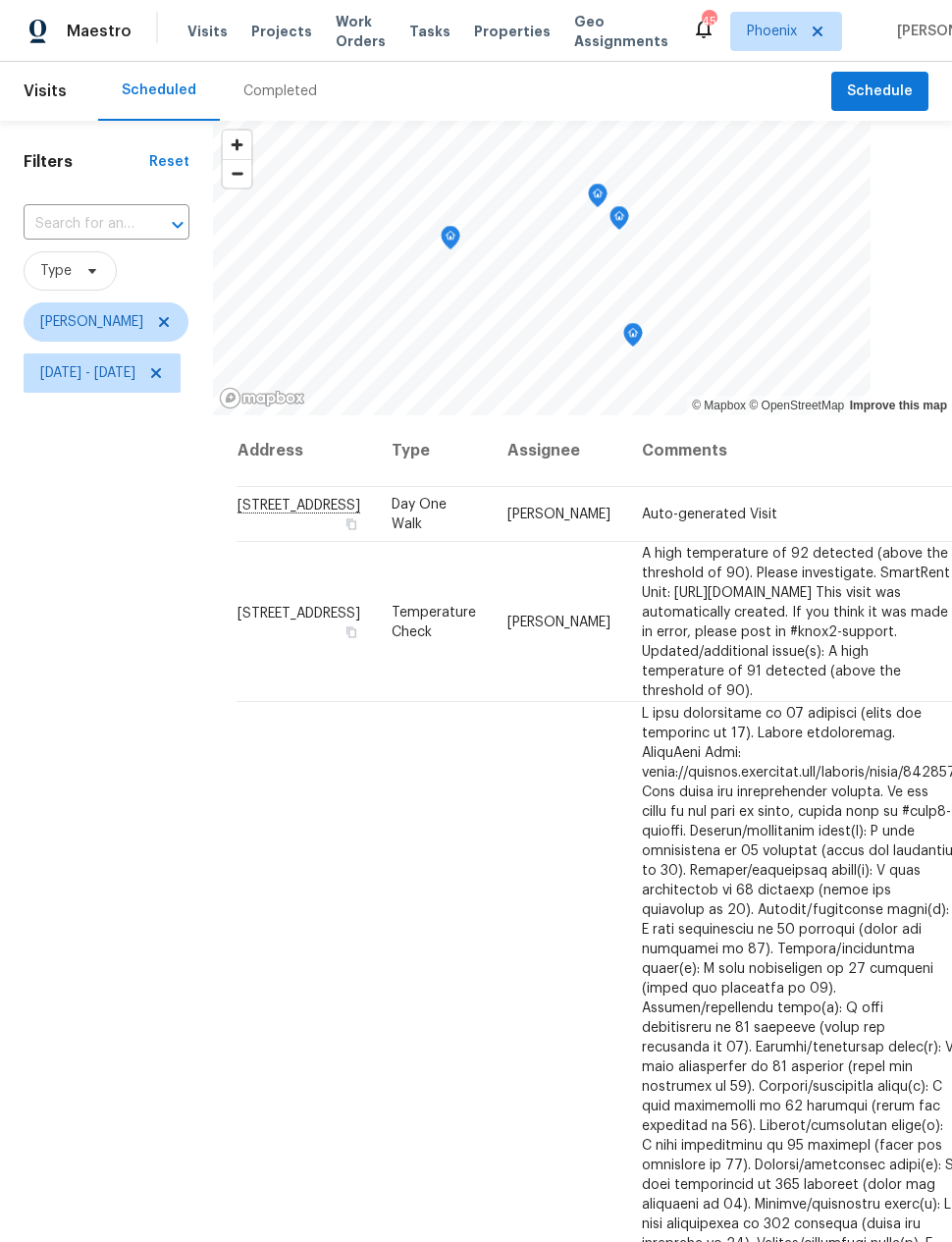 scroll, scrollTop: 0, scrollLeft: 0, axis: both 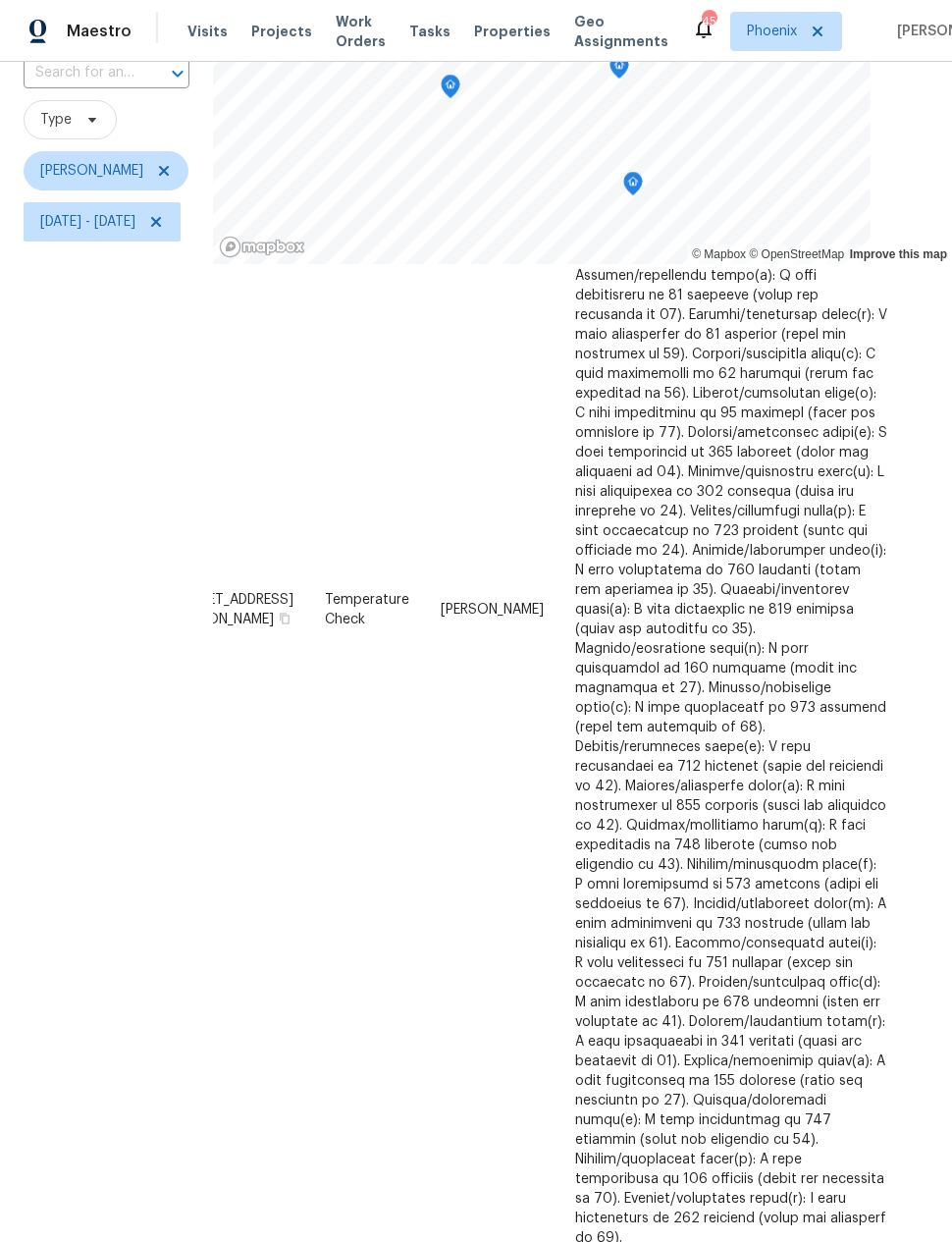 click 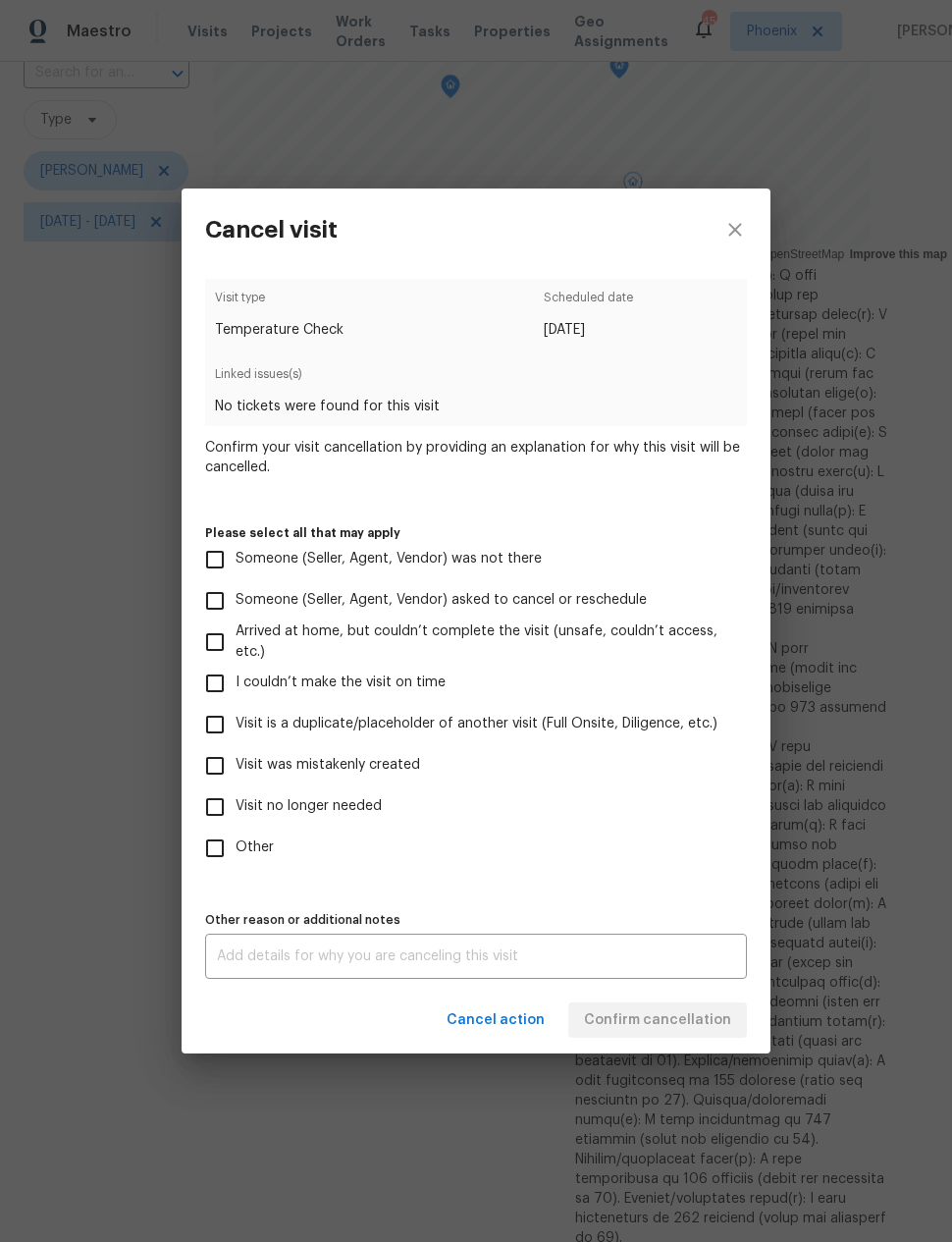 click on "Visit no longer needed" at bounding box center (215, 807) 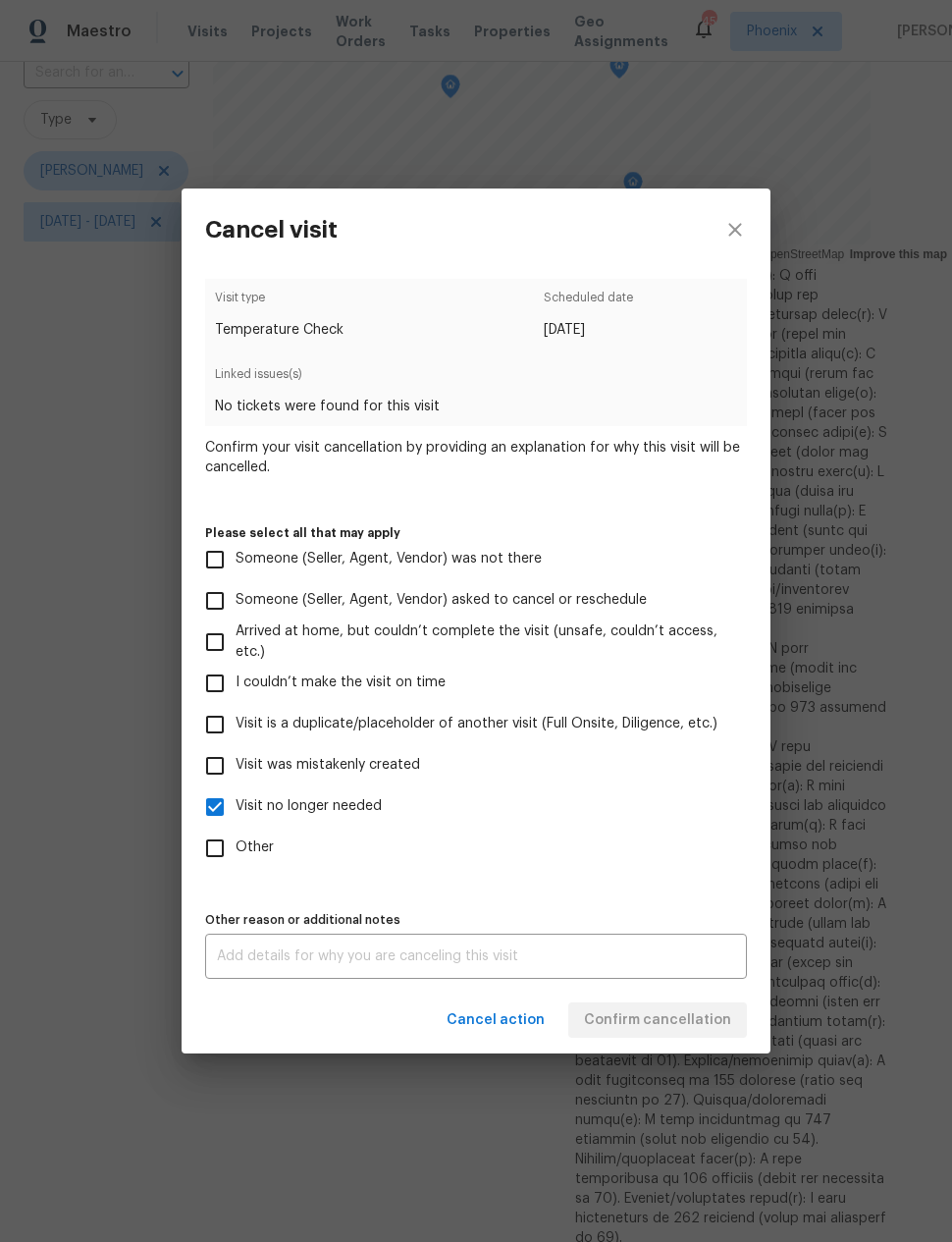 click on "x Other reason or additional notes" at bounding box center (476, 956) 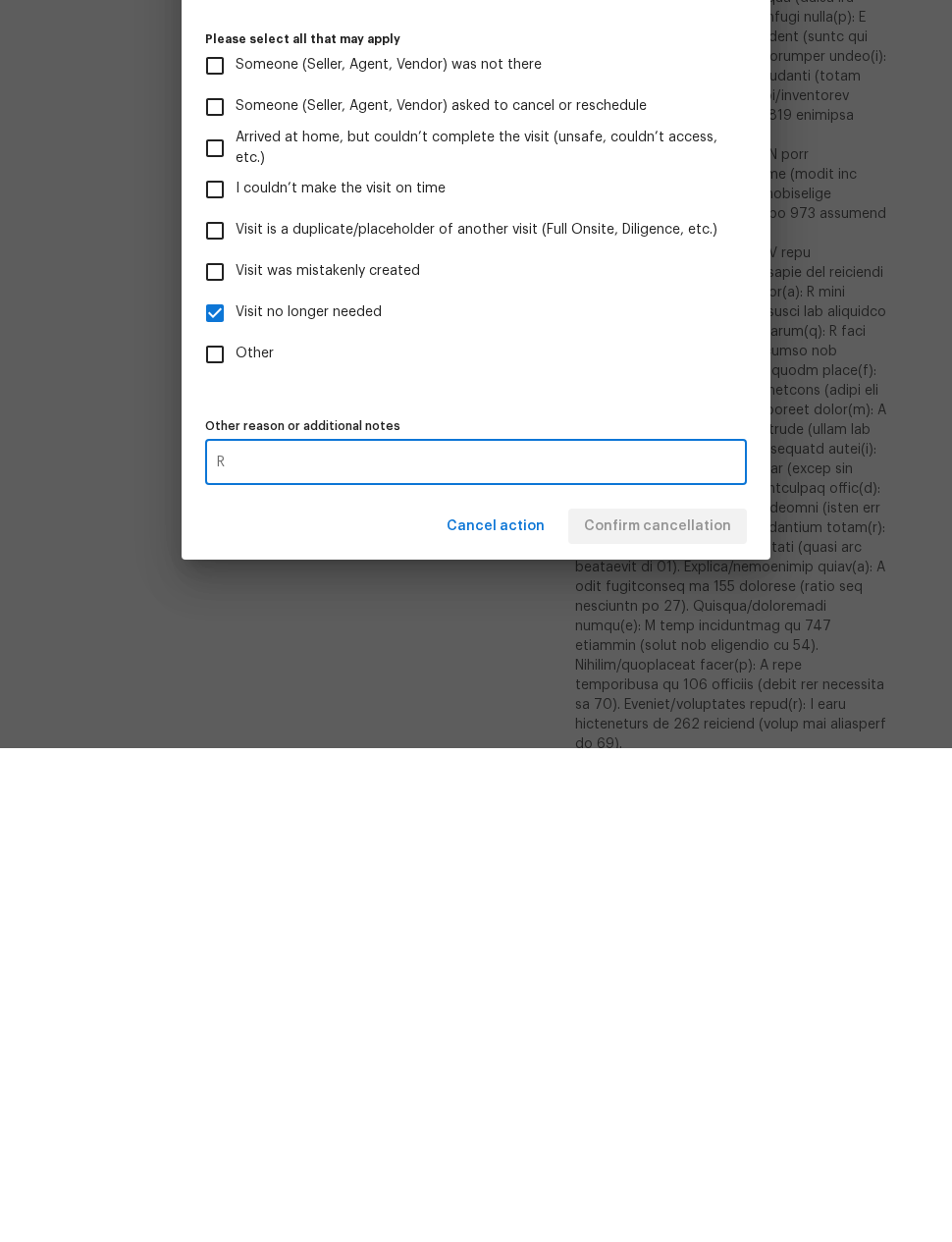 scroll, scrollTop: 79, scrollLeft: 0, axis: vertical 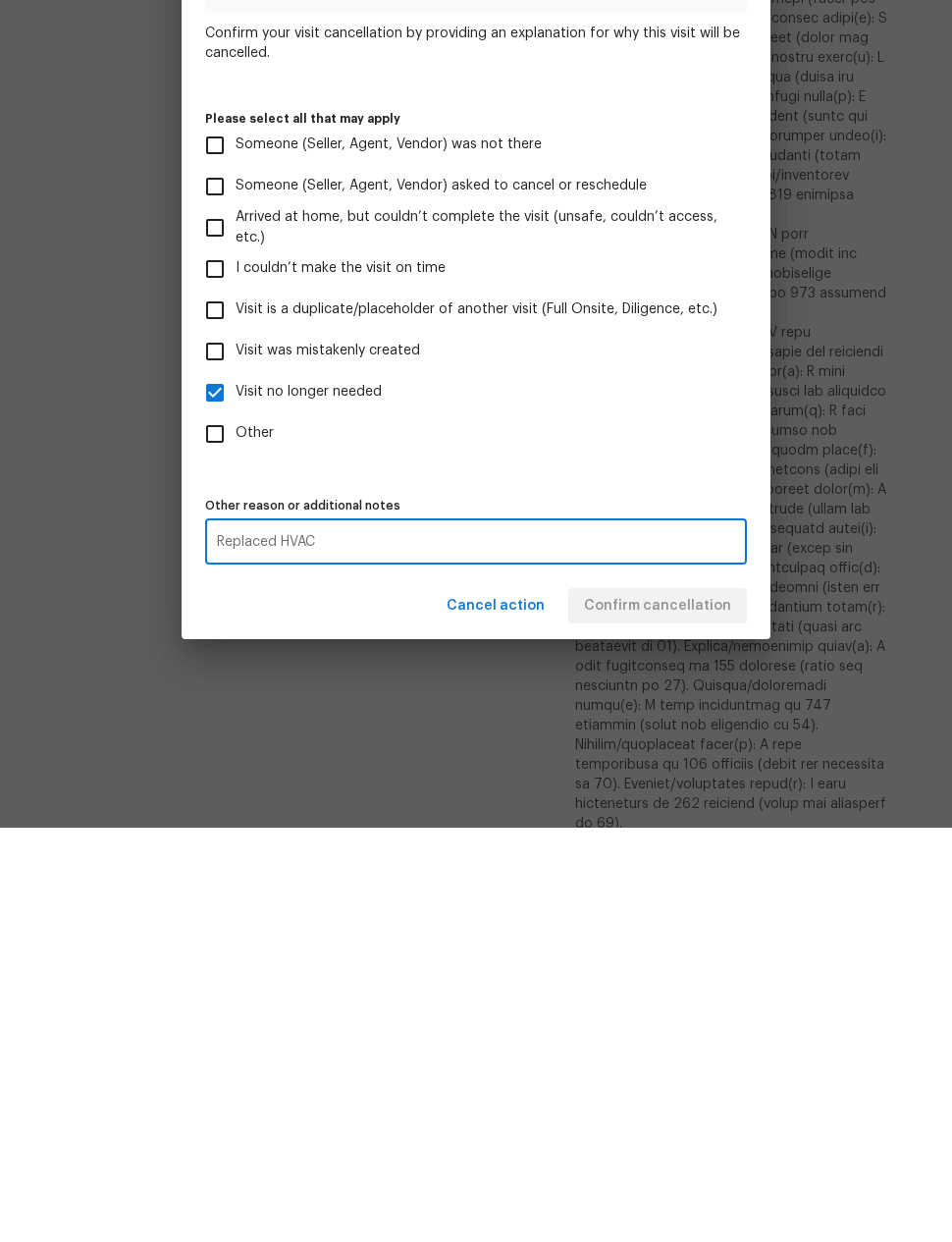 type on "Replaced HVAC" 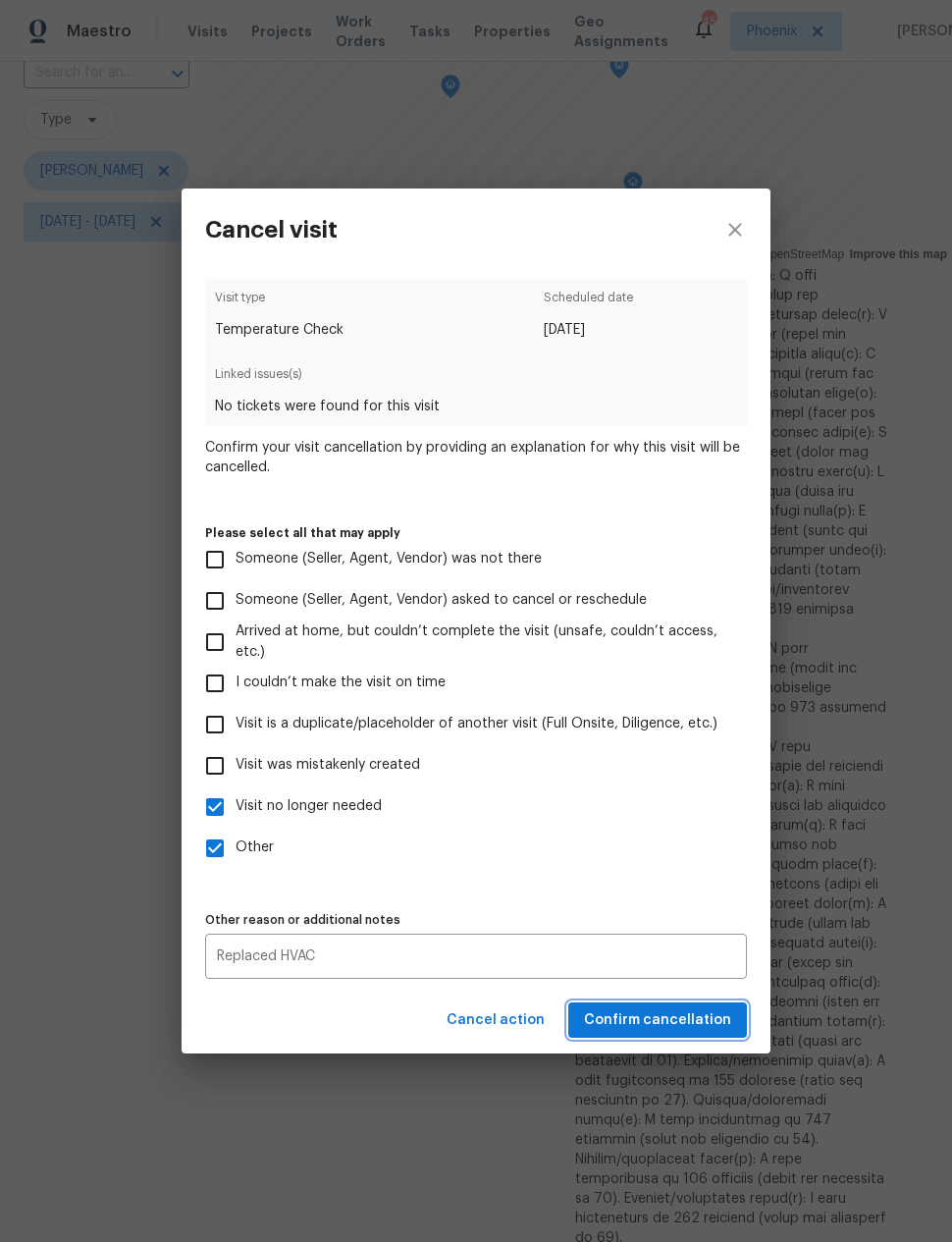 click on "Confirm cancellation" at bounding box center (658, 1020) 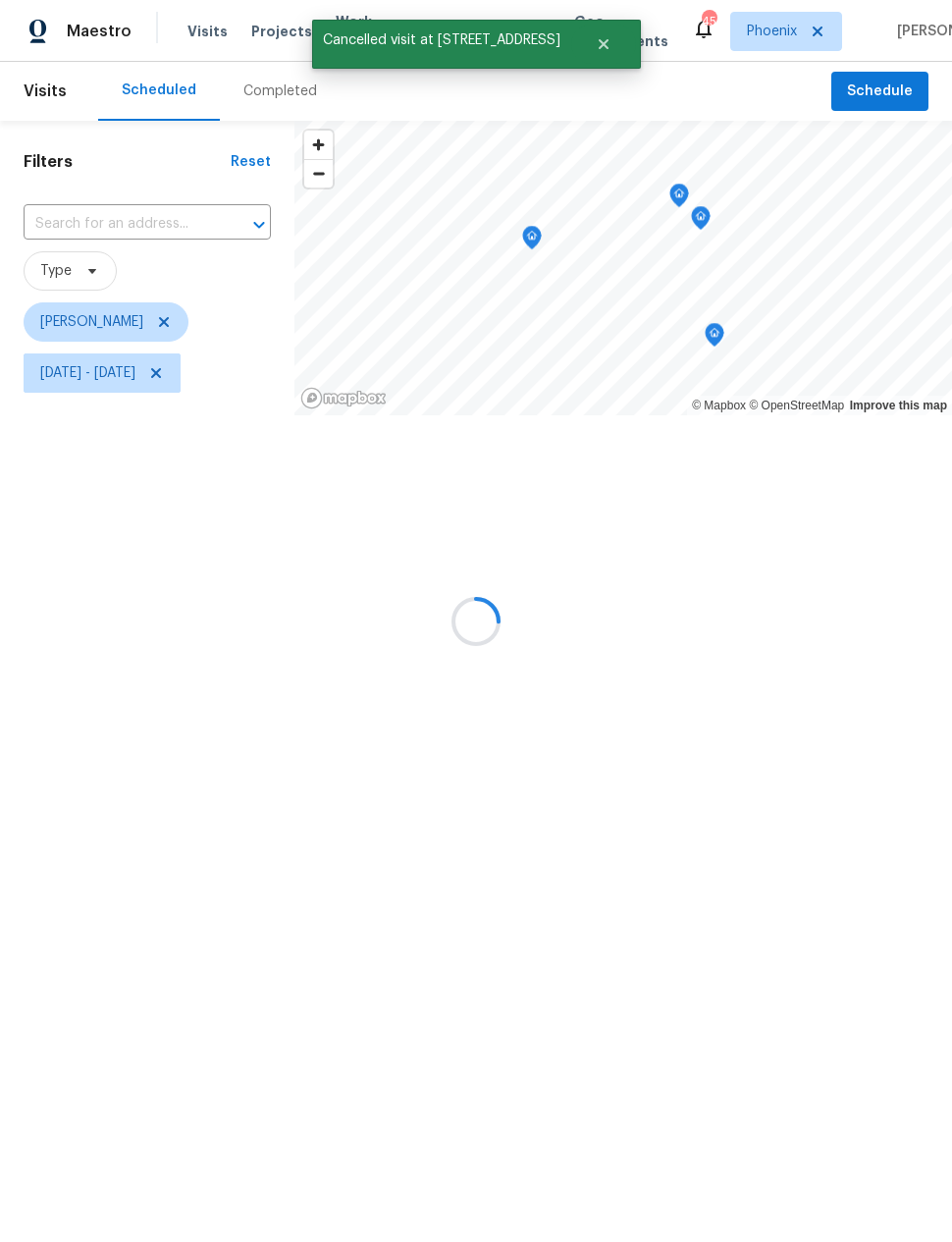 scroll, scrollTop: 0, scrollLeft: 0, axis: both 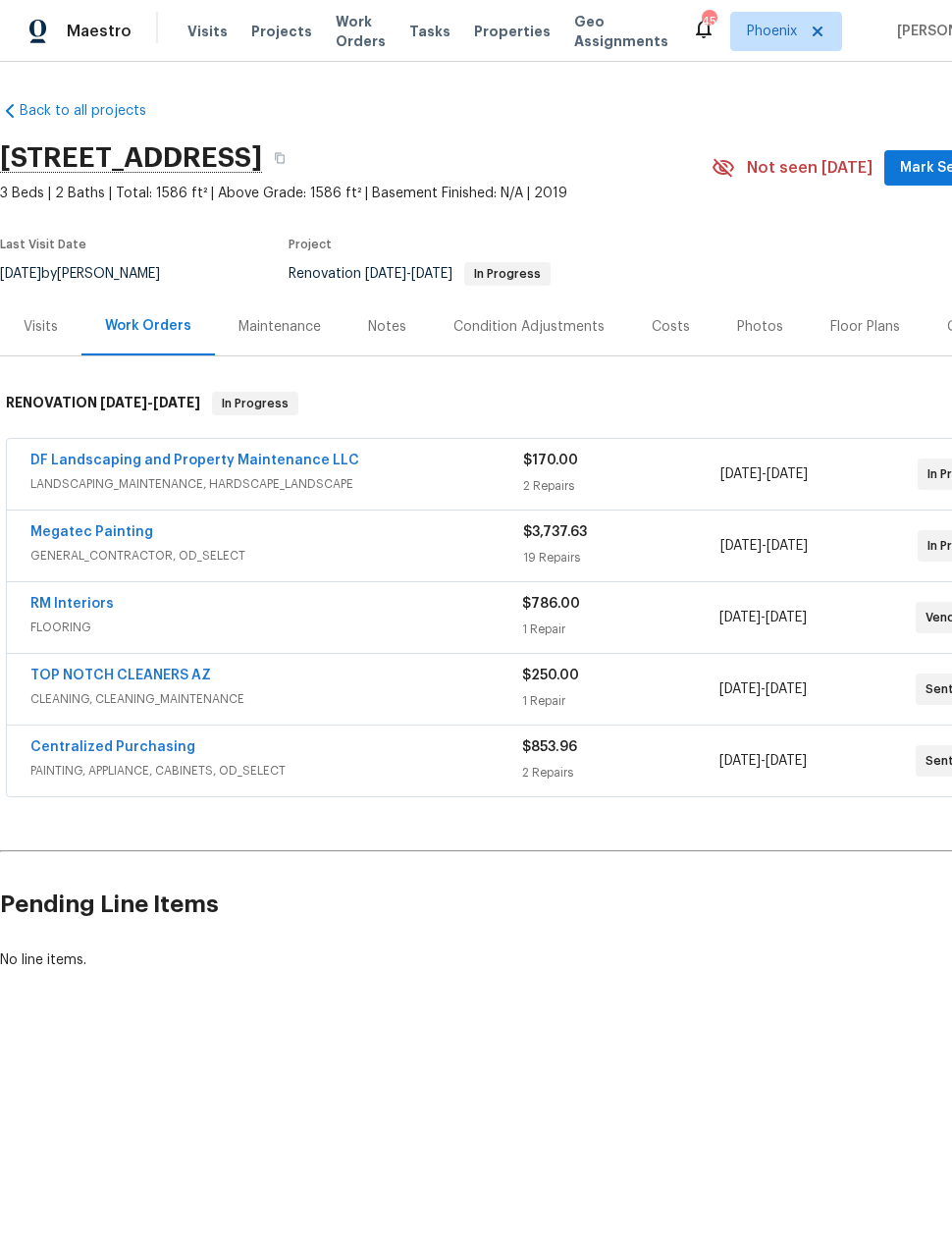 click on "DF Landscaping and Property Maintenance LLC" at bounding box center (194, 460) 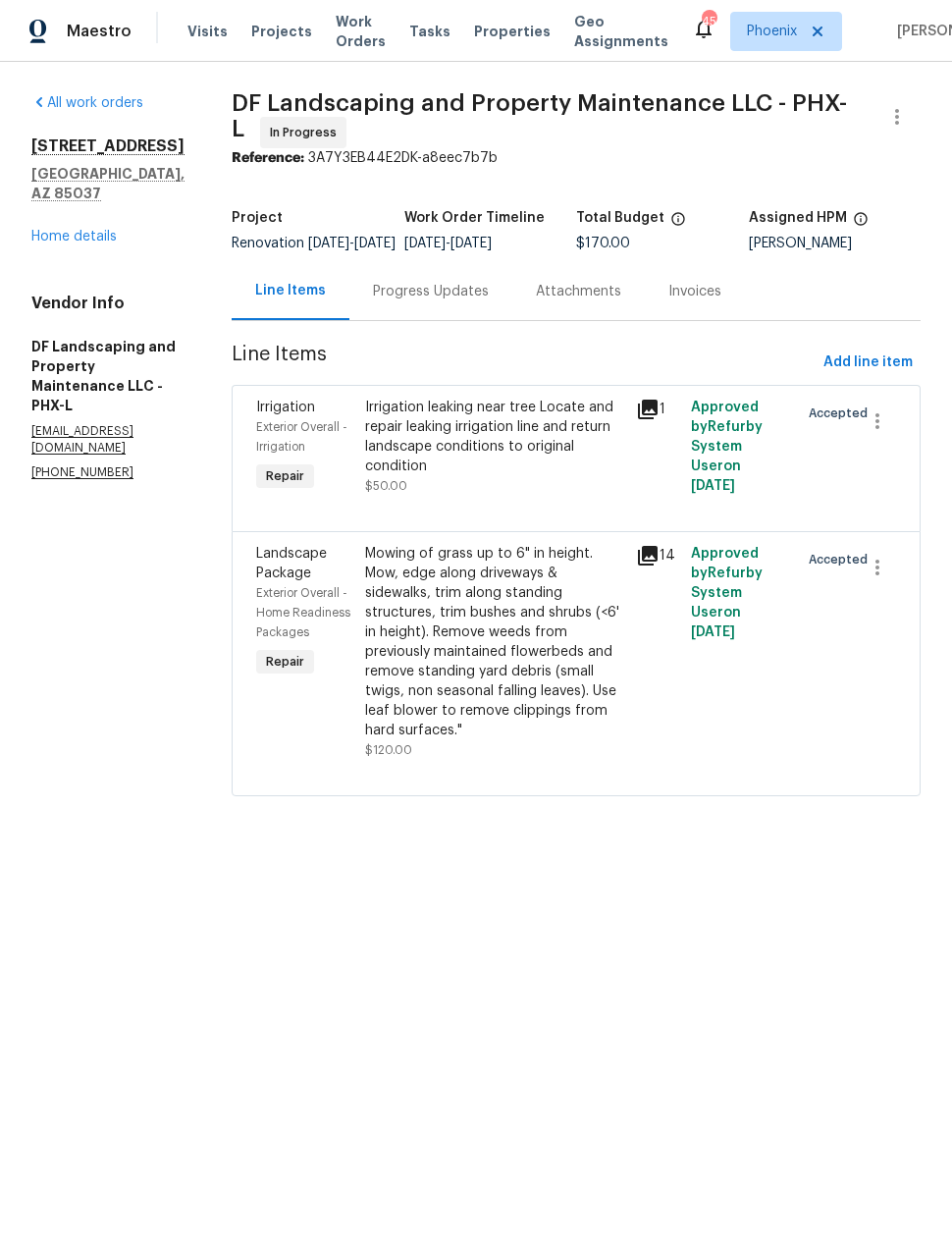 click 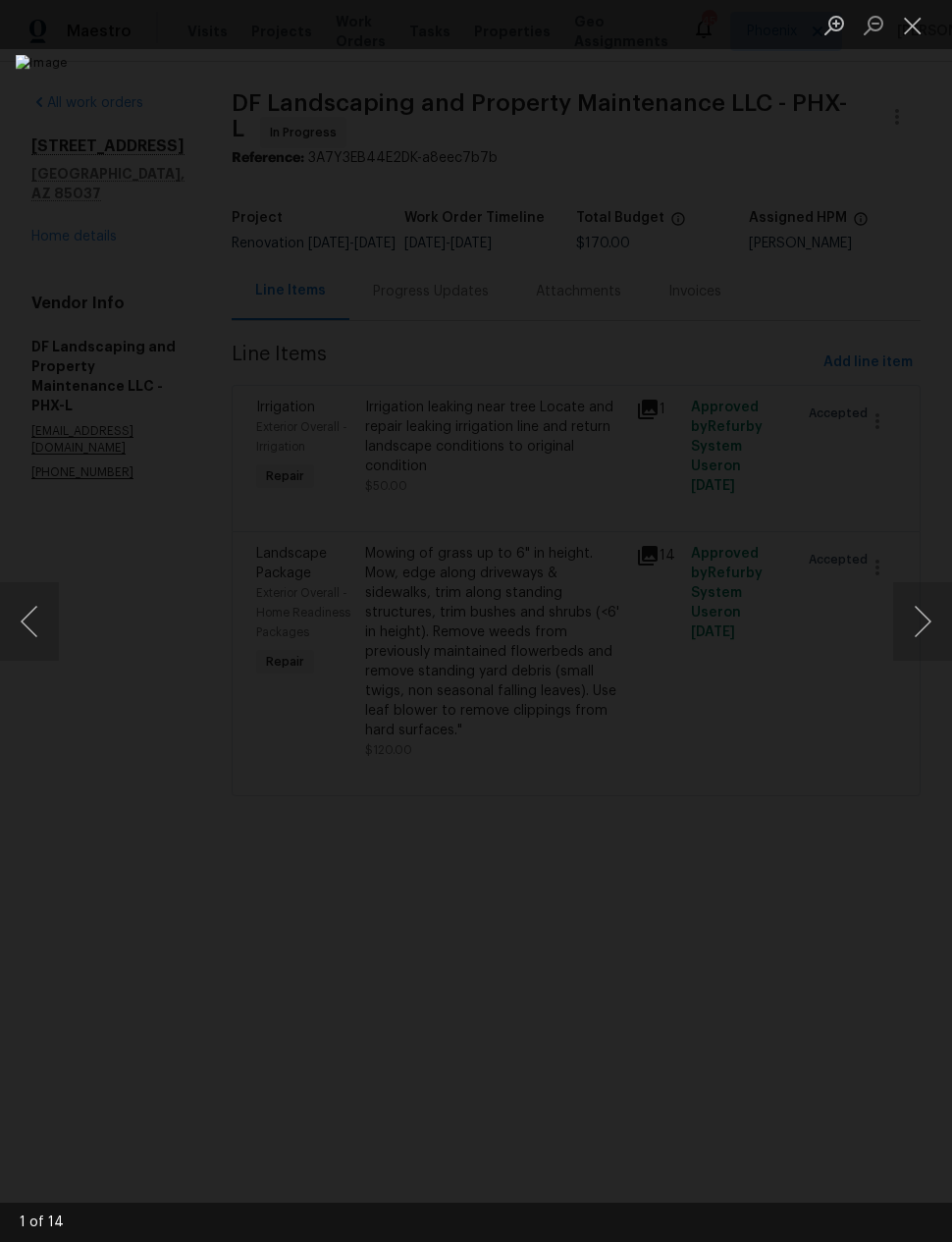 click at bounding box center (923, 621) 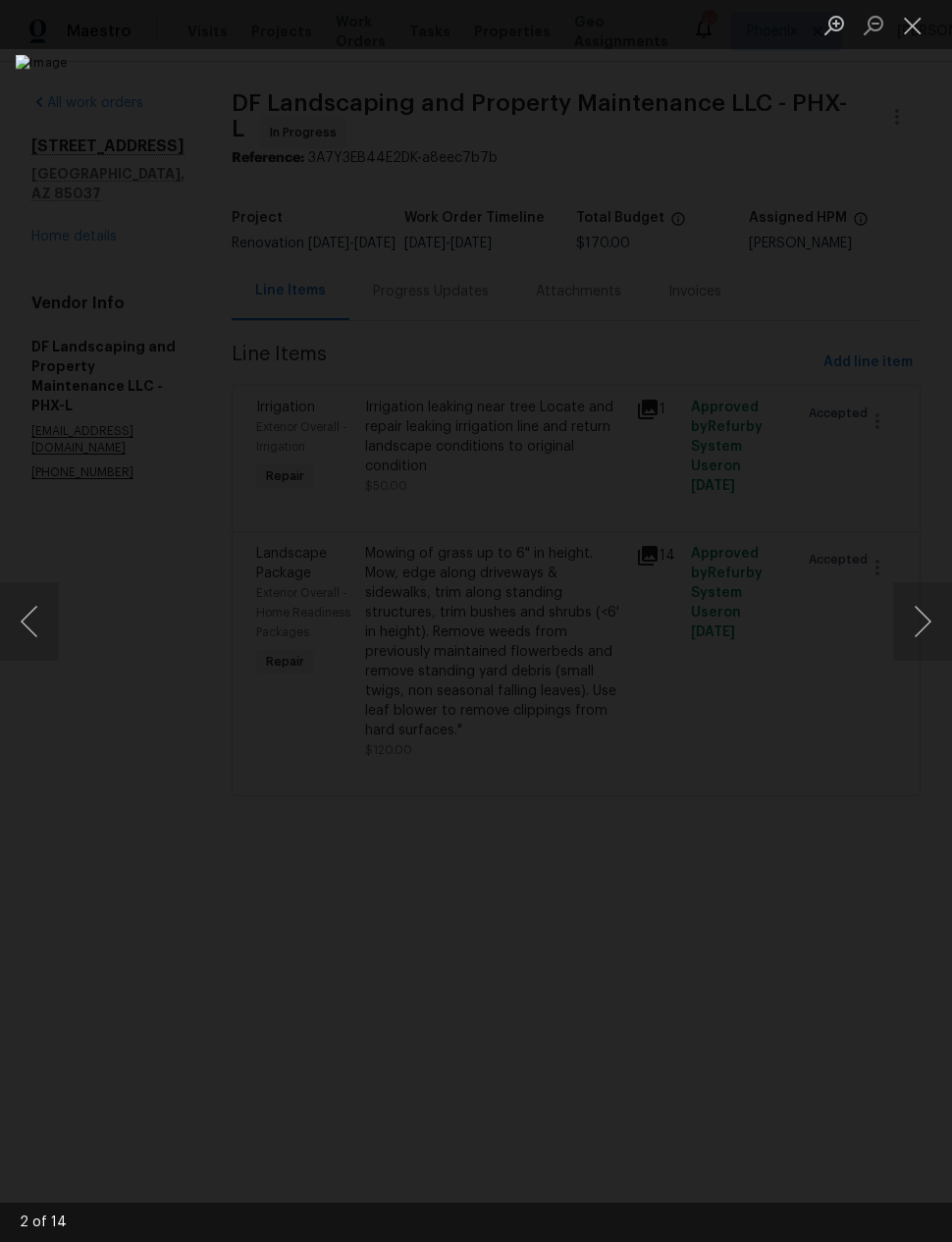 click at bounding box center (923, 621) 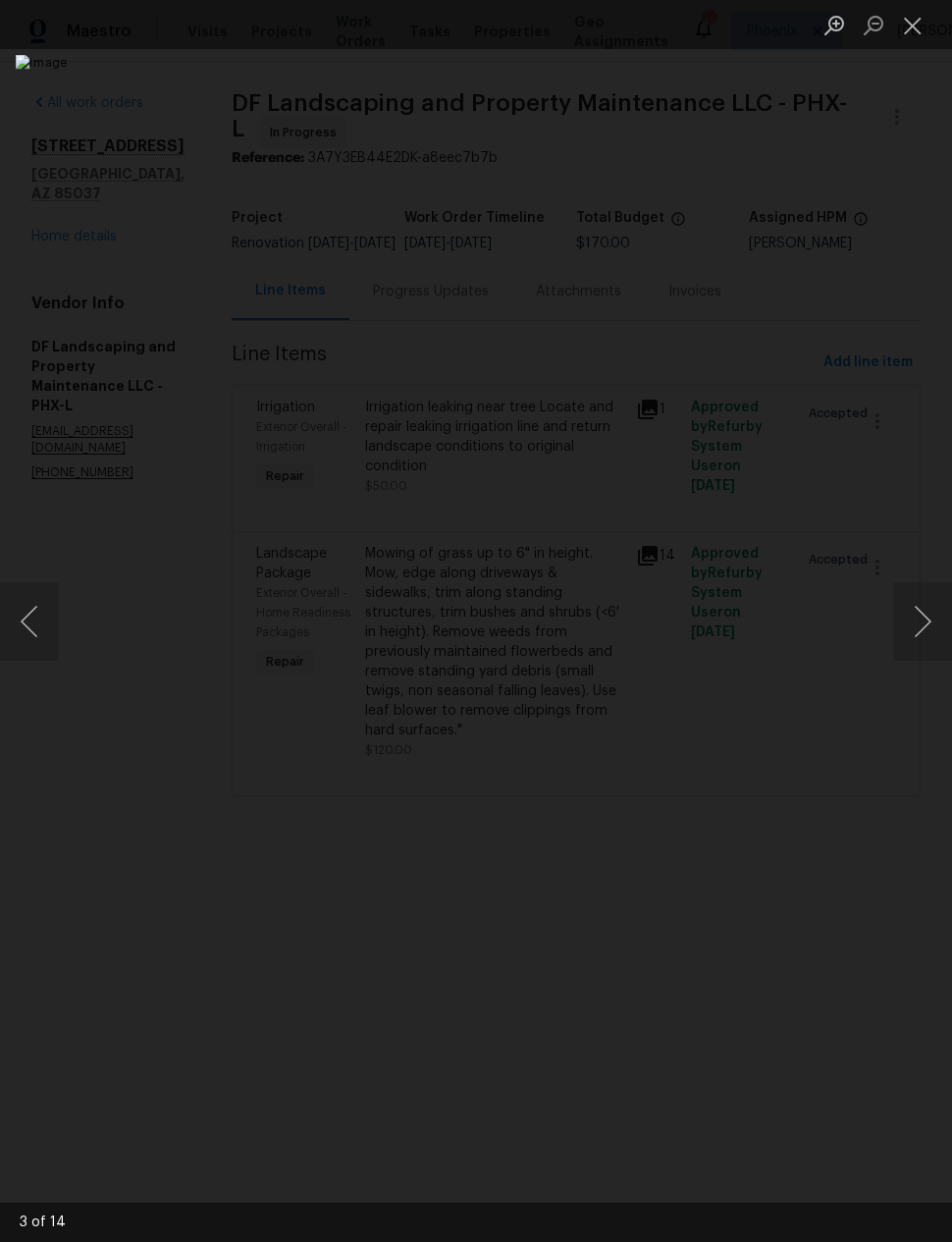 click at bounding box center (923, 621) 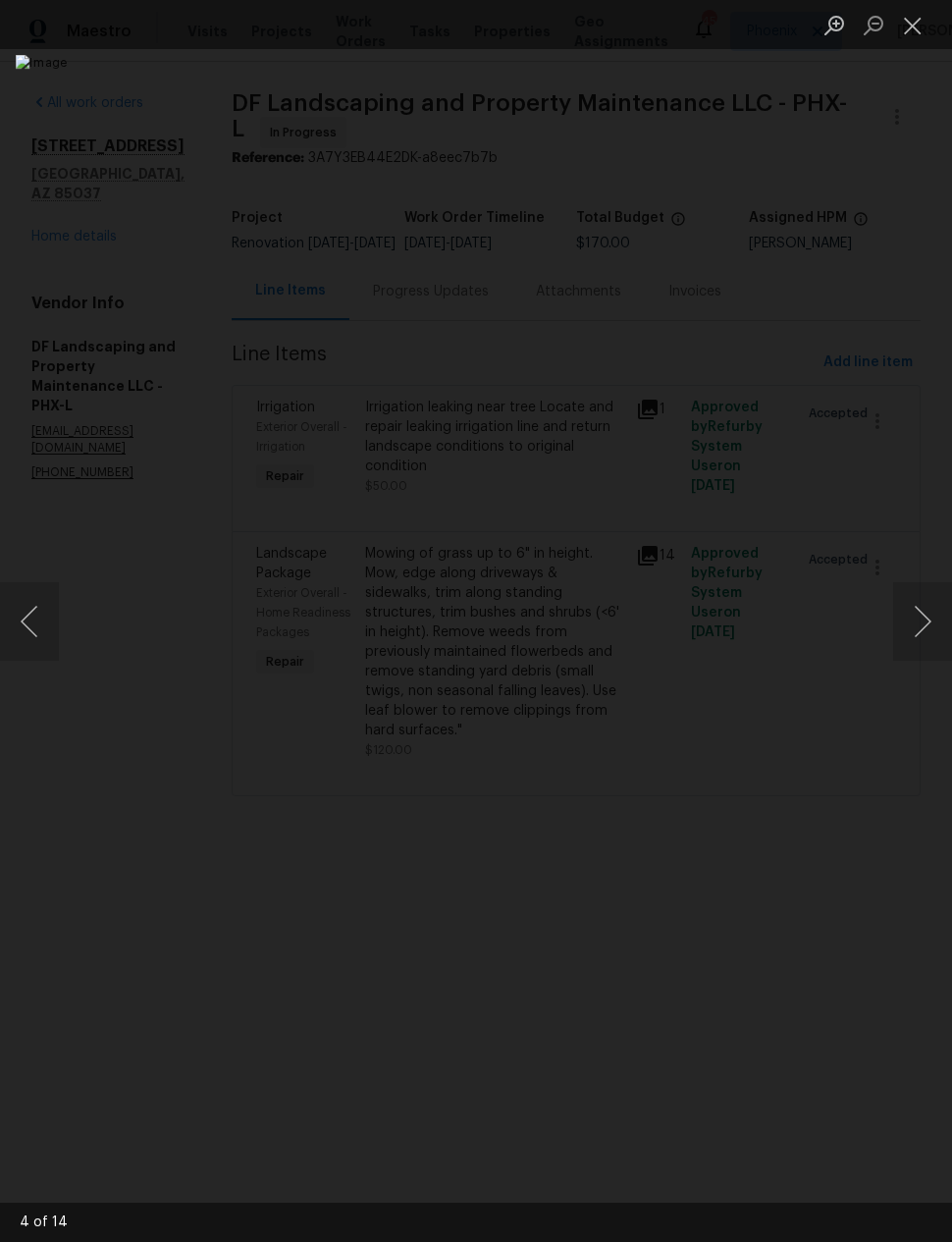 click at bounding box center (923, 621) 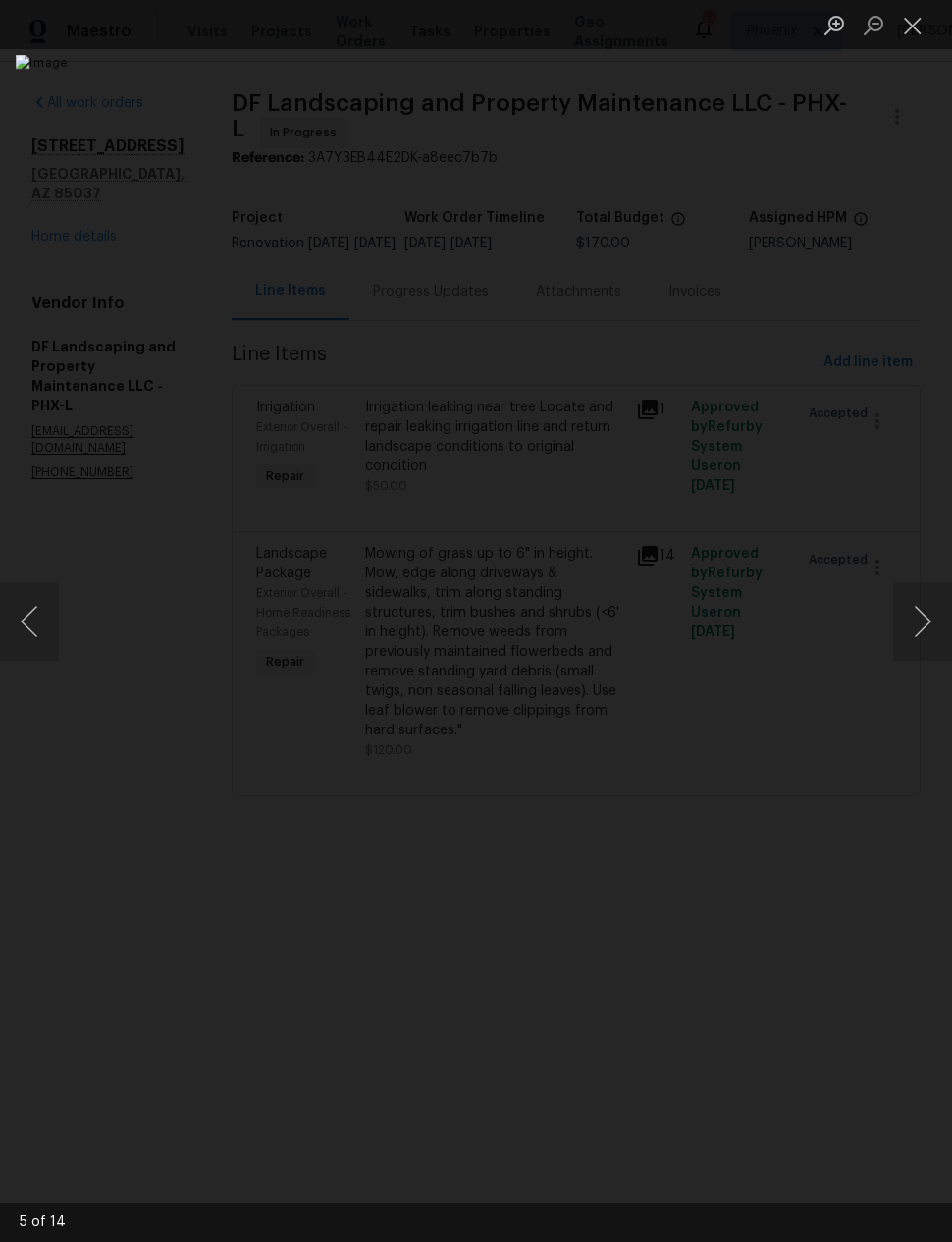 click at bounding box center [923, 621] 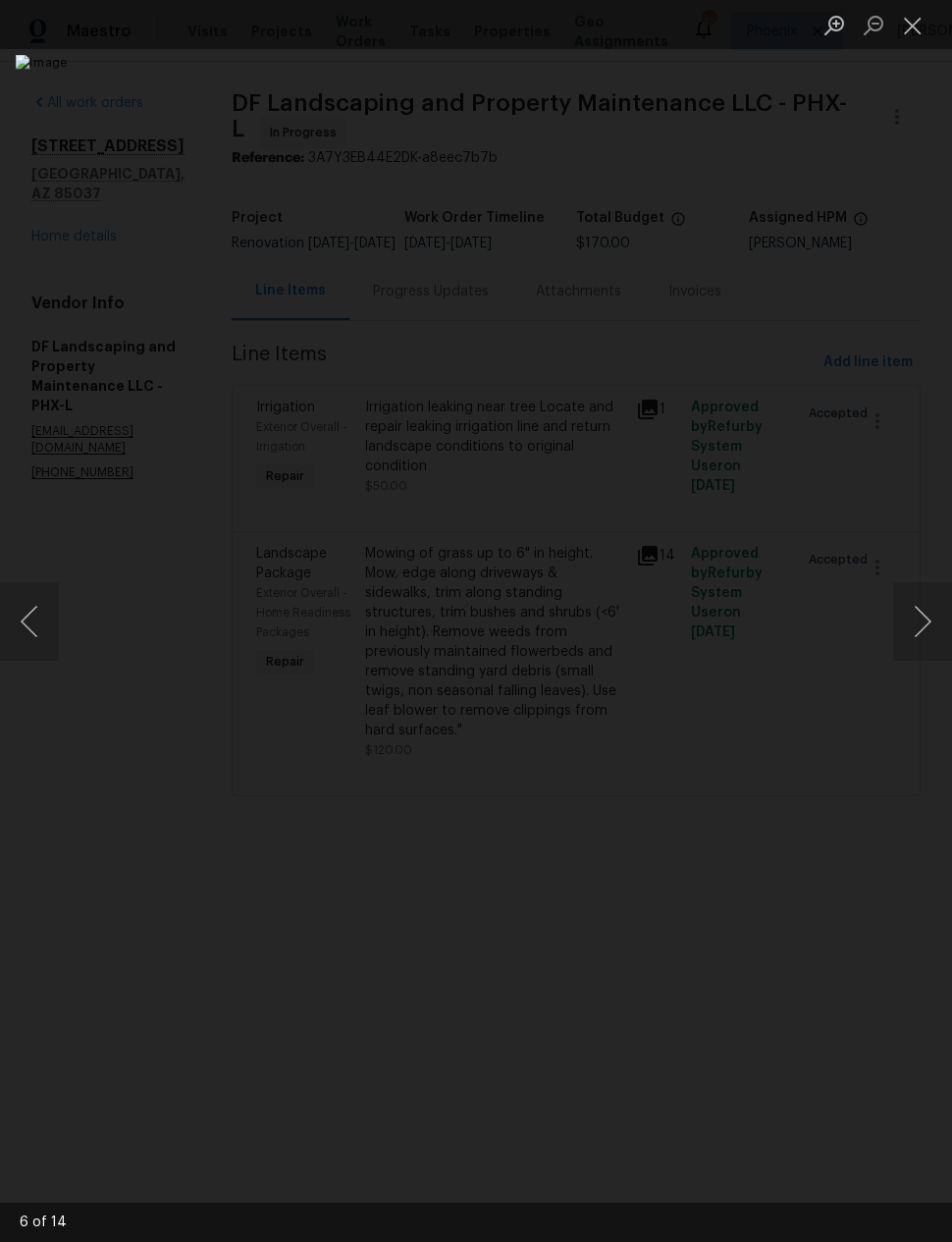 click at bounding box center (923, 621) 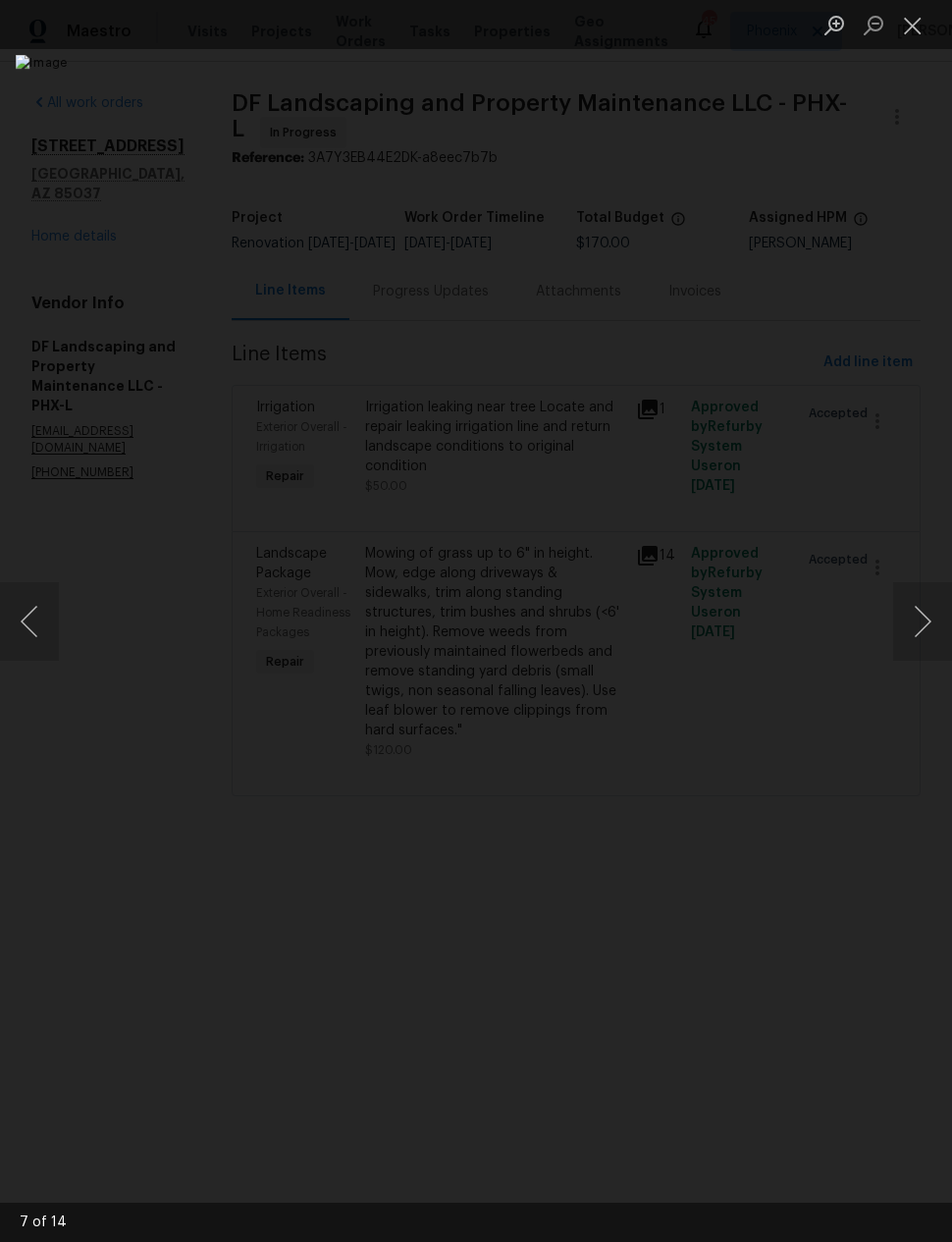 click at bounding box center (923, 621) 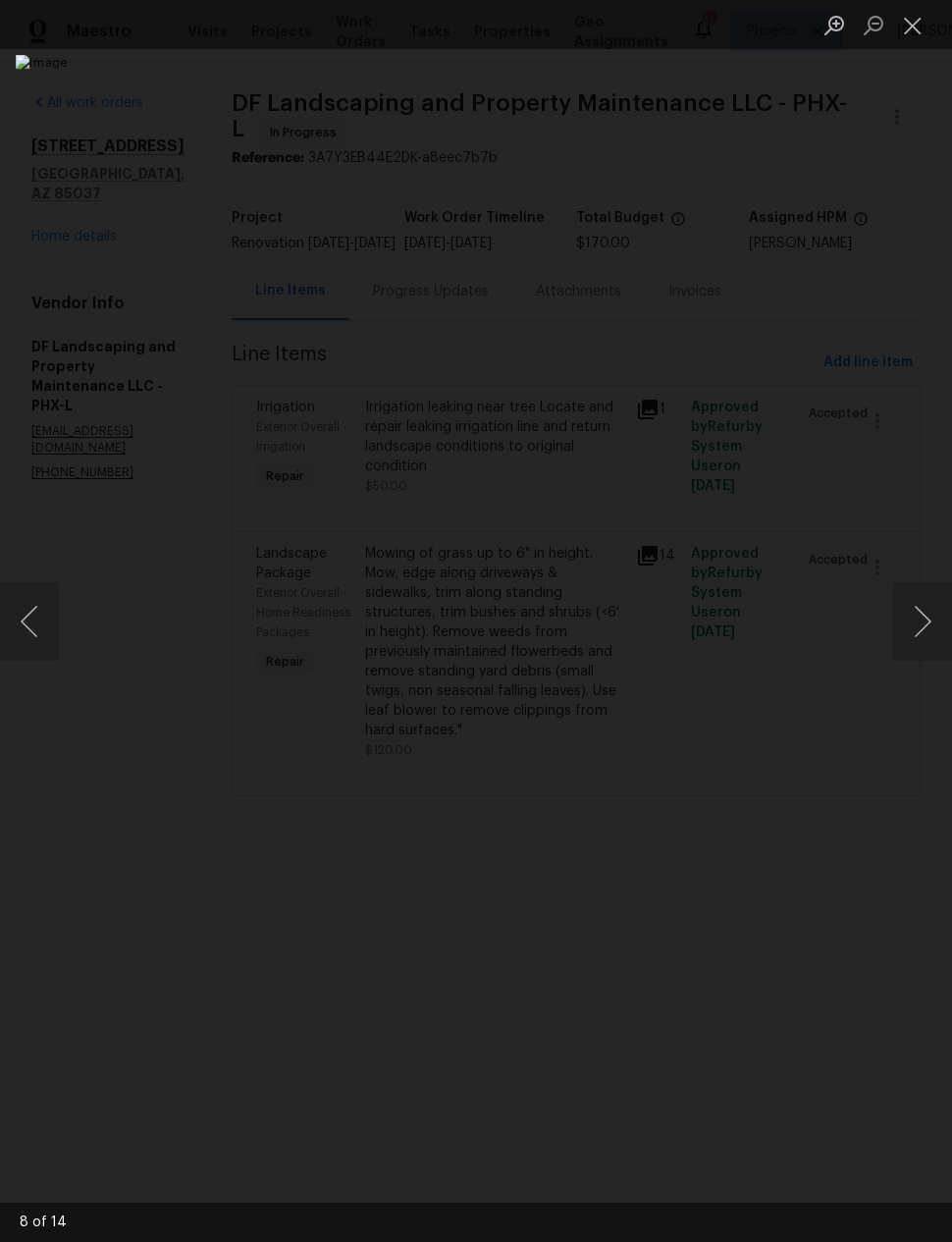 click at bounding box center [923, 621] 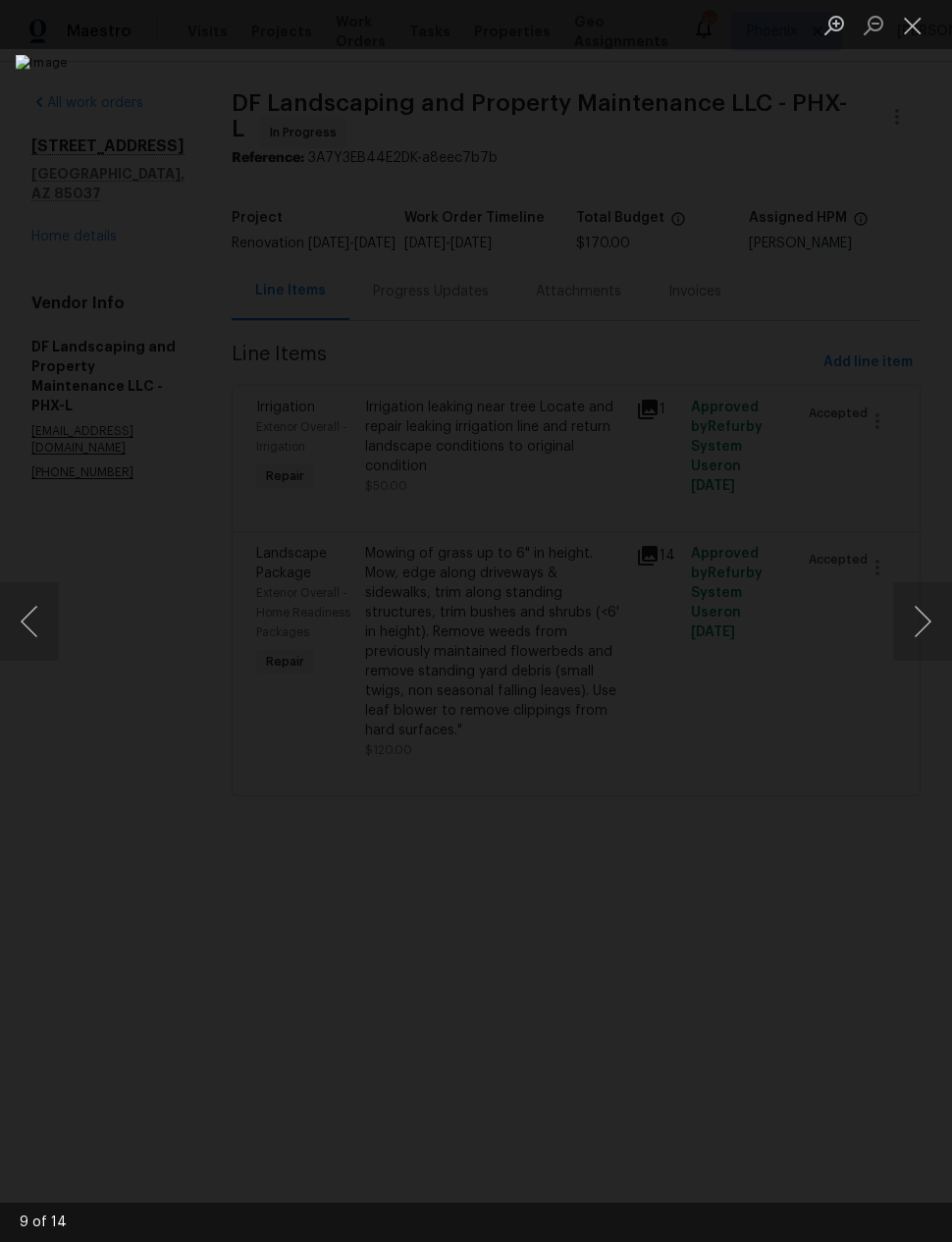 click at bounding box center [923, 621] 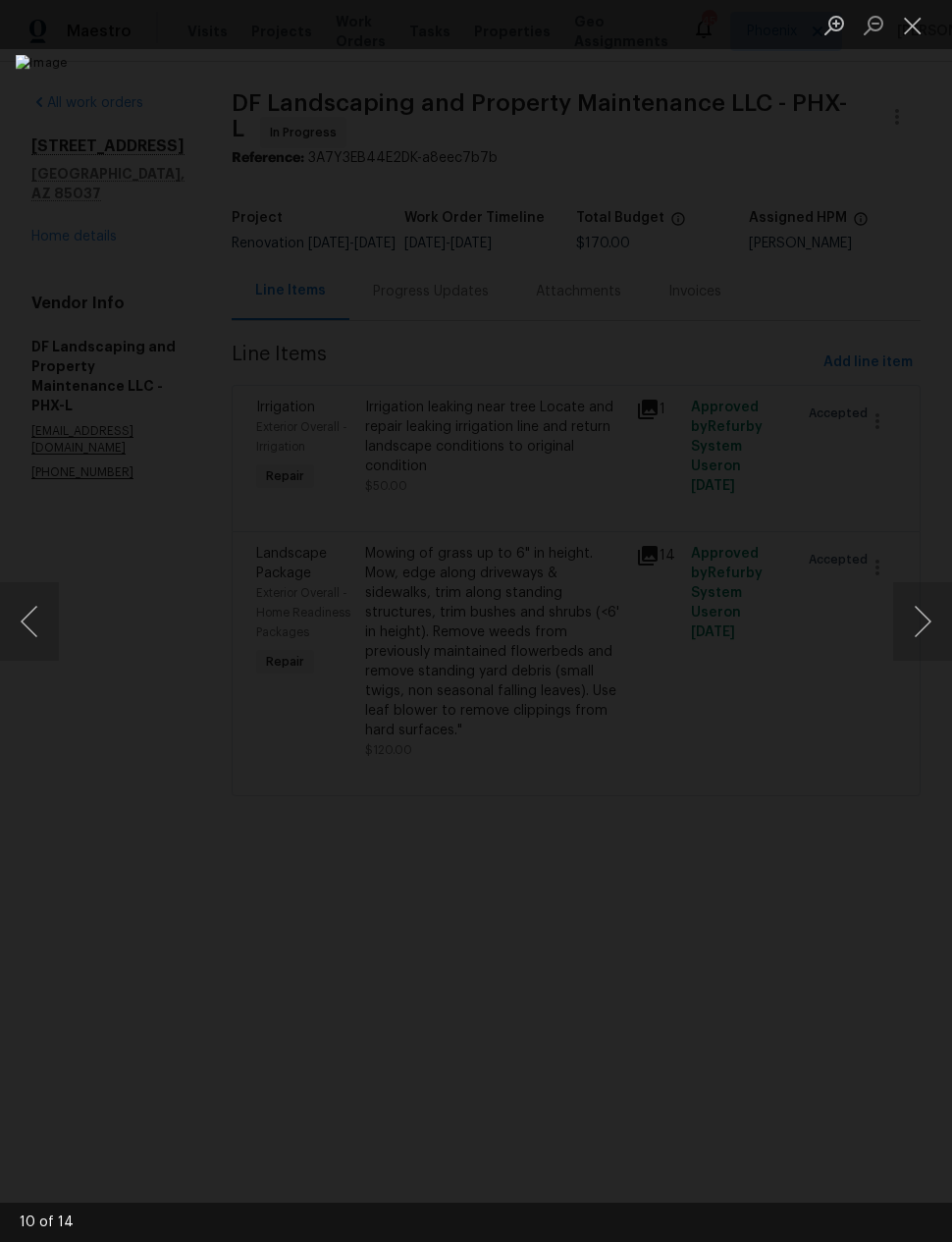 click at bounding box center (923, 621) 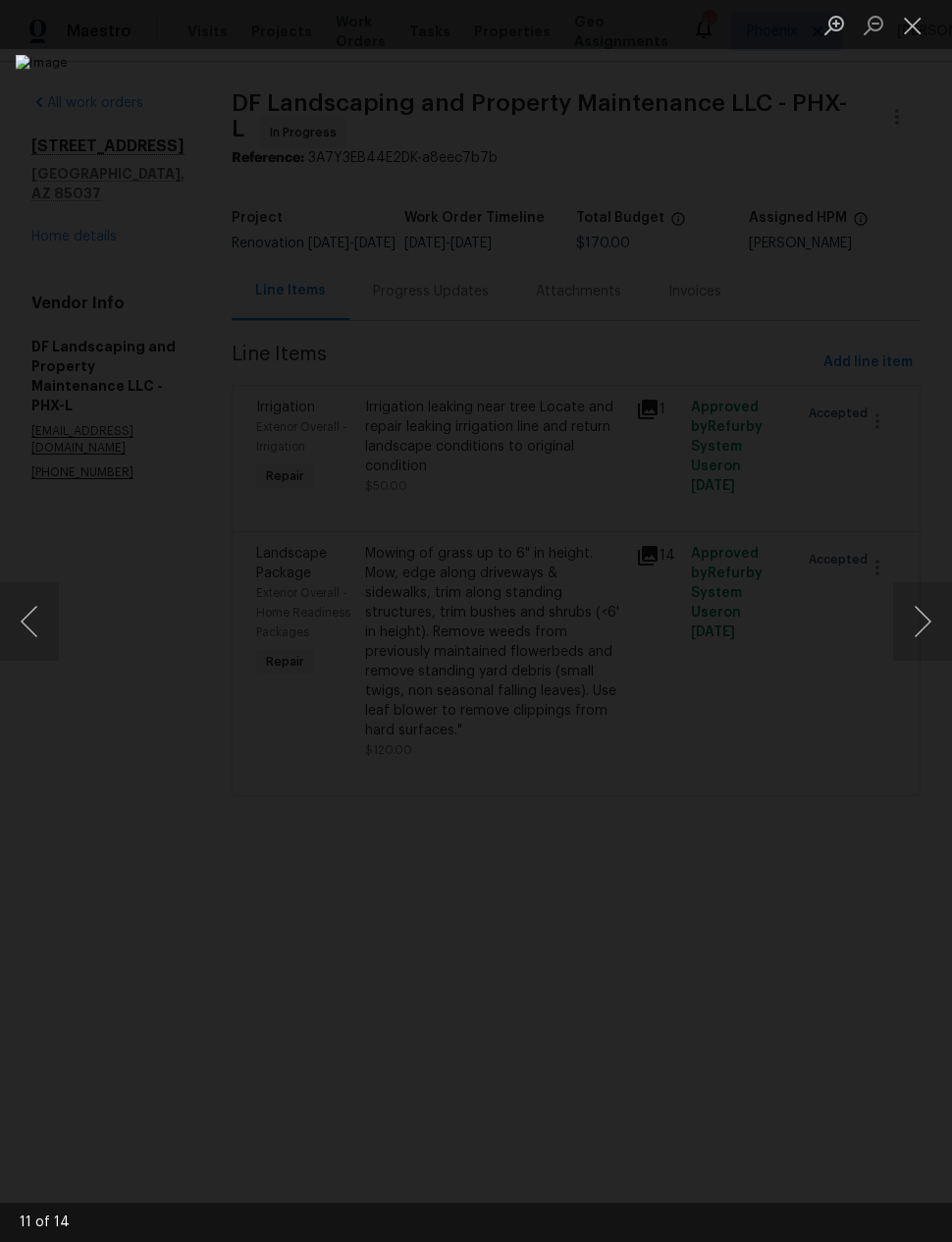 click at bounding box center (923, 621) 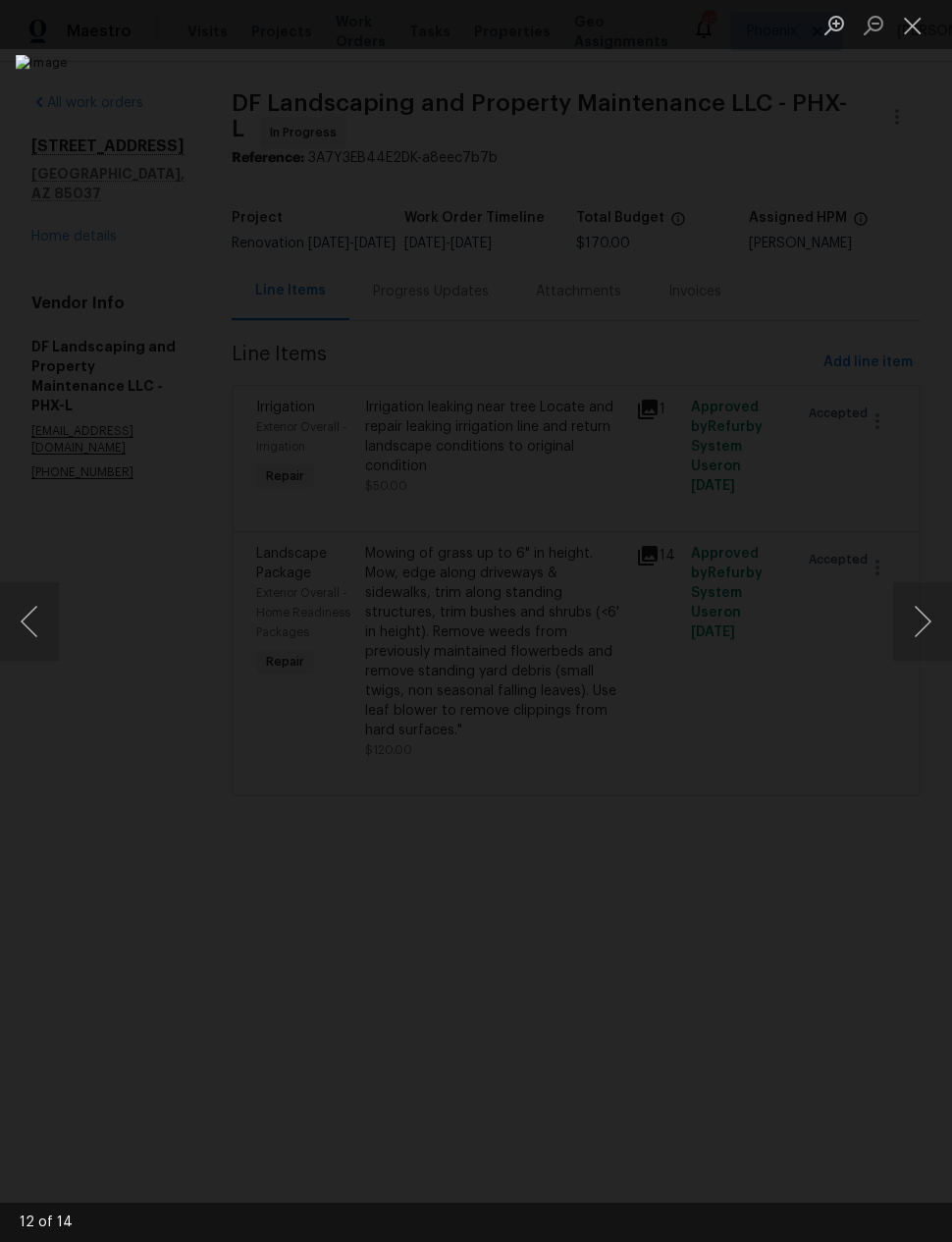 click at bounding box center [923, 621] 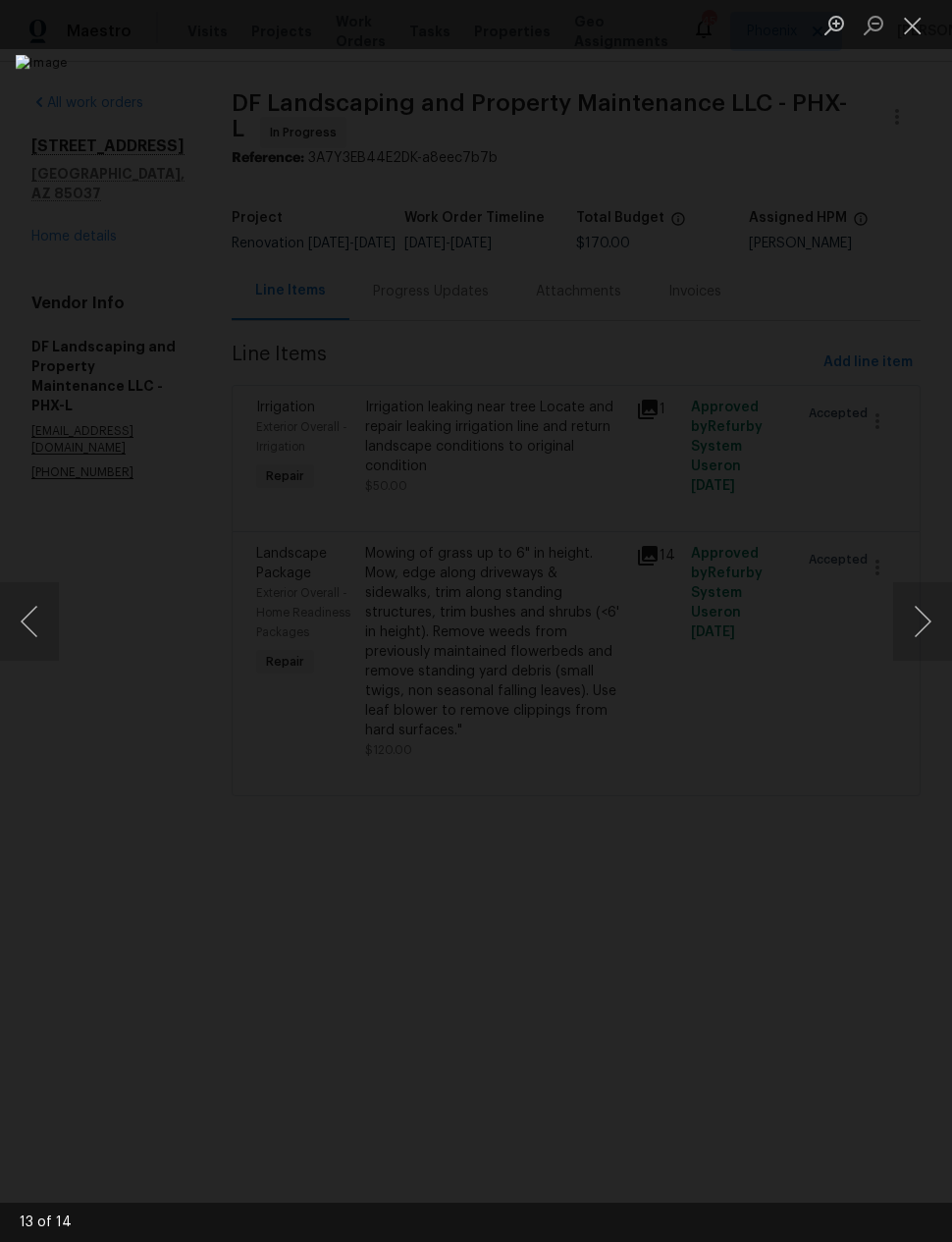 click at bounding box center [923, 621] 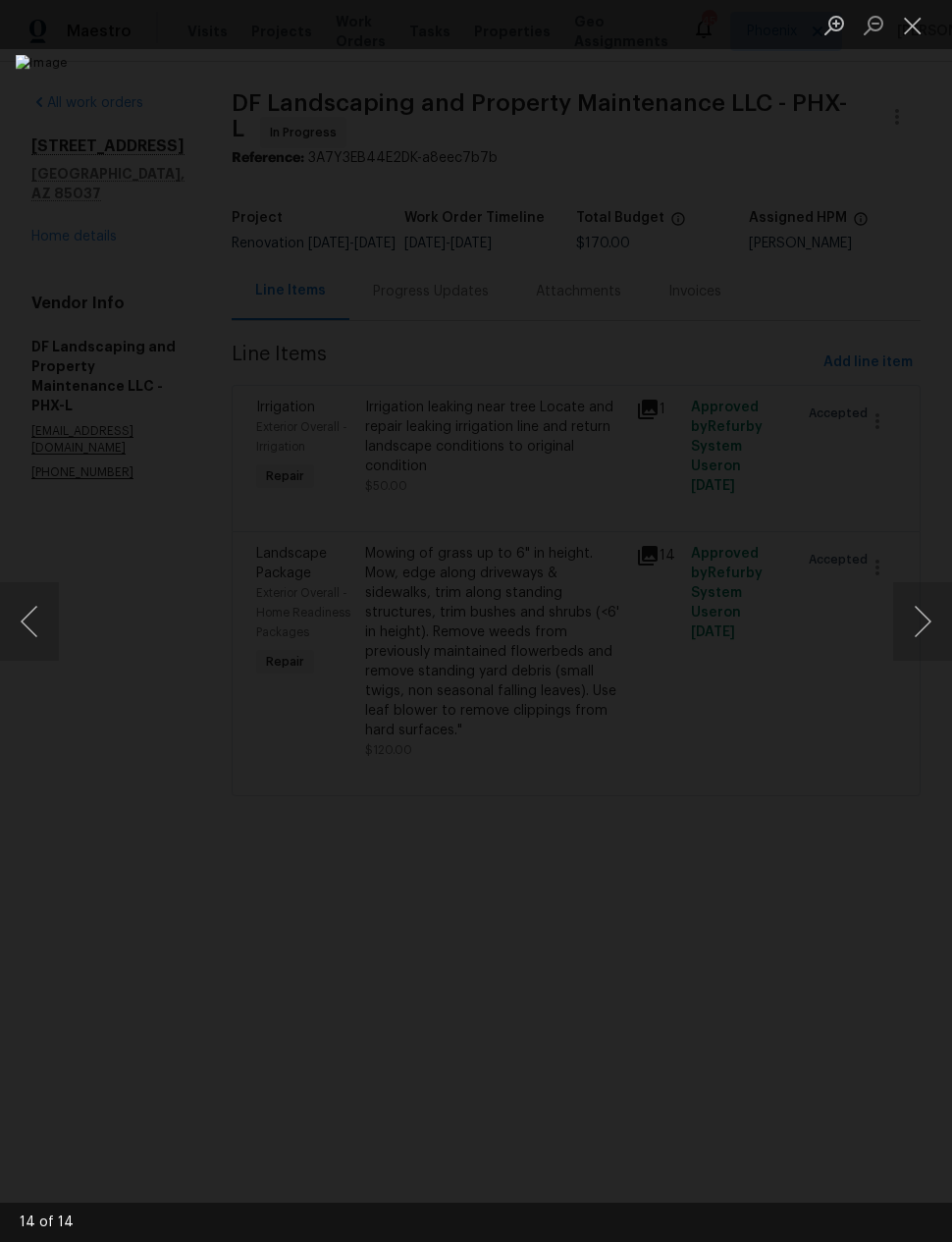 click at bounding box center (923, 621) 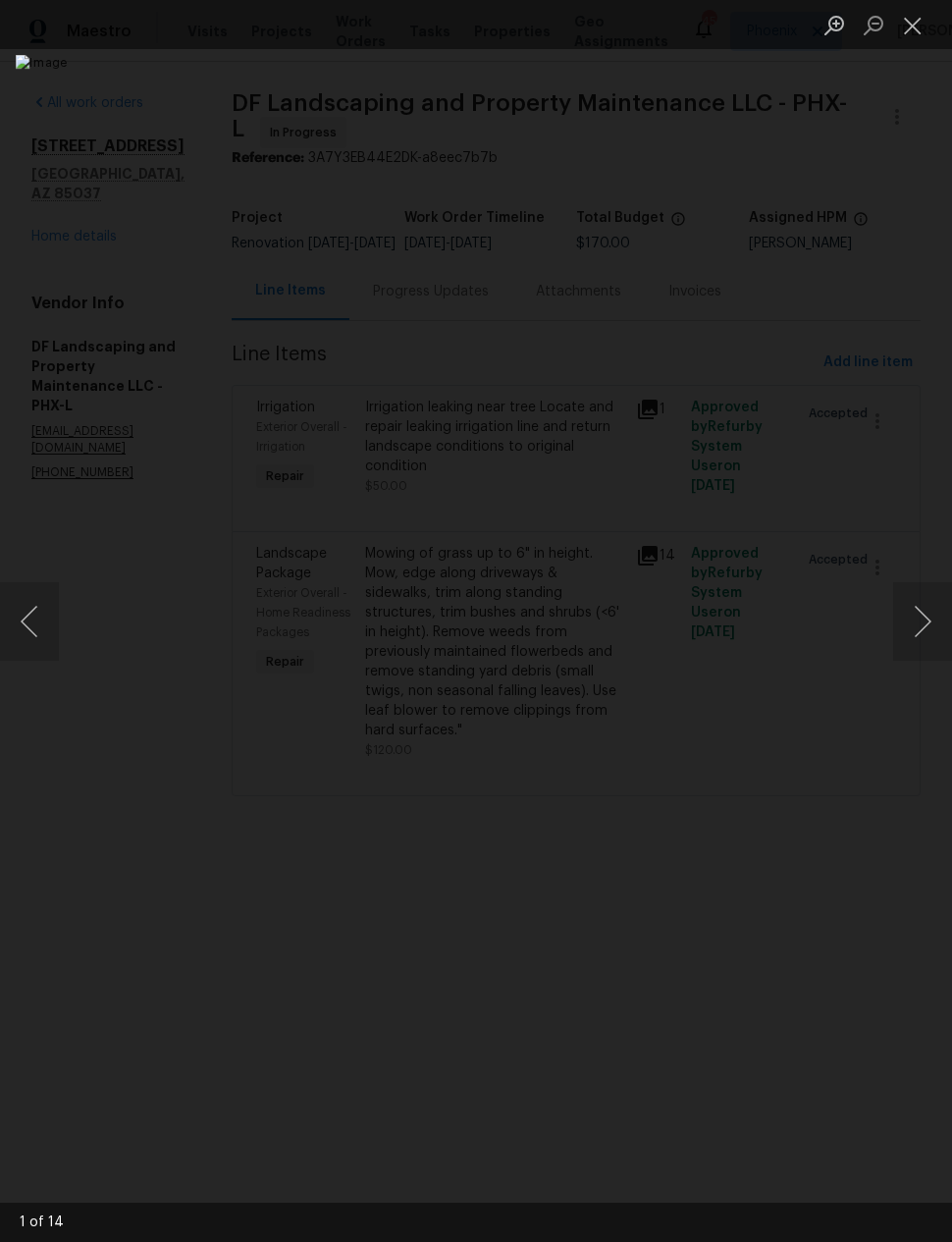 click at bounding box center (923, 621) 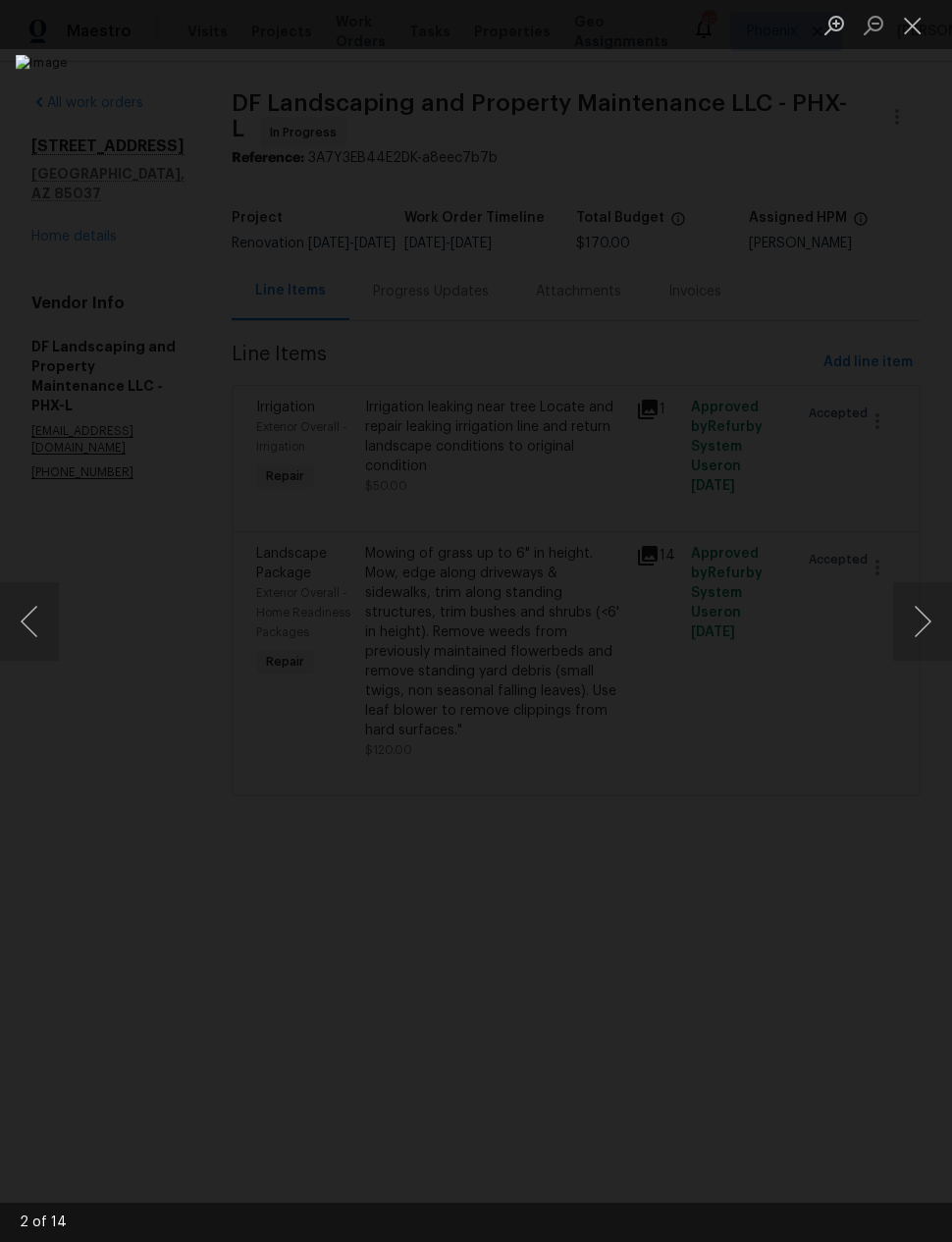 click at bounding box center (923, 621) 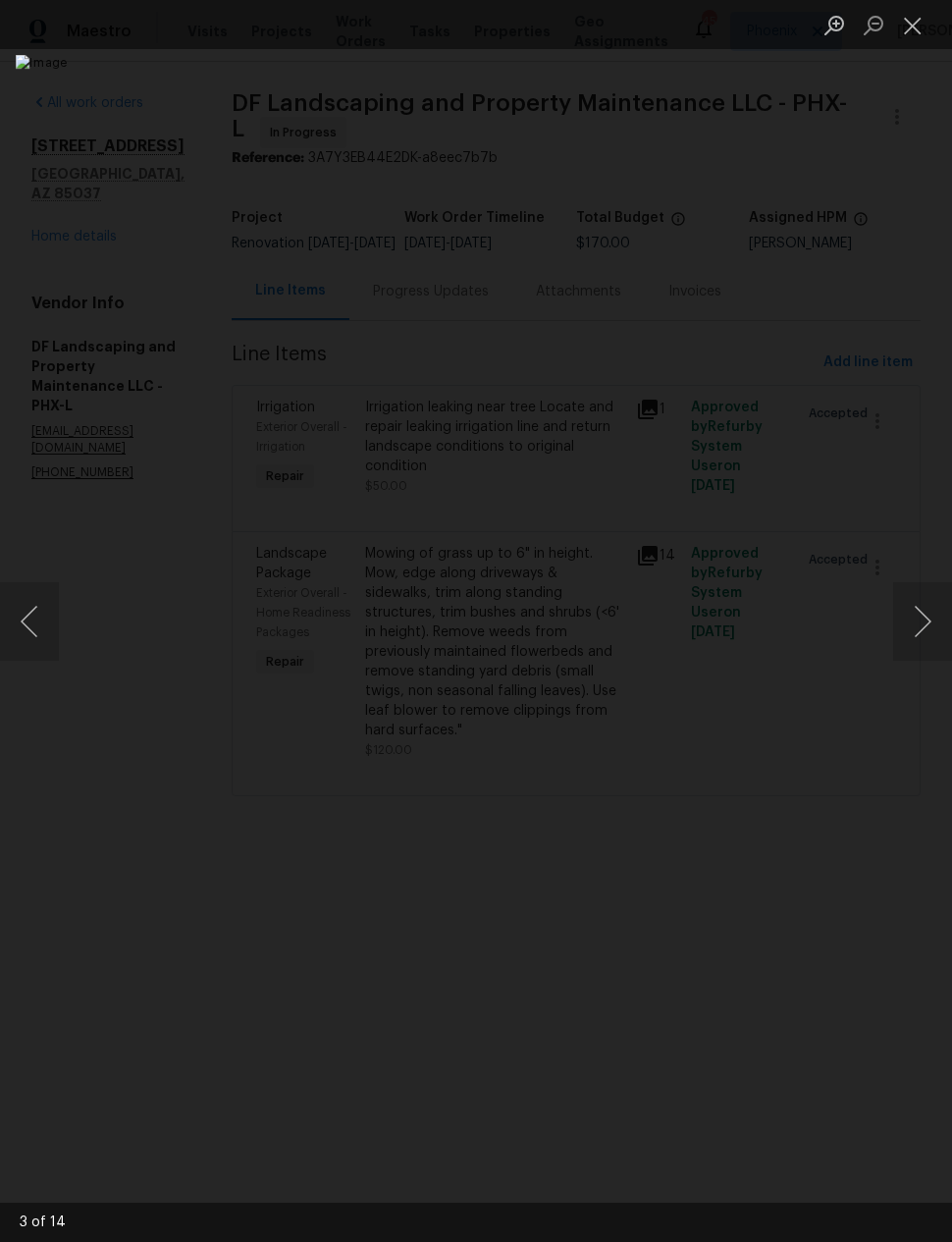 click at bounding box center (923, 621) 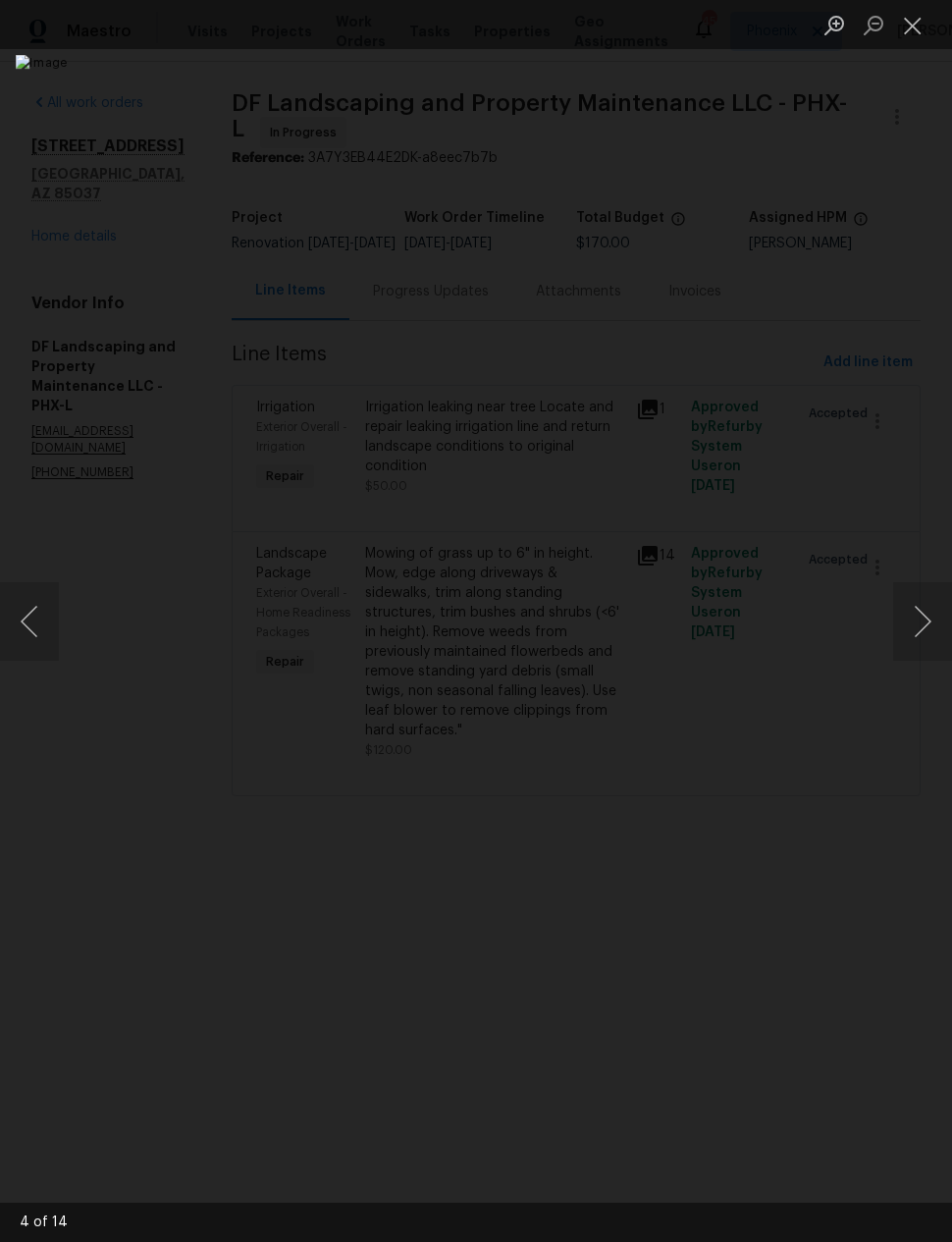 click at bounding box center (913, 25) 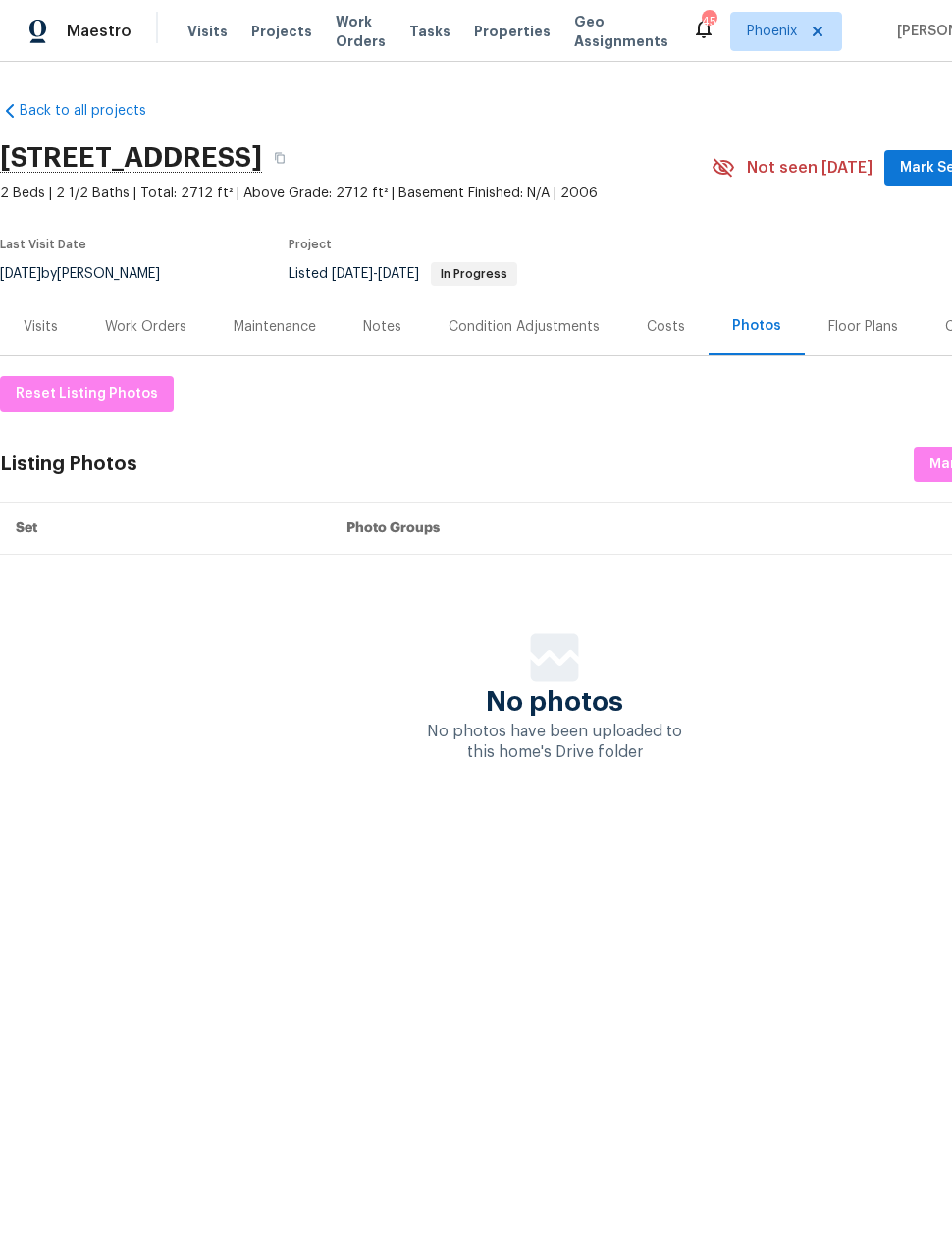 scroll, scrollTop: 0, scrollLeft: 0, axis: both 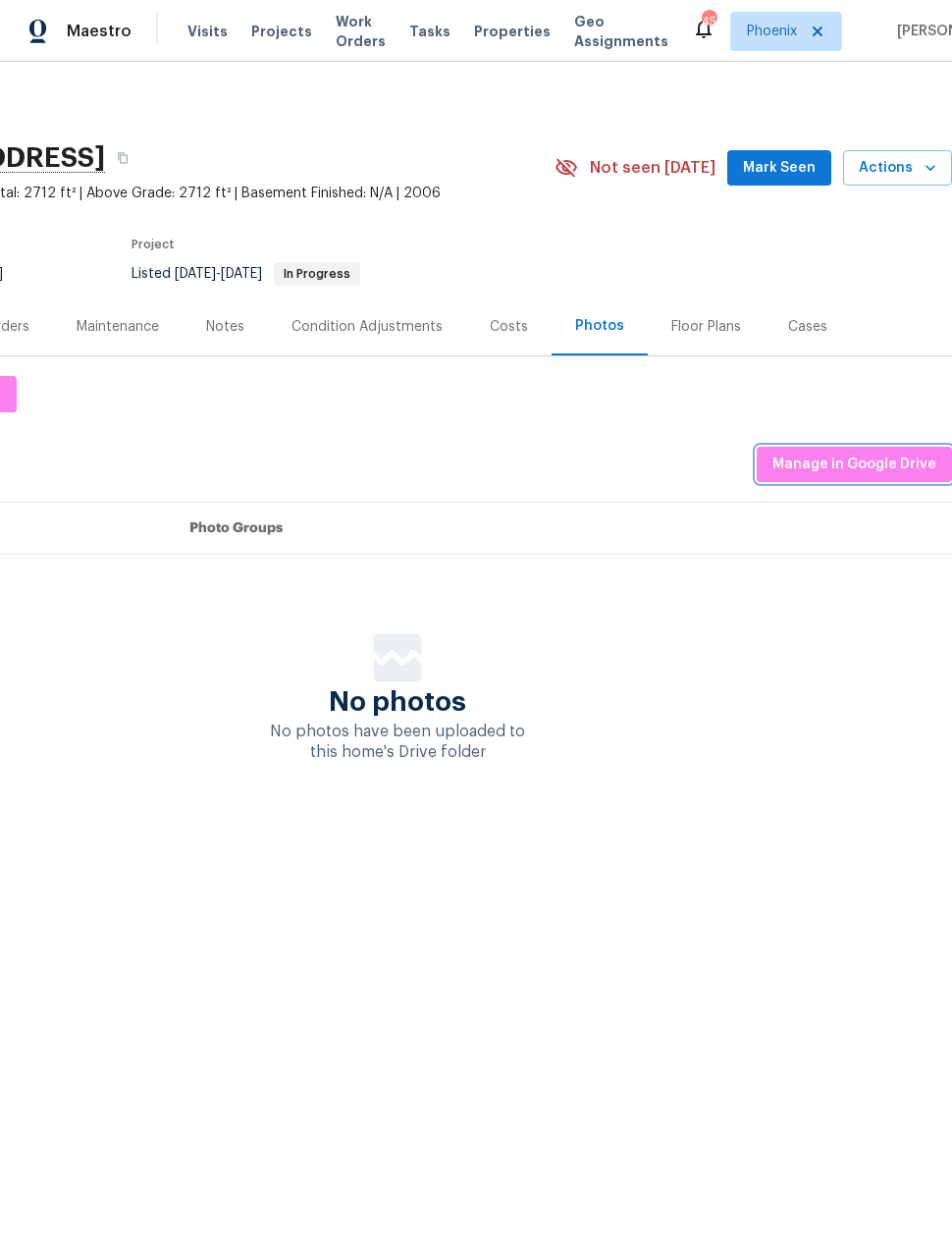 click on "Manage in Google Drive" at bounding box center (854, 464) 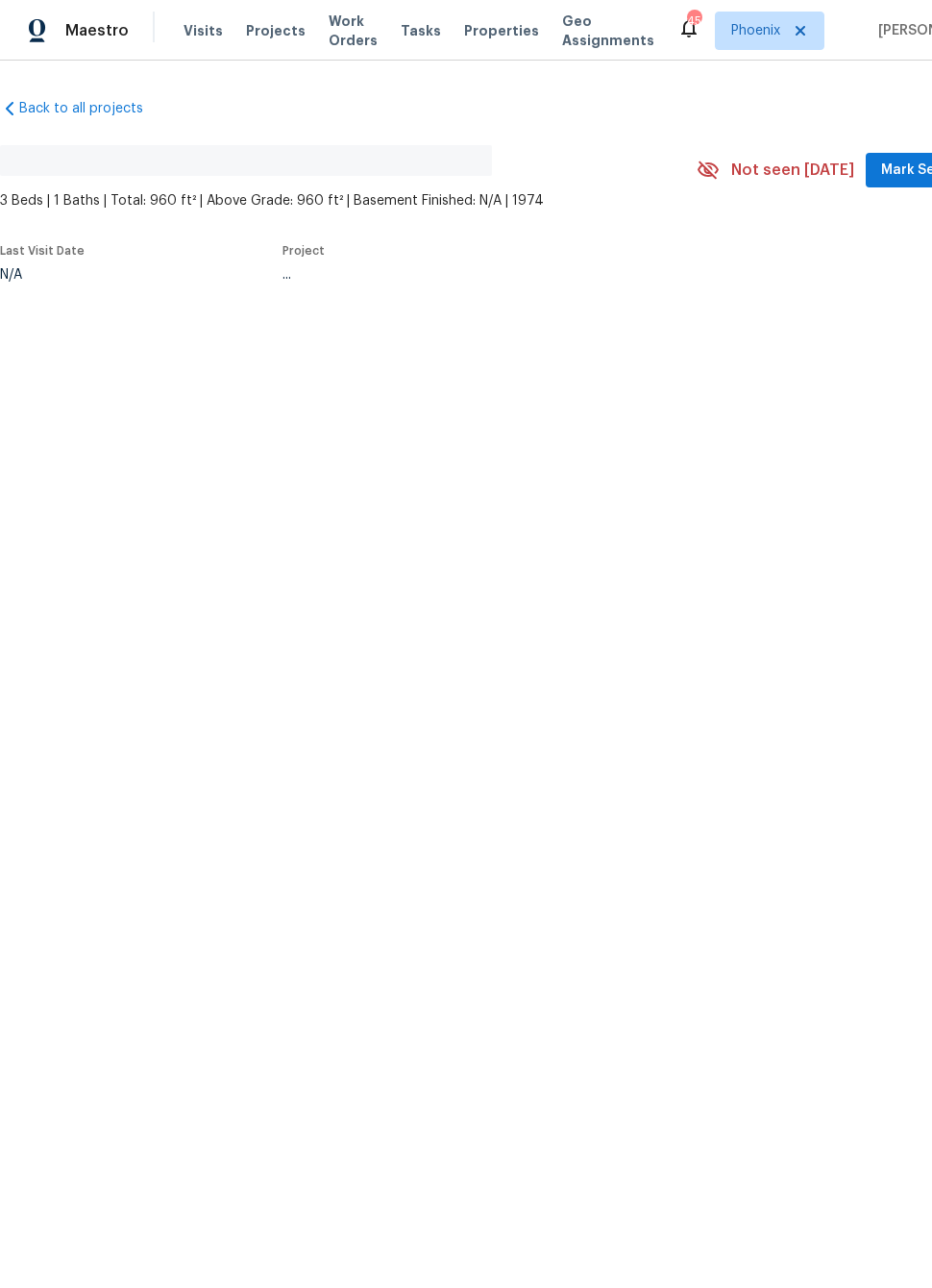 scroll, scrollTop: 0, scrollLeft: 0, axis: both 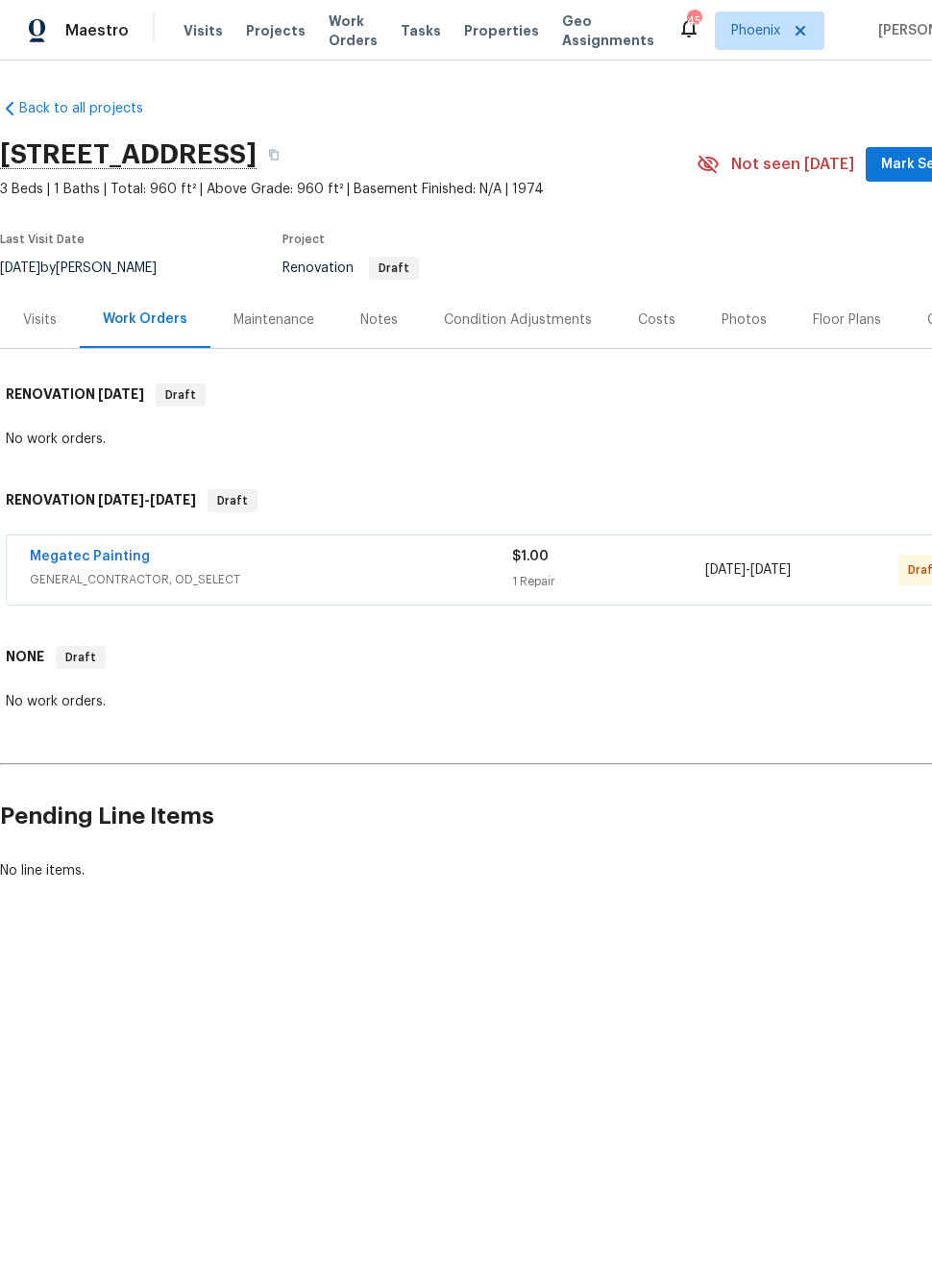 click on "Visits" at bounding box center (39, 319) 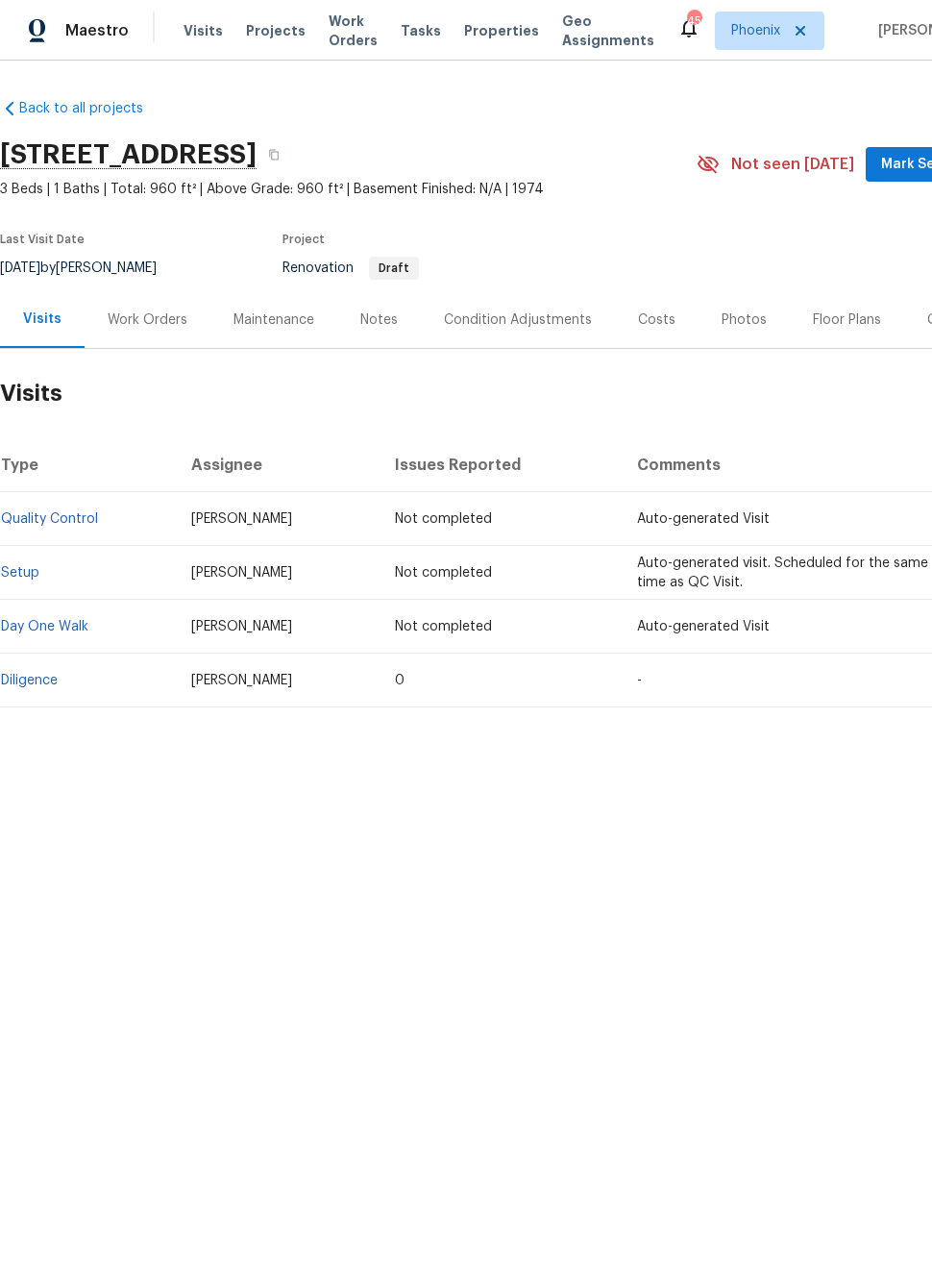 click on "Diligence" at bounding box center [29, 681] 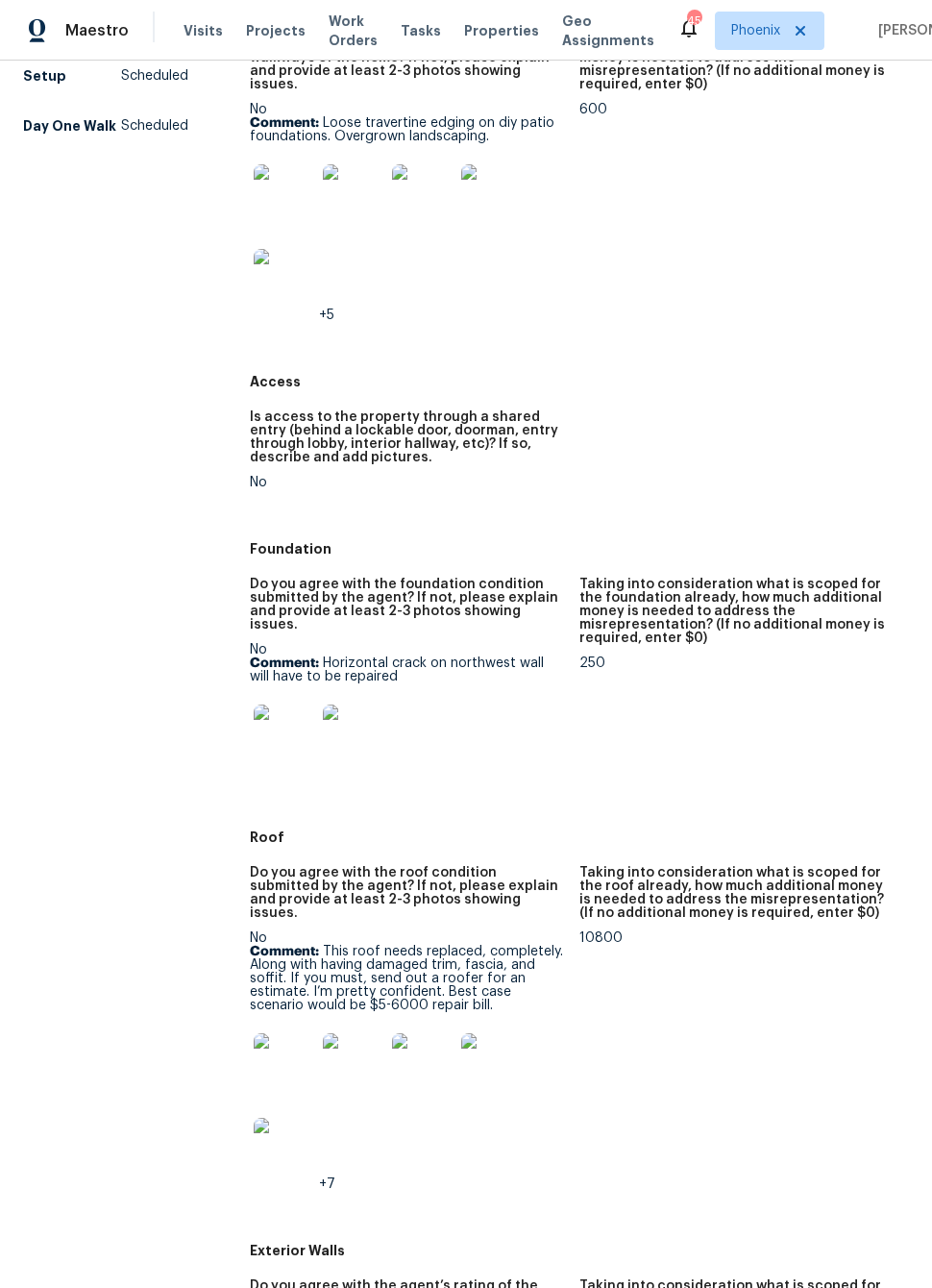 scroll, scrollTop: 316, scrollLeft: 0, axis: vertical 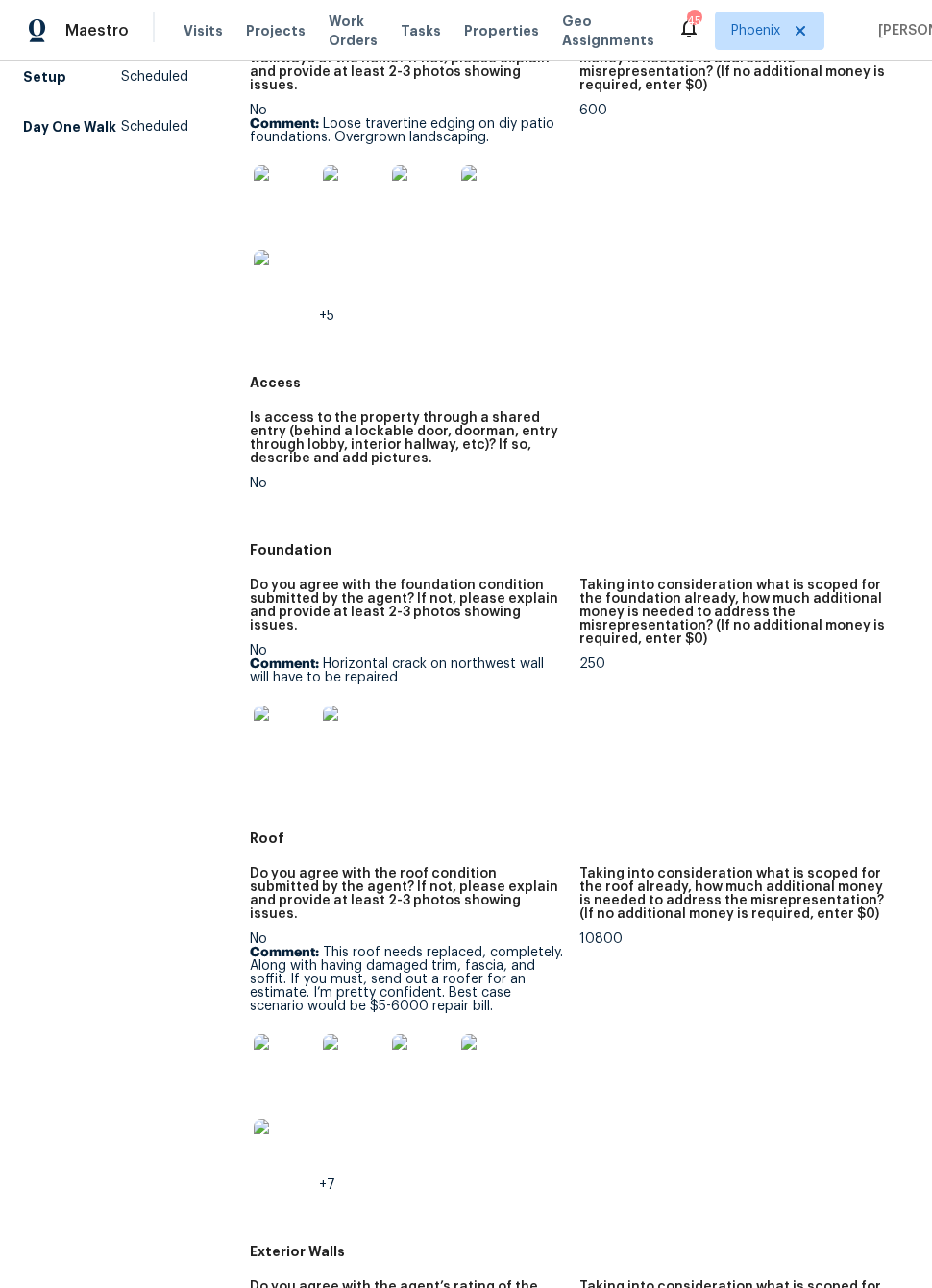 click at bounding box center (284, 736) 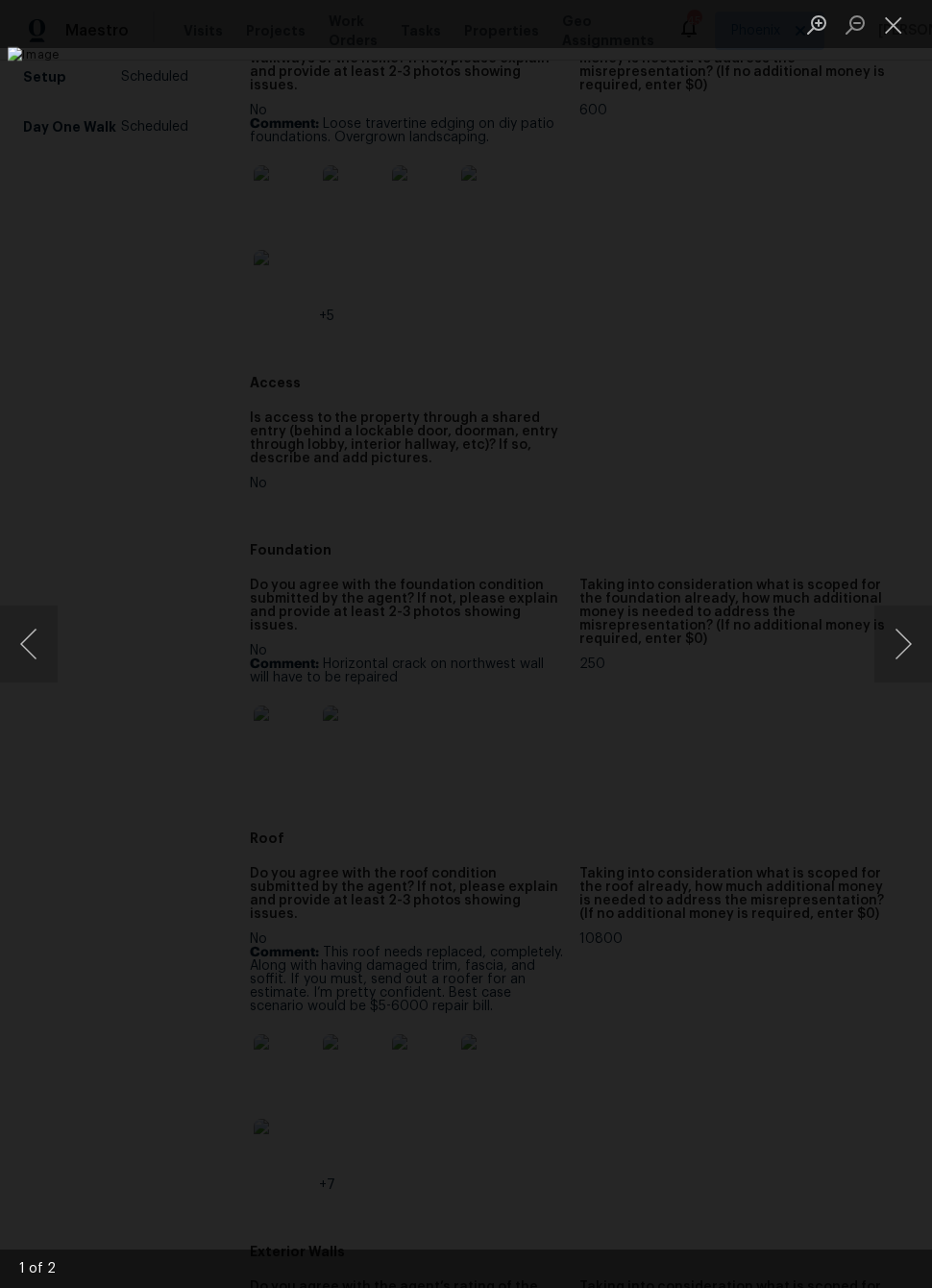 click at bounding box center [903, 644] 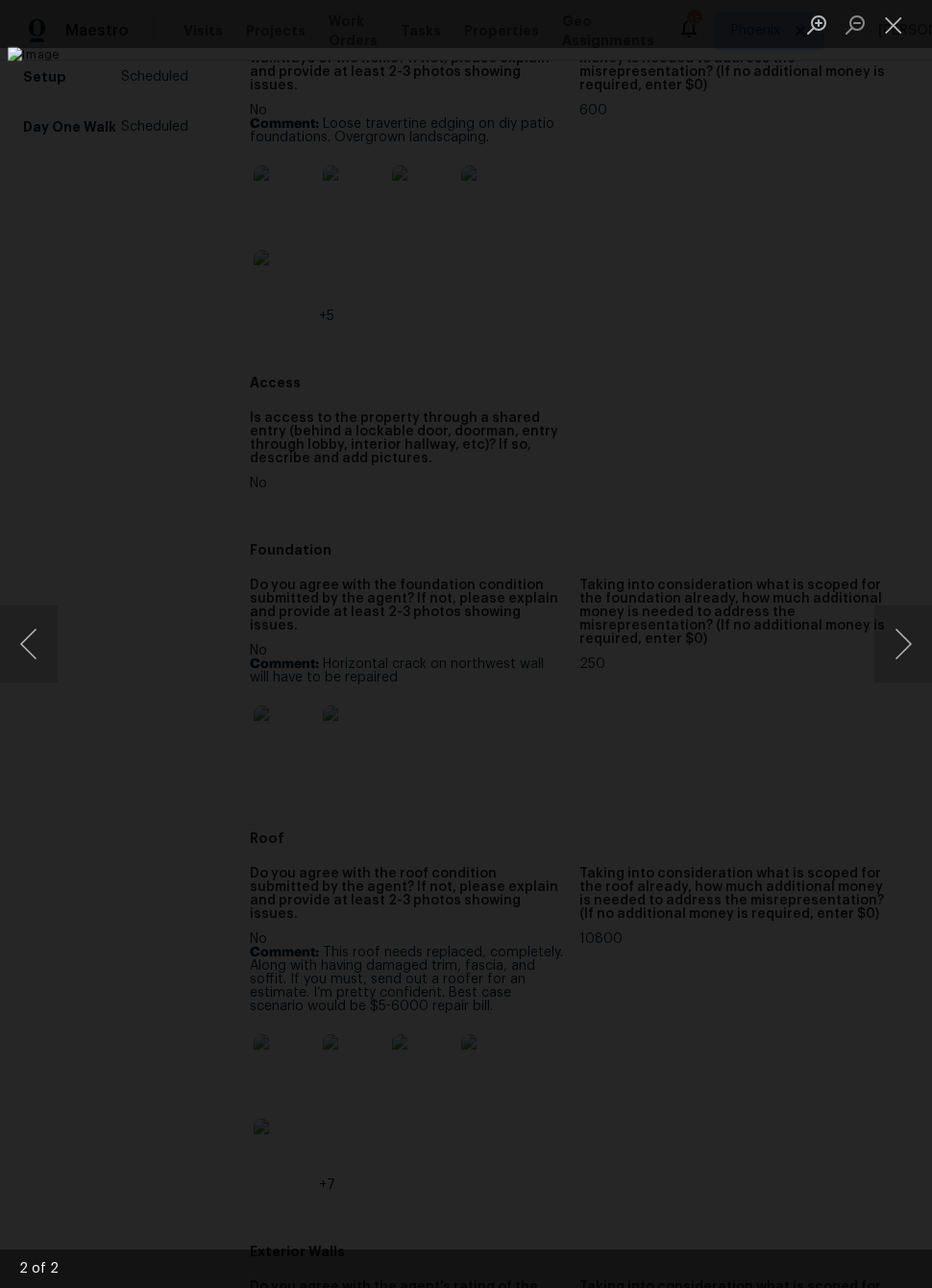 click at bounding box center (903, 644) 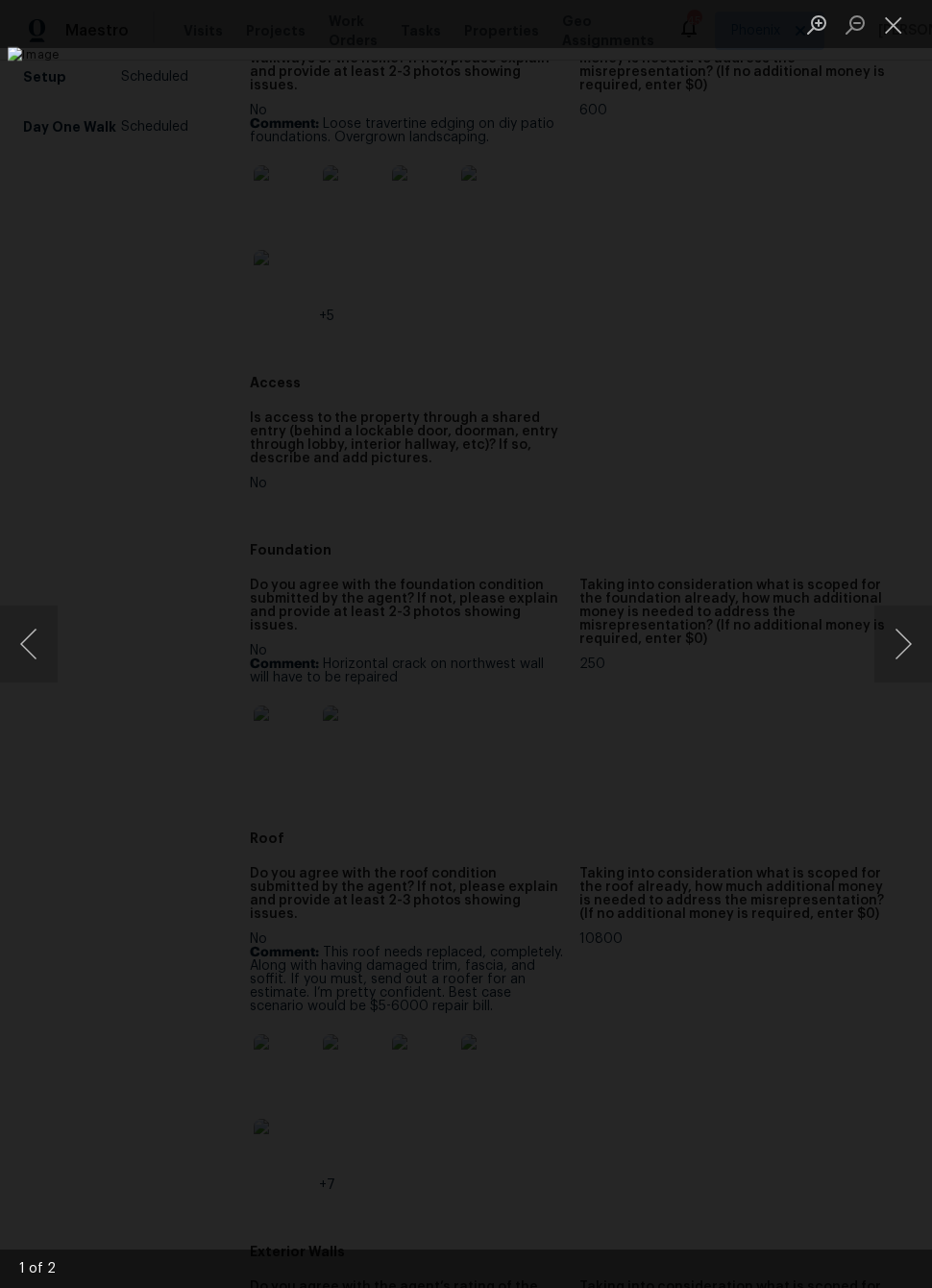 click at bounding box center (894, 24) 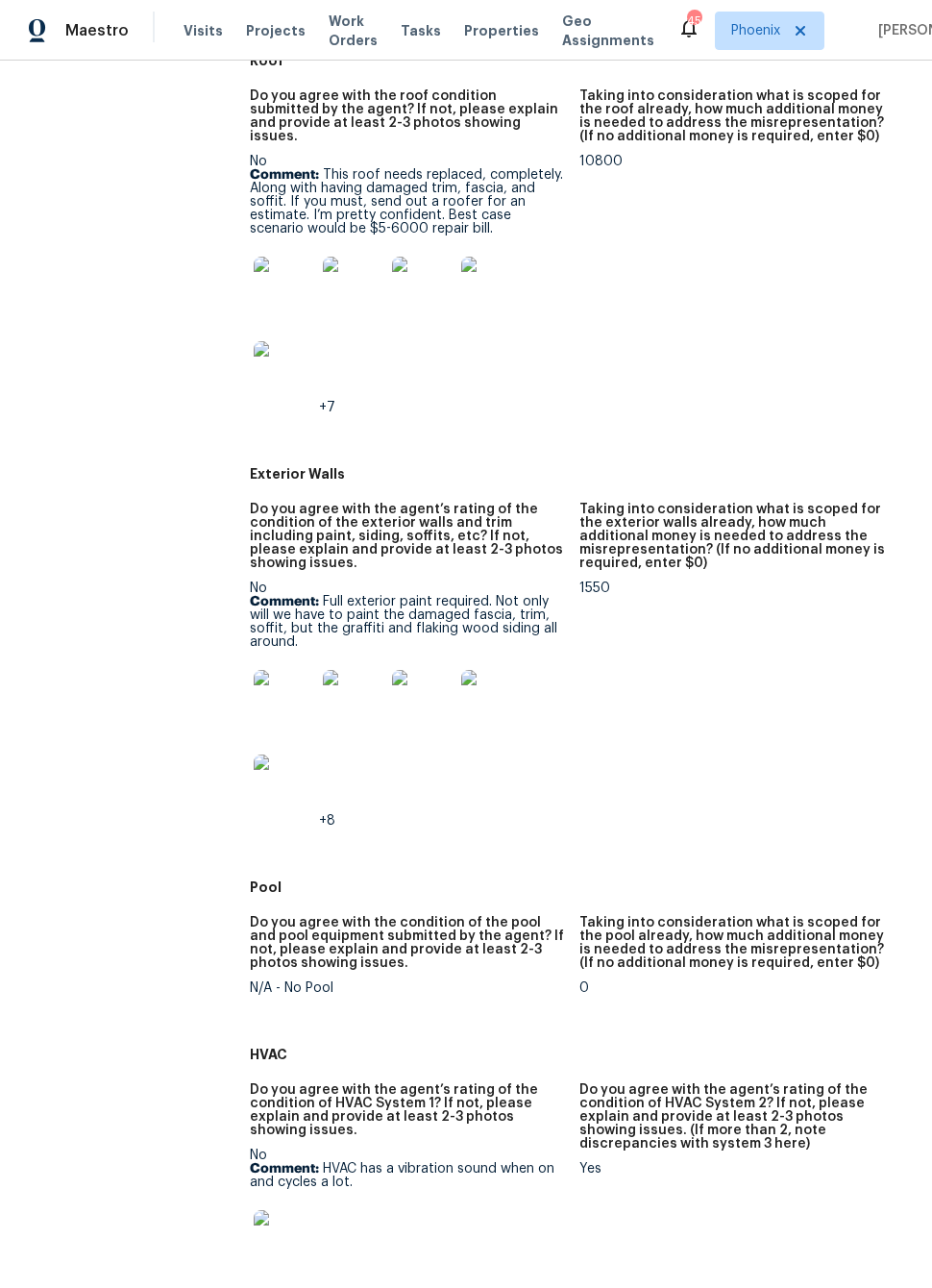 scroll, scrollTop: 1109, scrollLeft: 0, axis: vertical 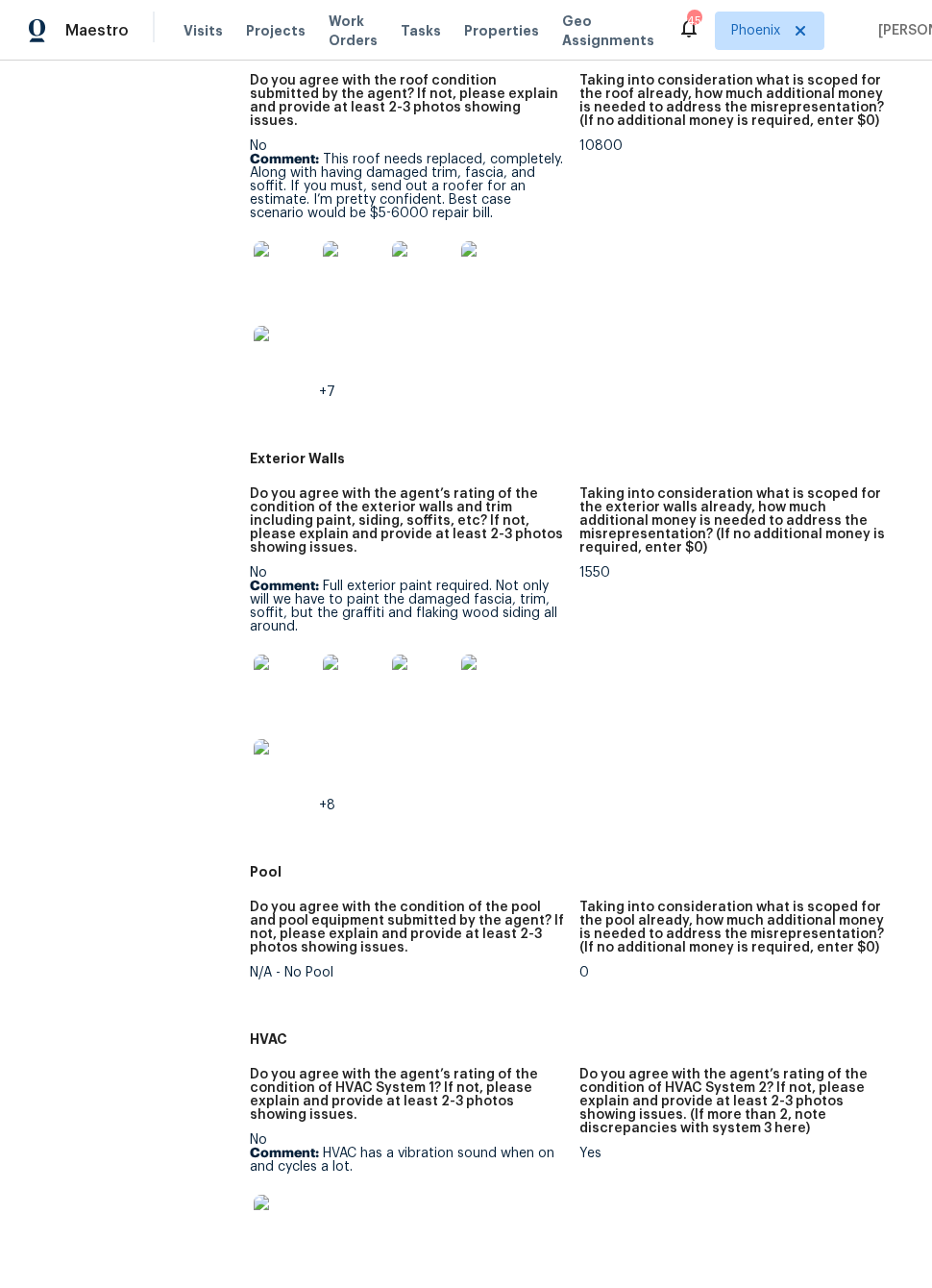 click at bounding box center (284, 685) 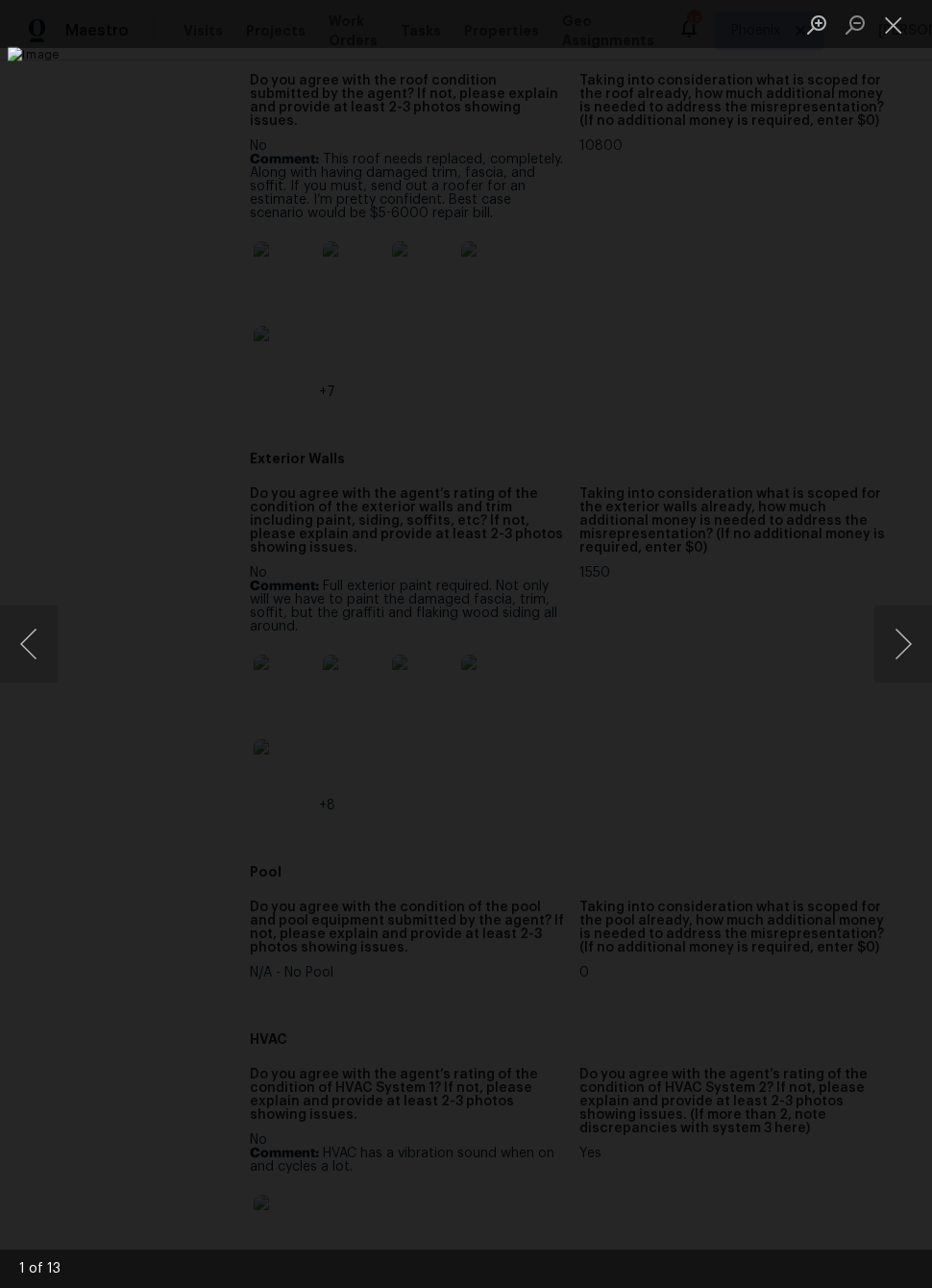 click at bounding box center [903, 644] 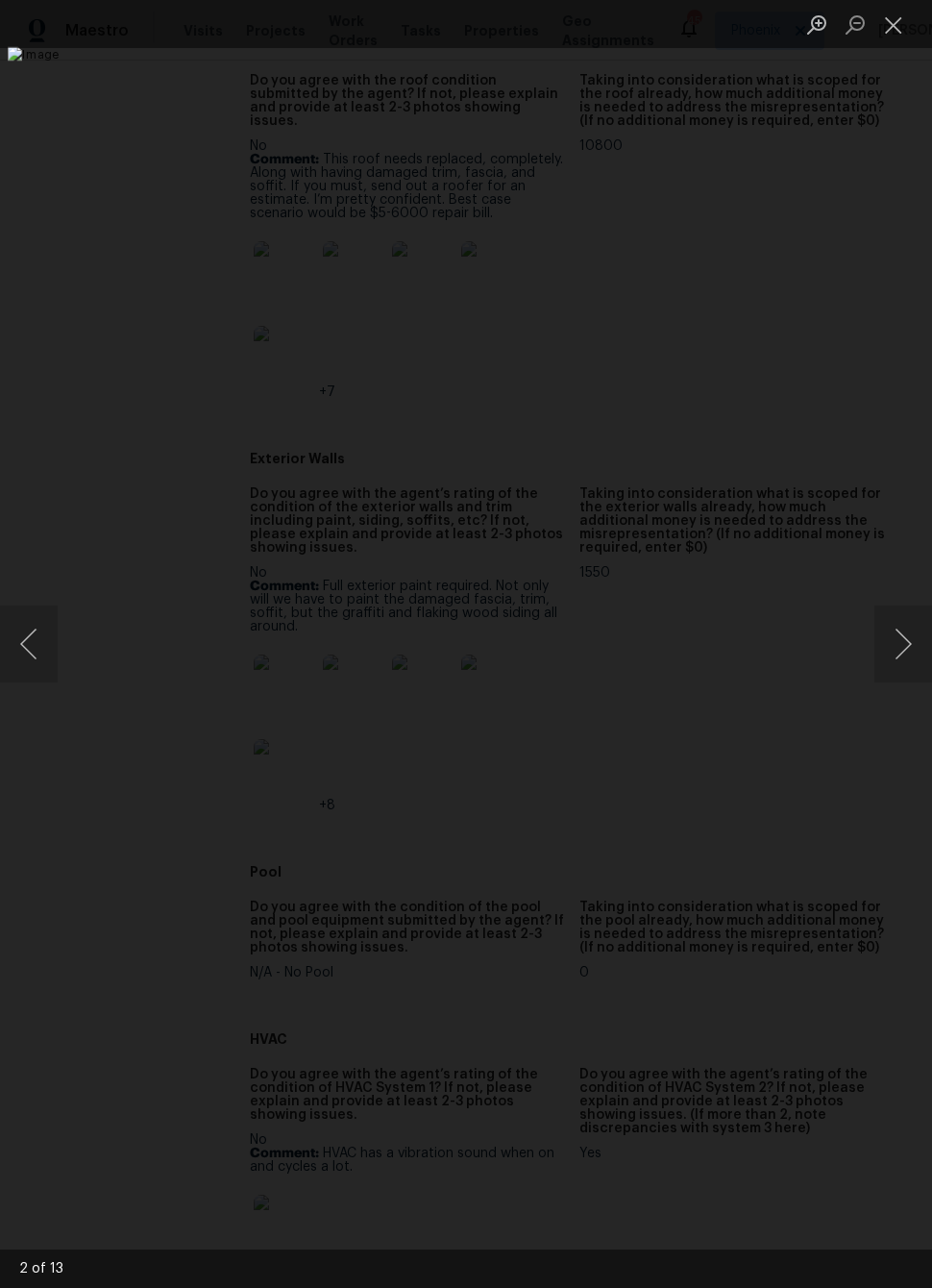 click at bounding box center (903, 644) 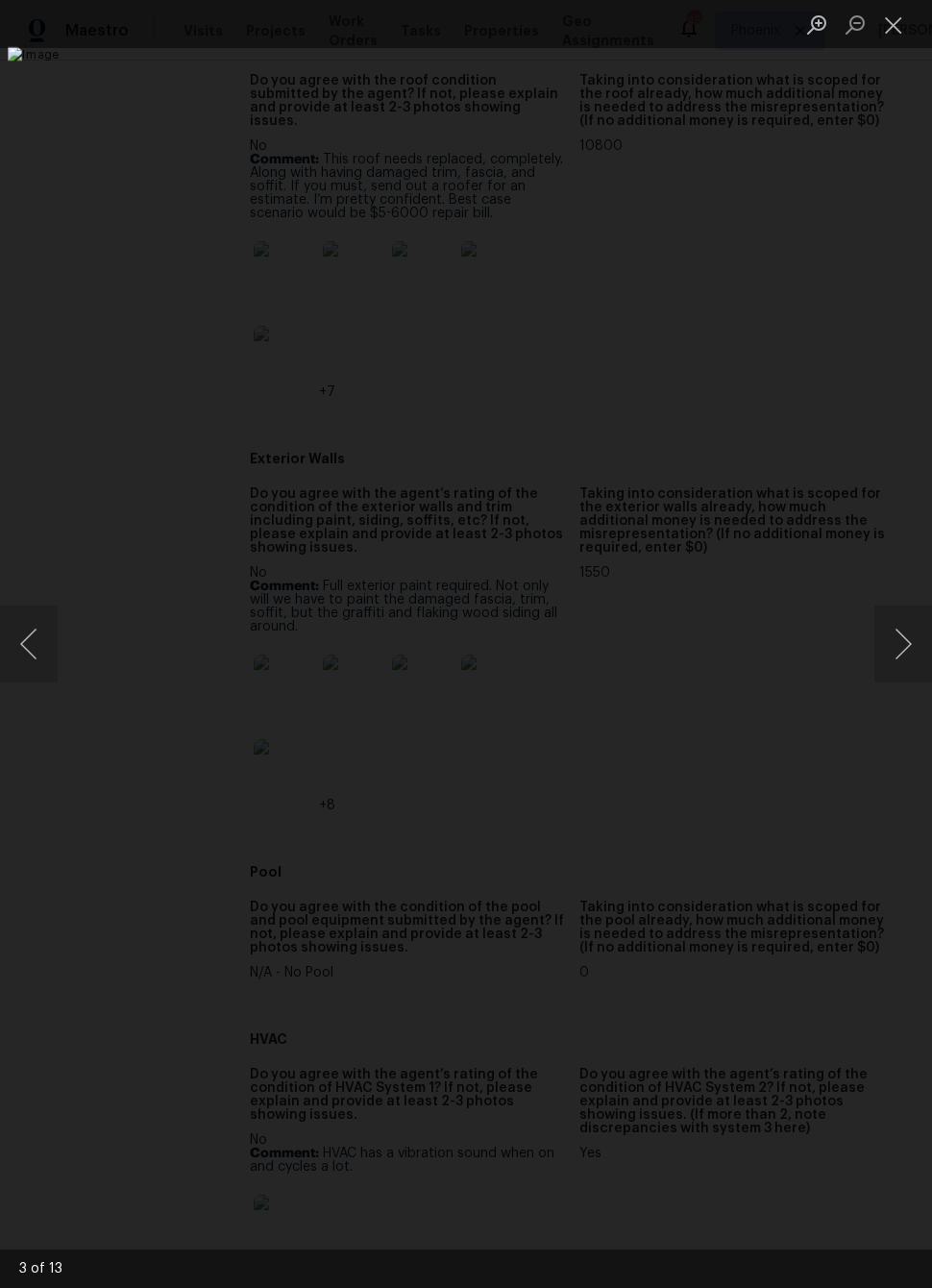 click at bounding box center [903, 644] 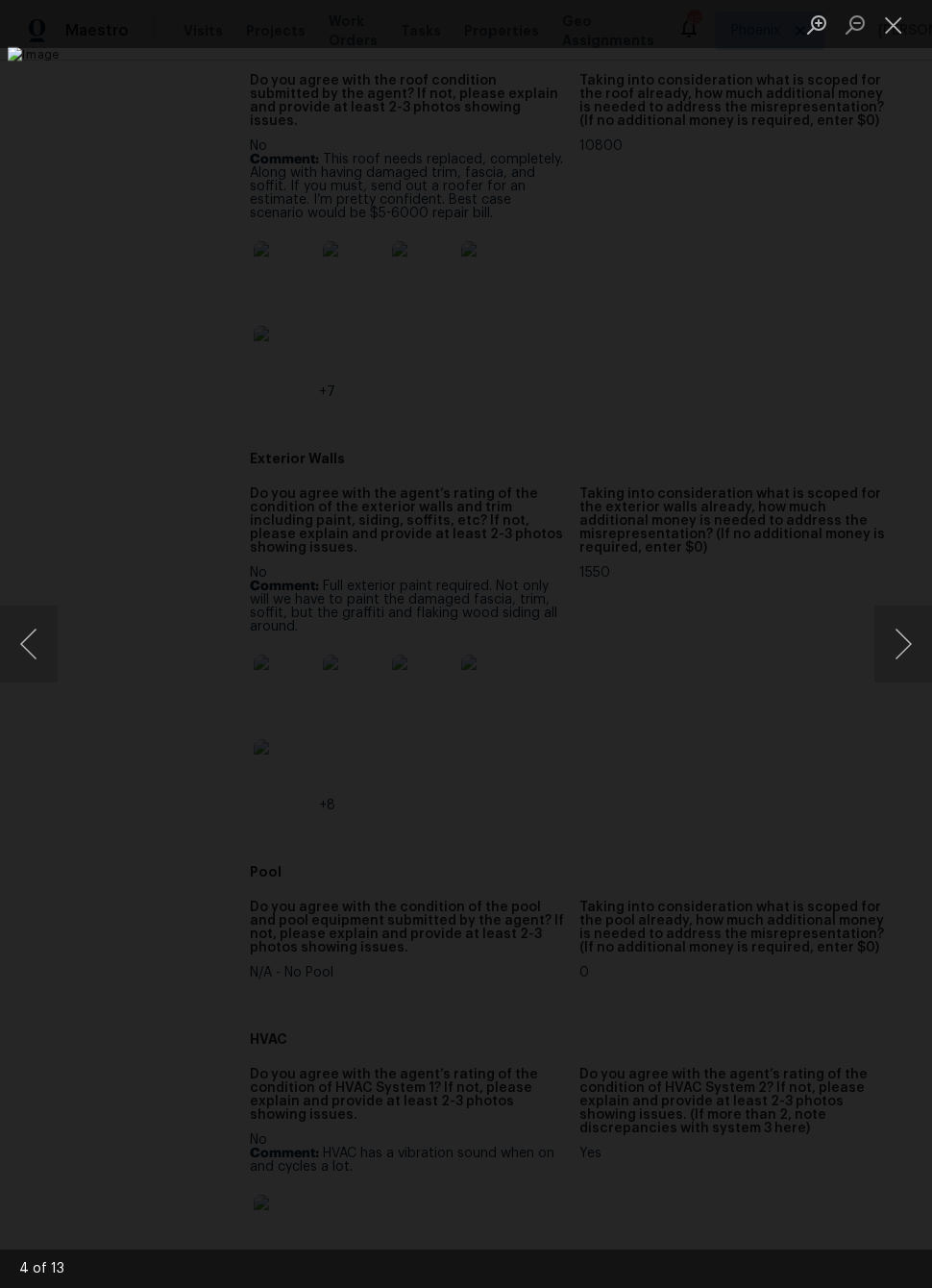 click at bounding box center (903, 644) 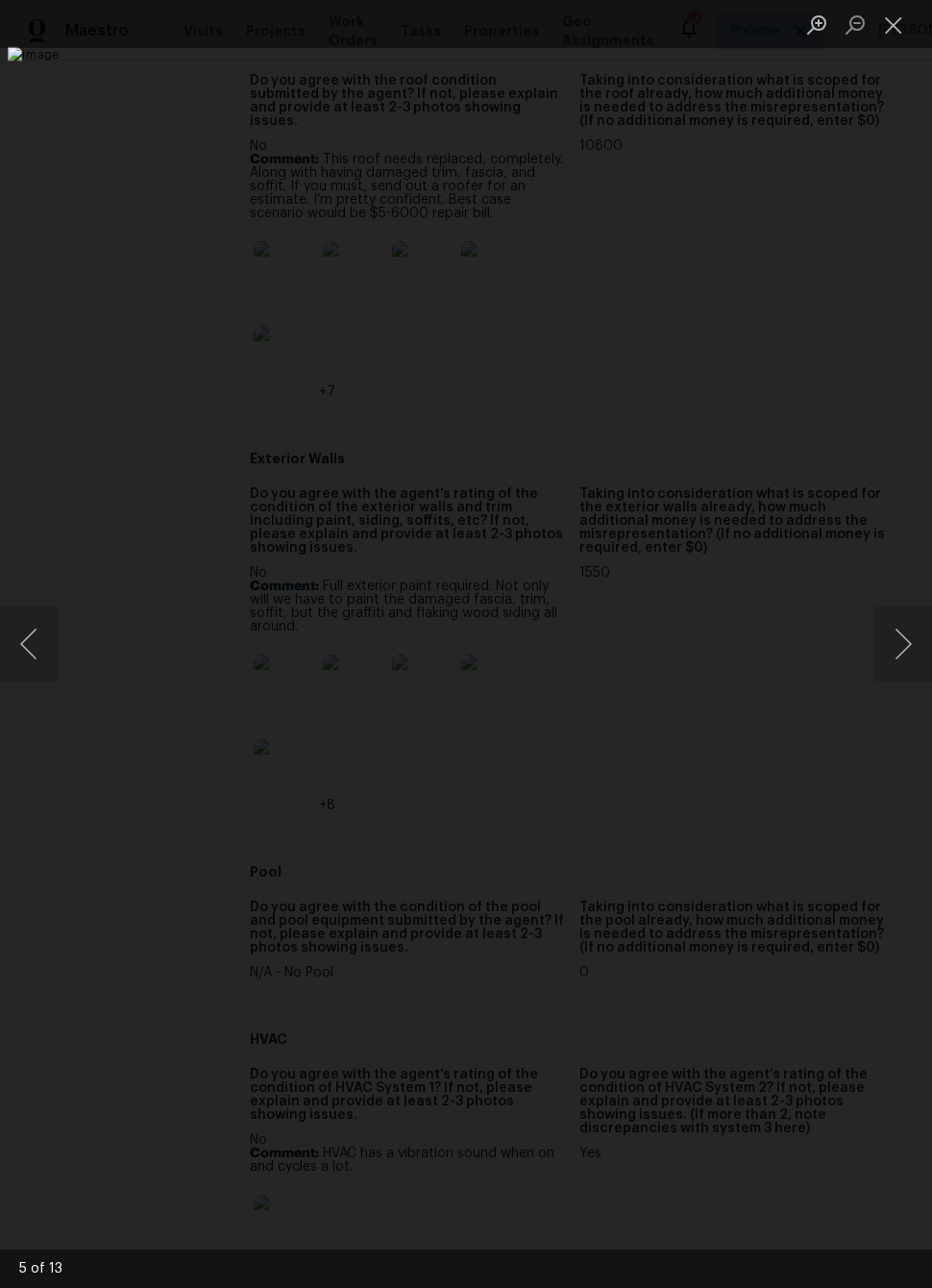 click at bounding box center [903, 644] 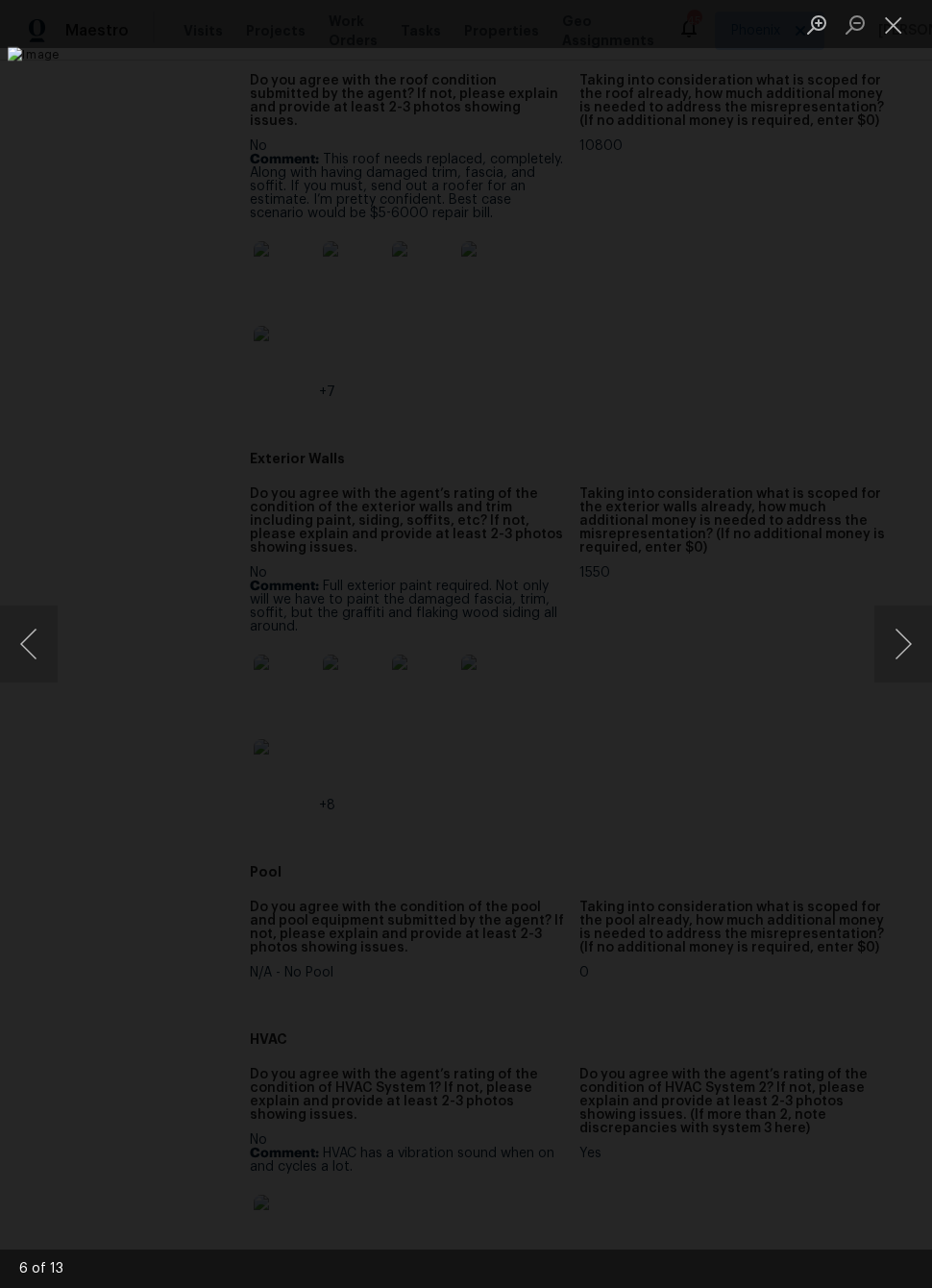 click at bounding box center (903, 644) 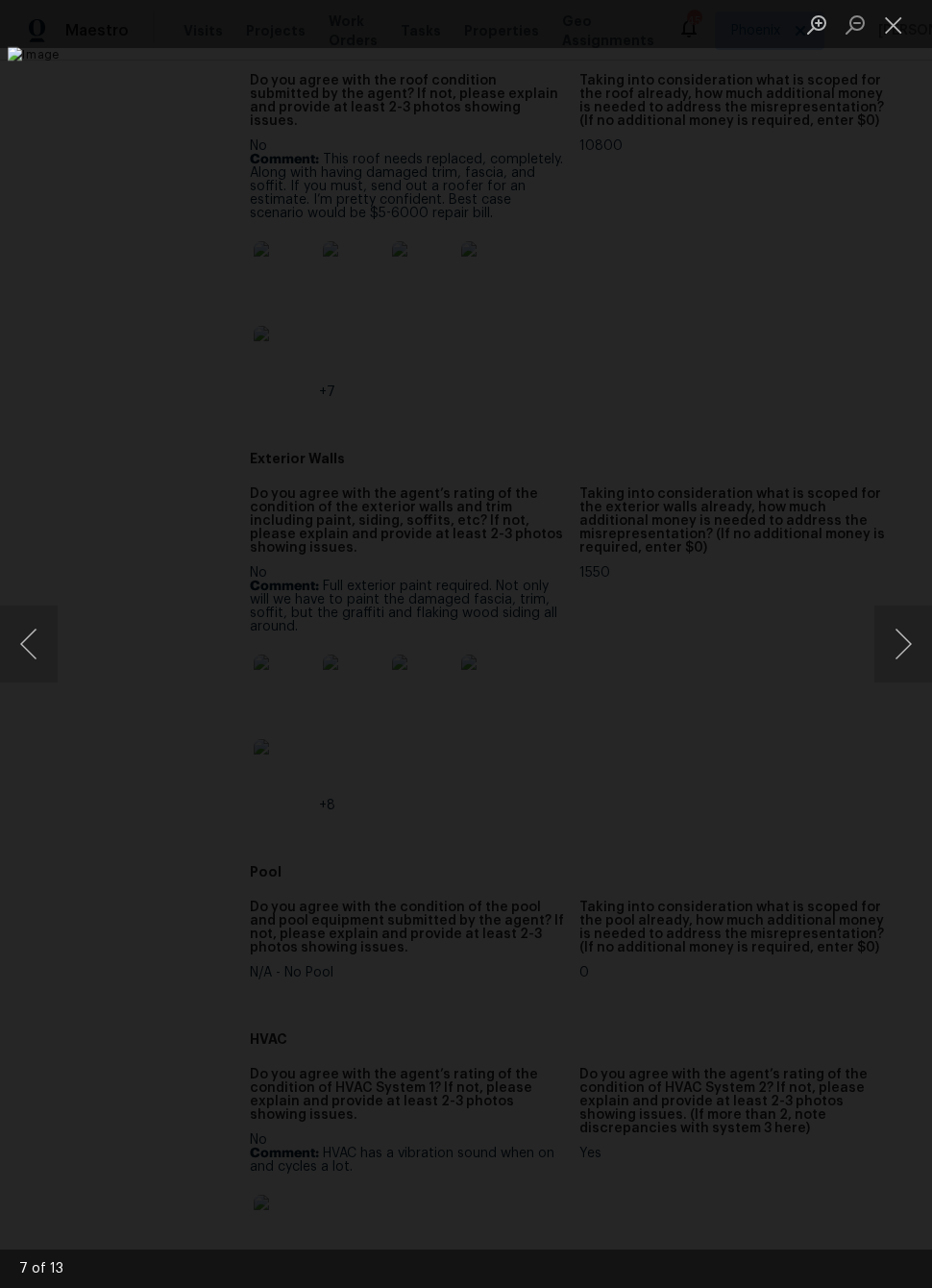 click at bounding box center (903, 644) 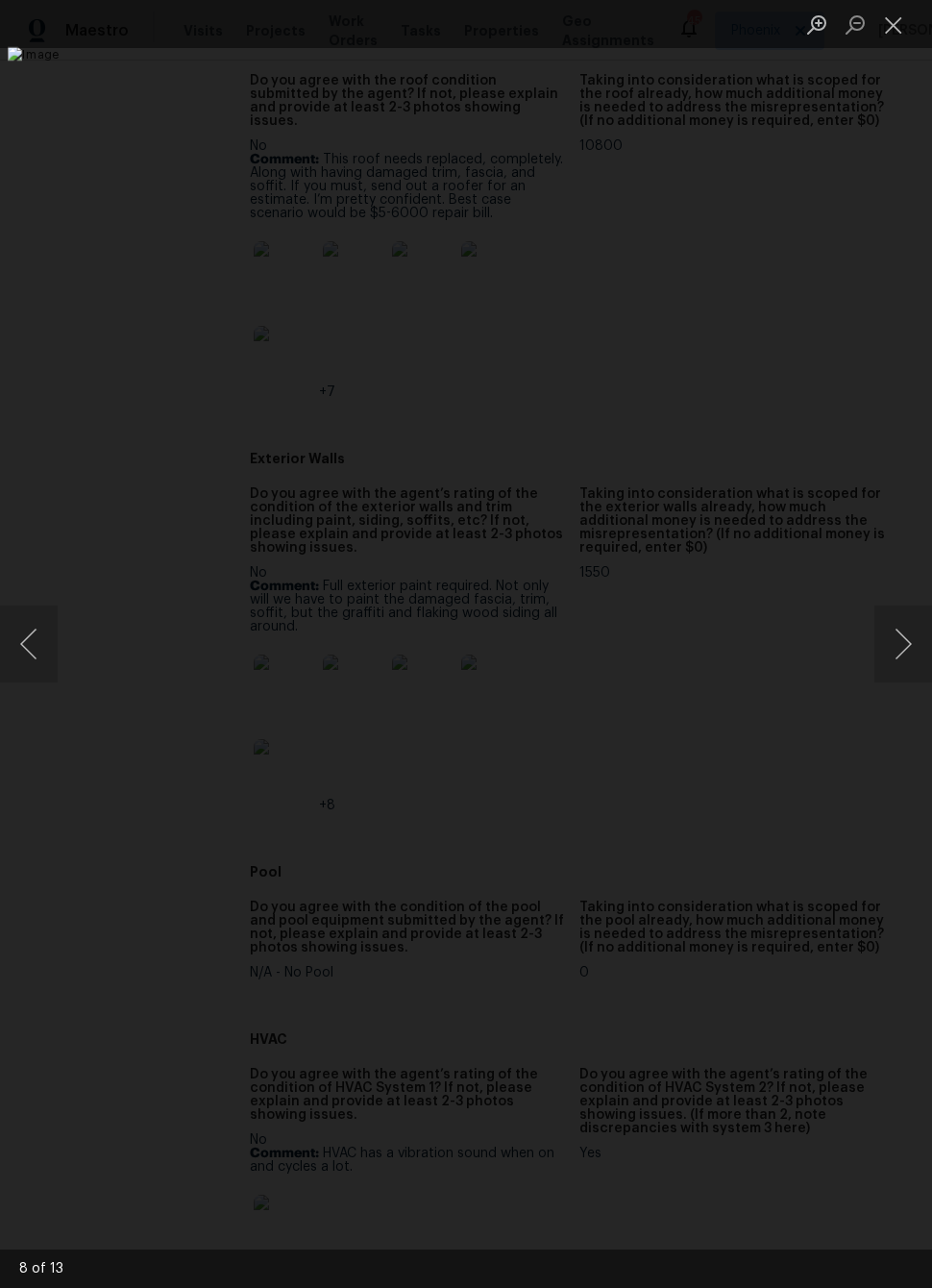 click at bounding box center (903, 644) 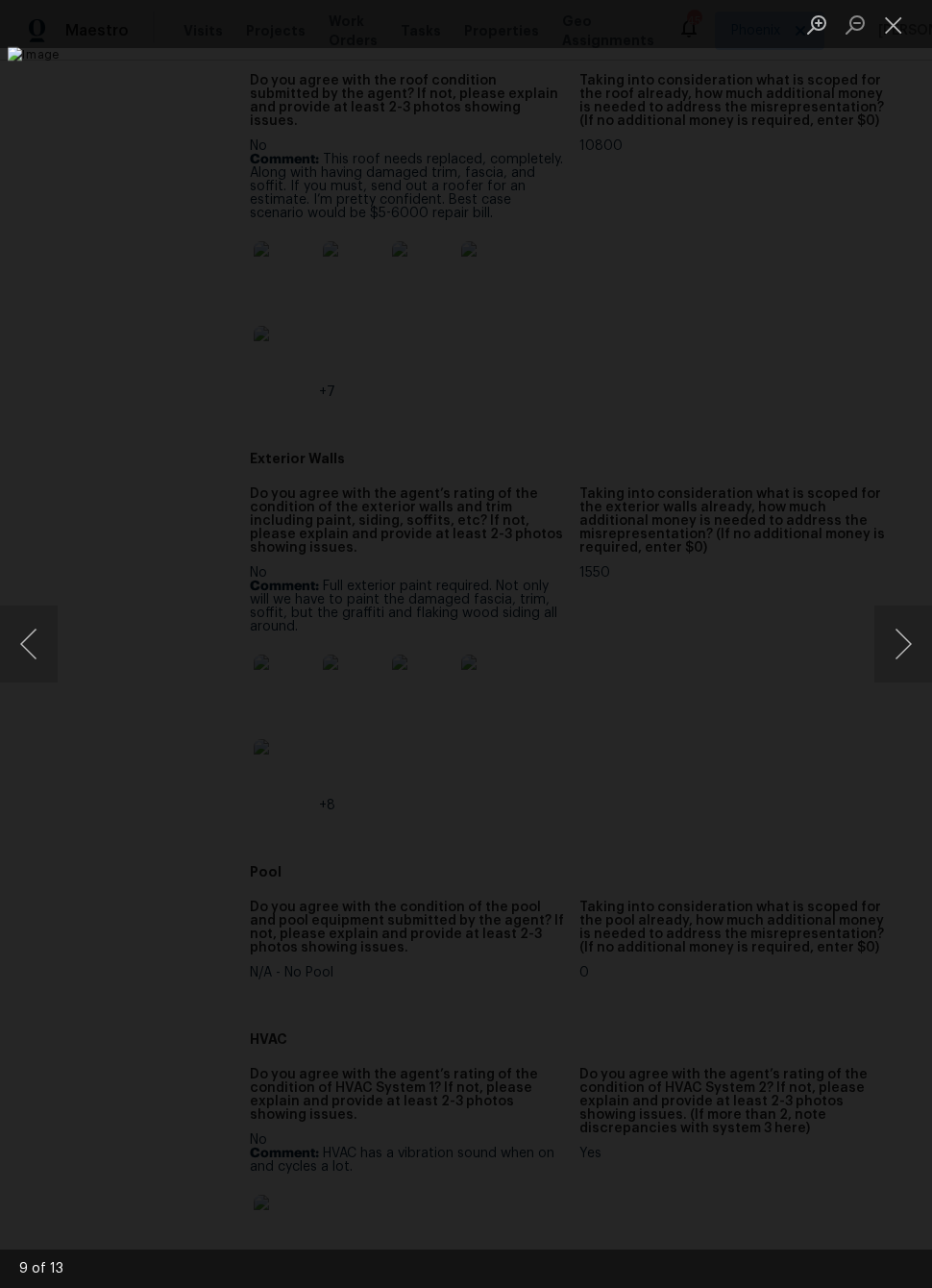 click at bounding box center (903, 644) 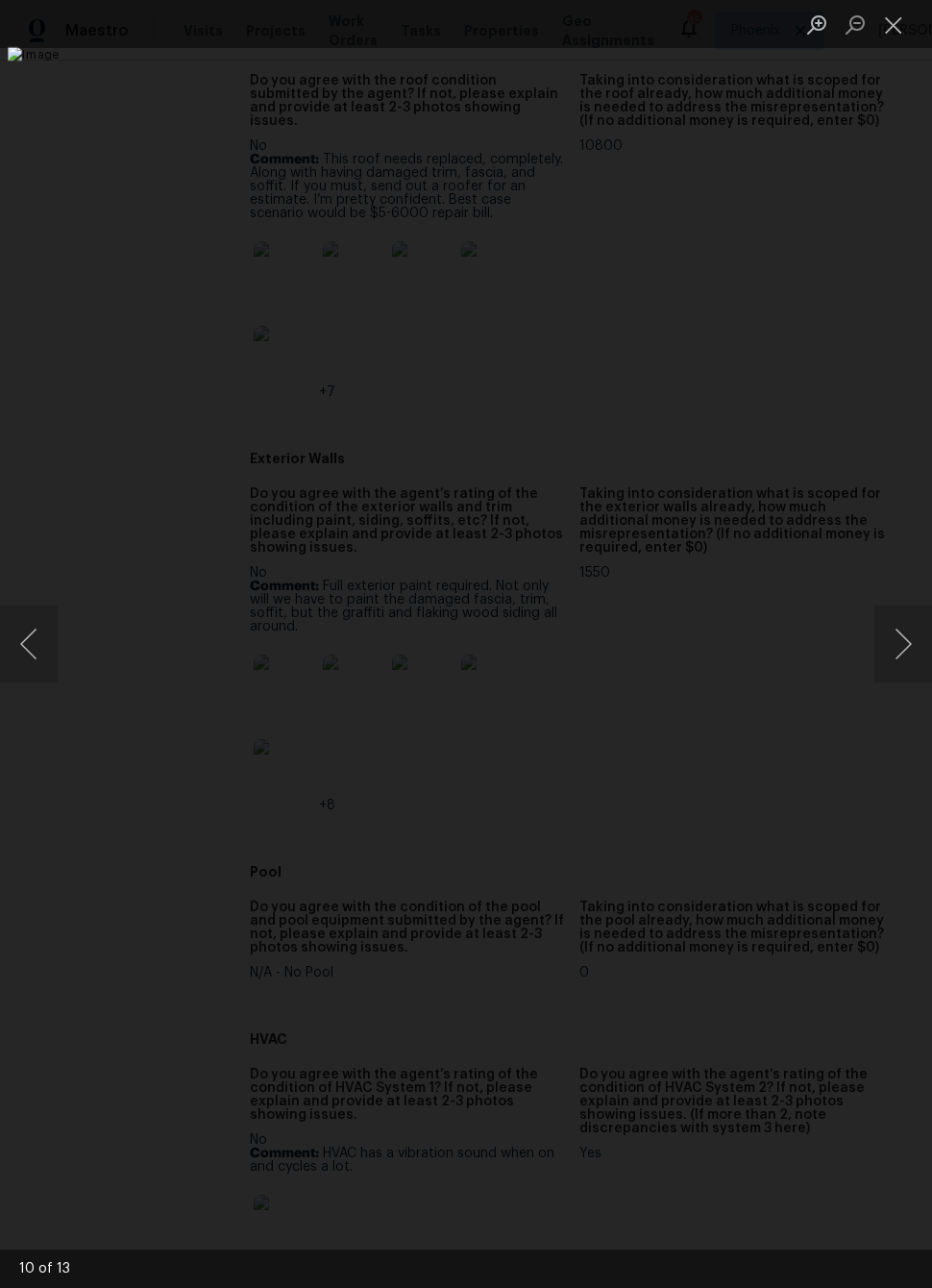 click at bounding box center [903, 644] 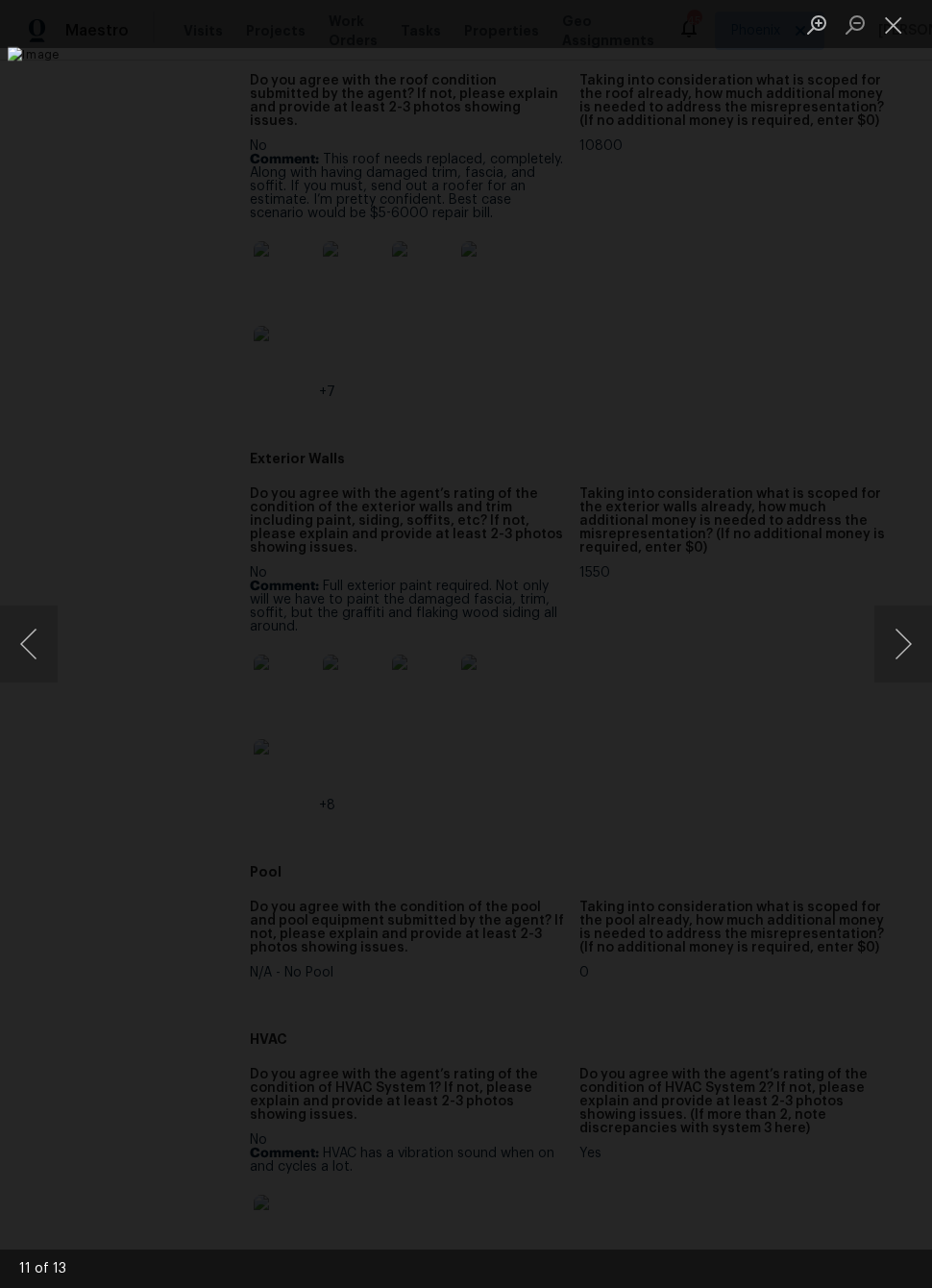 click at bounding box center (903, 644) 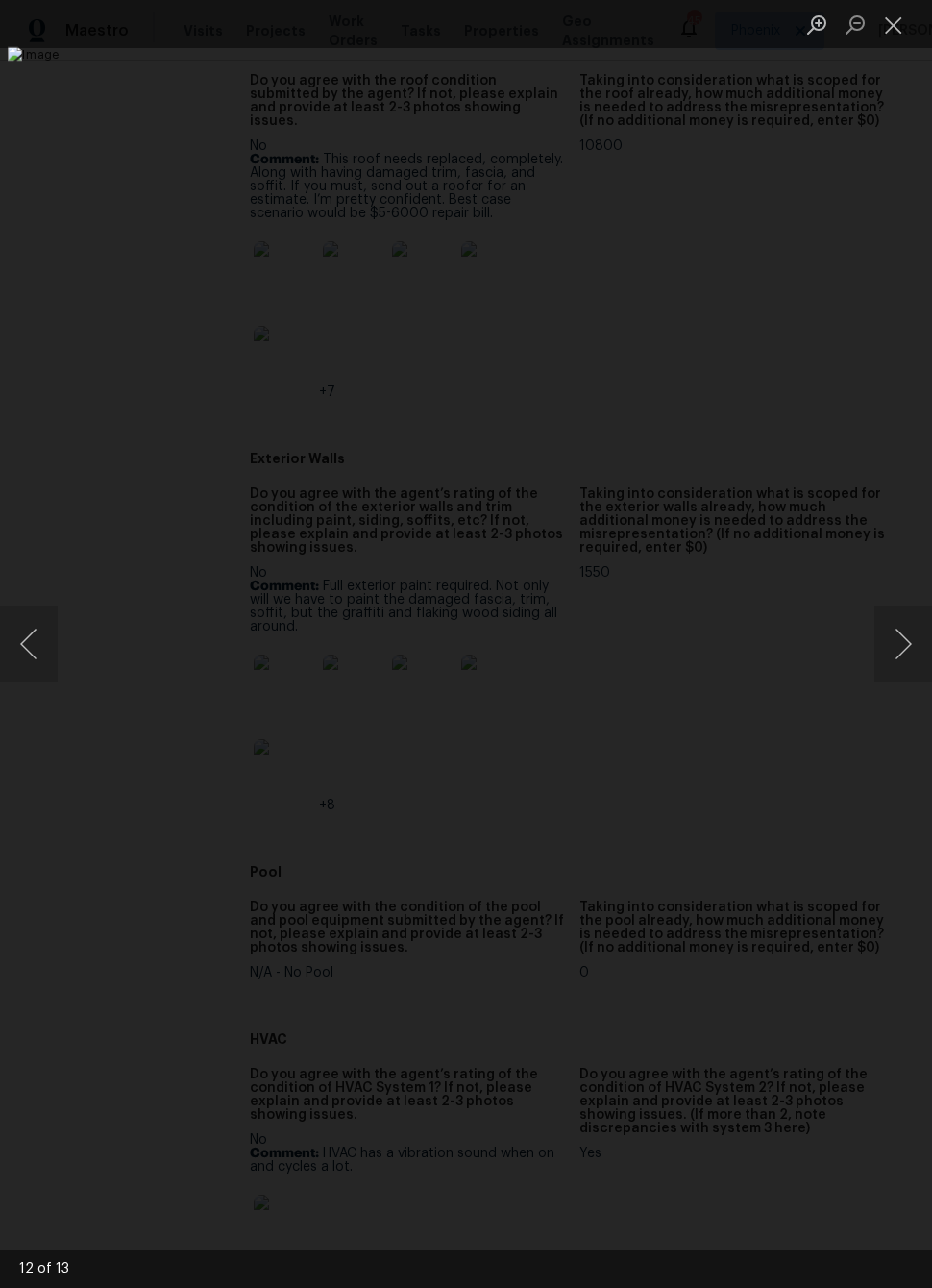 click at bounding box center [903, 644] 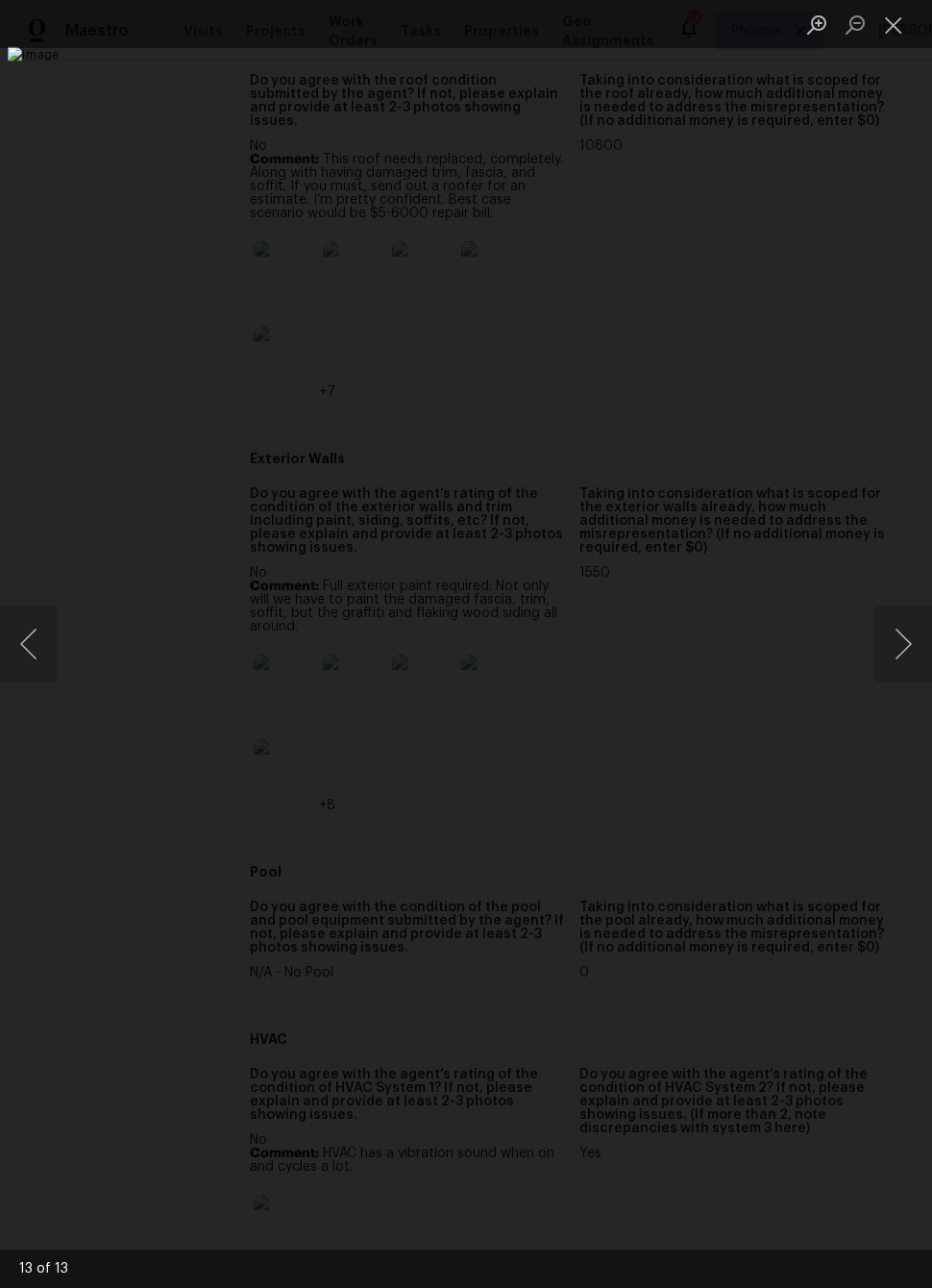click at bounding box center [894, 24] 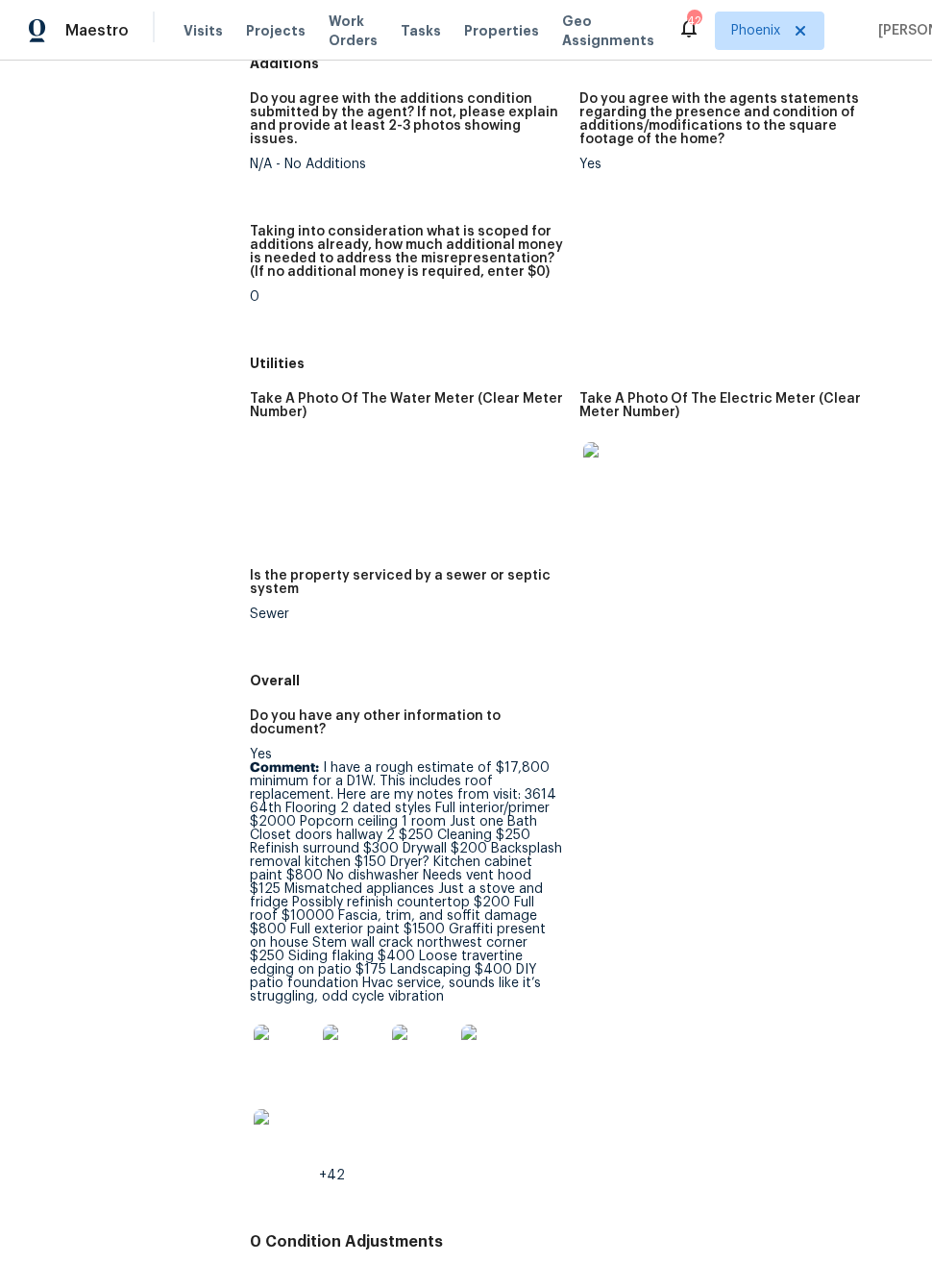 scroll, scrollTop: 3514, scrollLeft: 0, axis: vertical 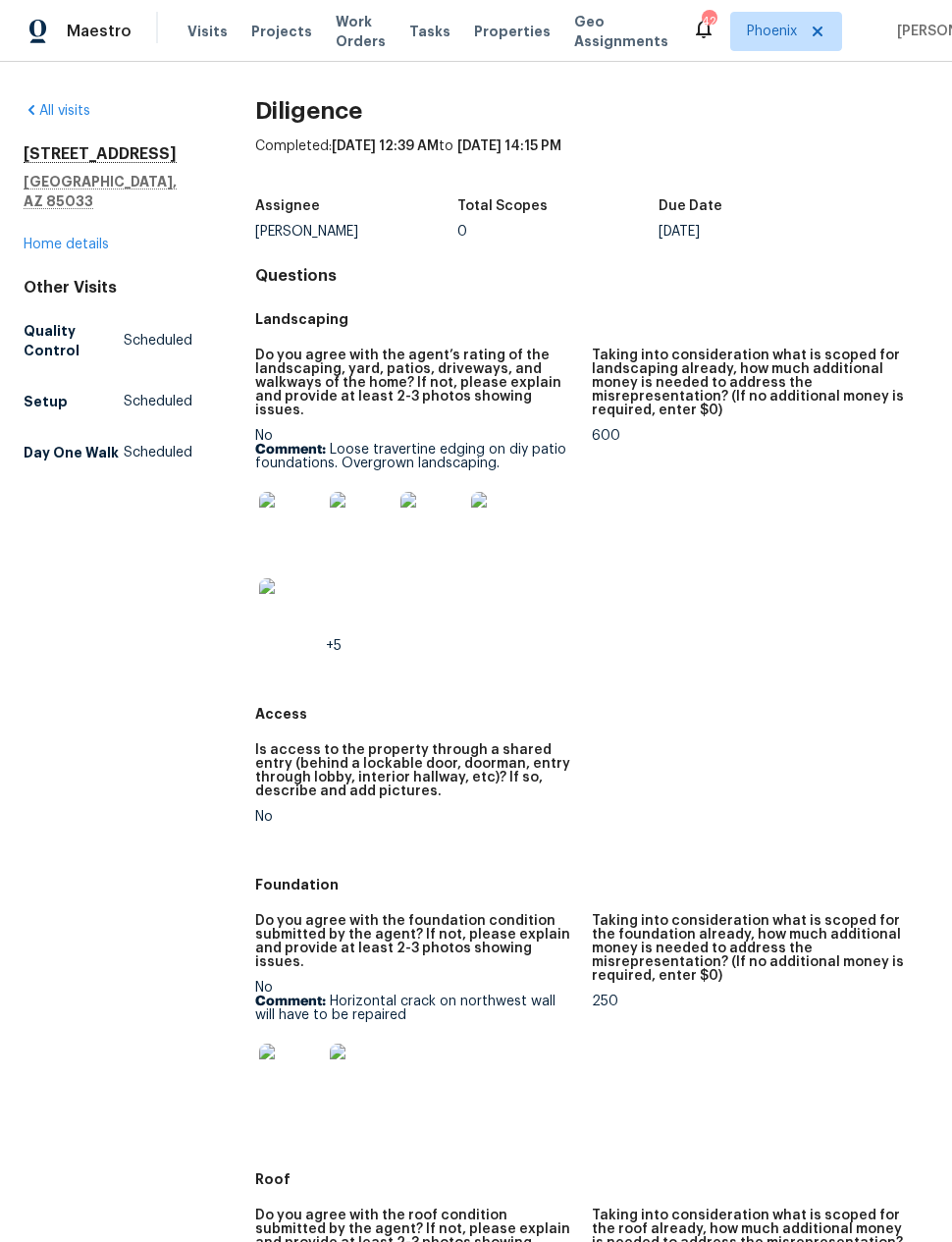 click on "Home details" at bounding box center (66, 244) 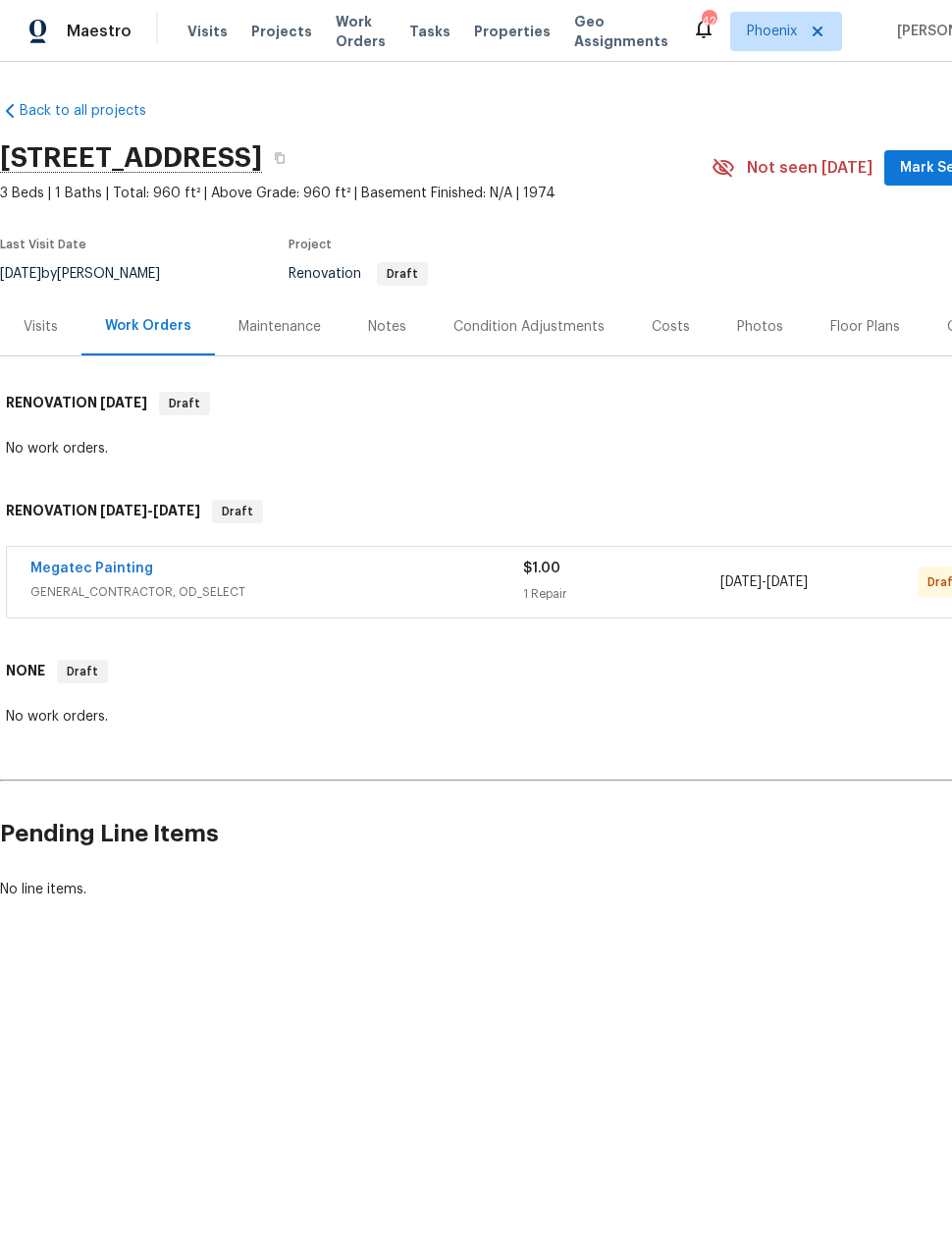 click on "Costs" at bounding box center [670, 327] 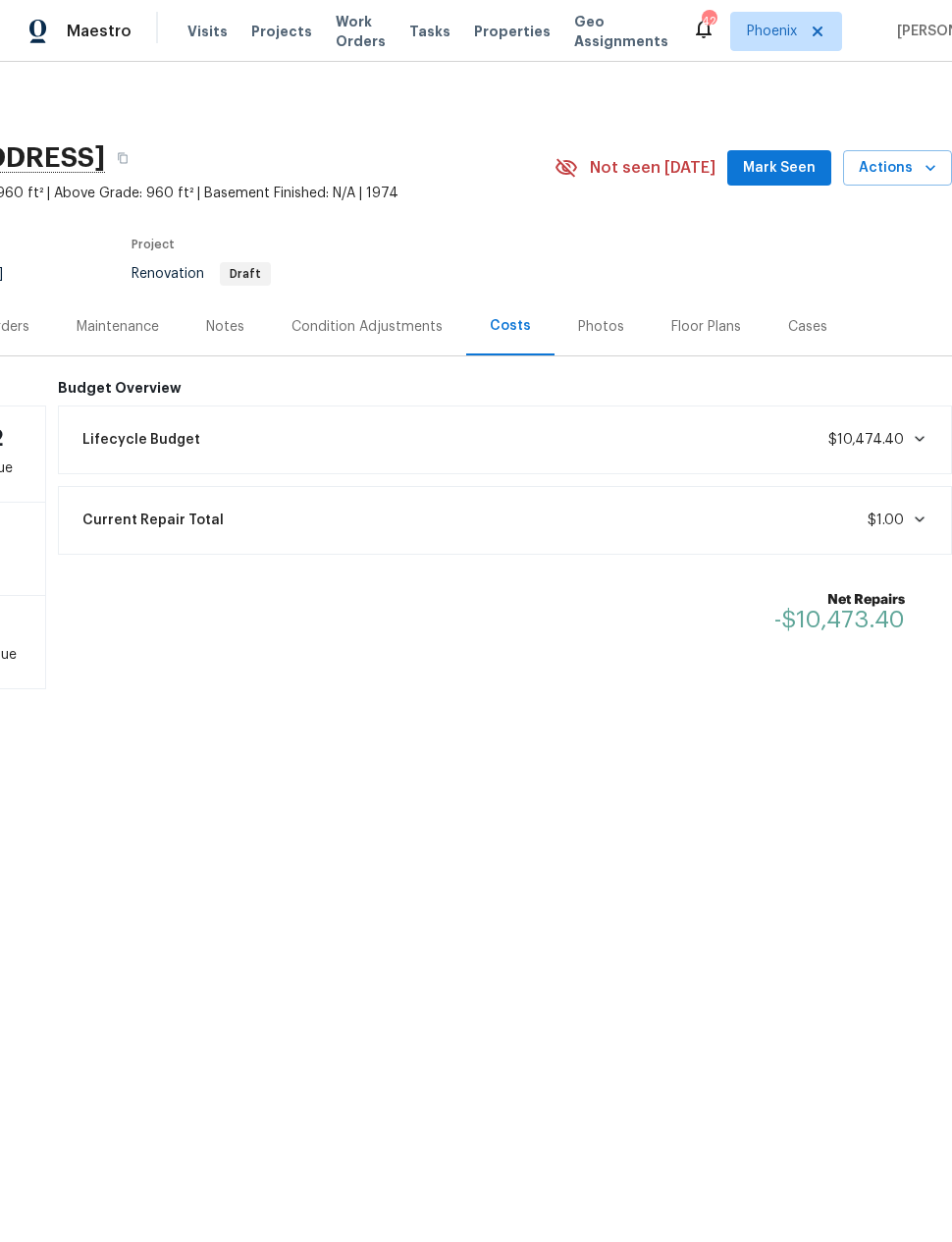 scroll, scrollTop: 0, scrollLeft: 157, axis: horizontal 